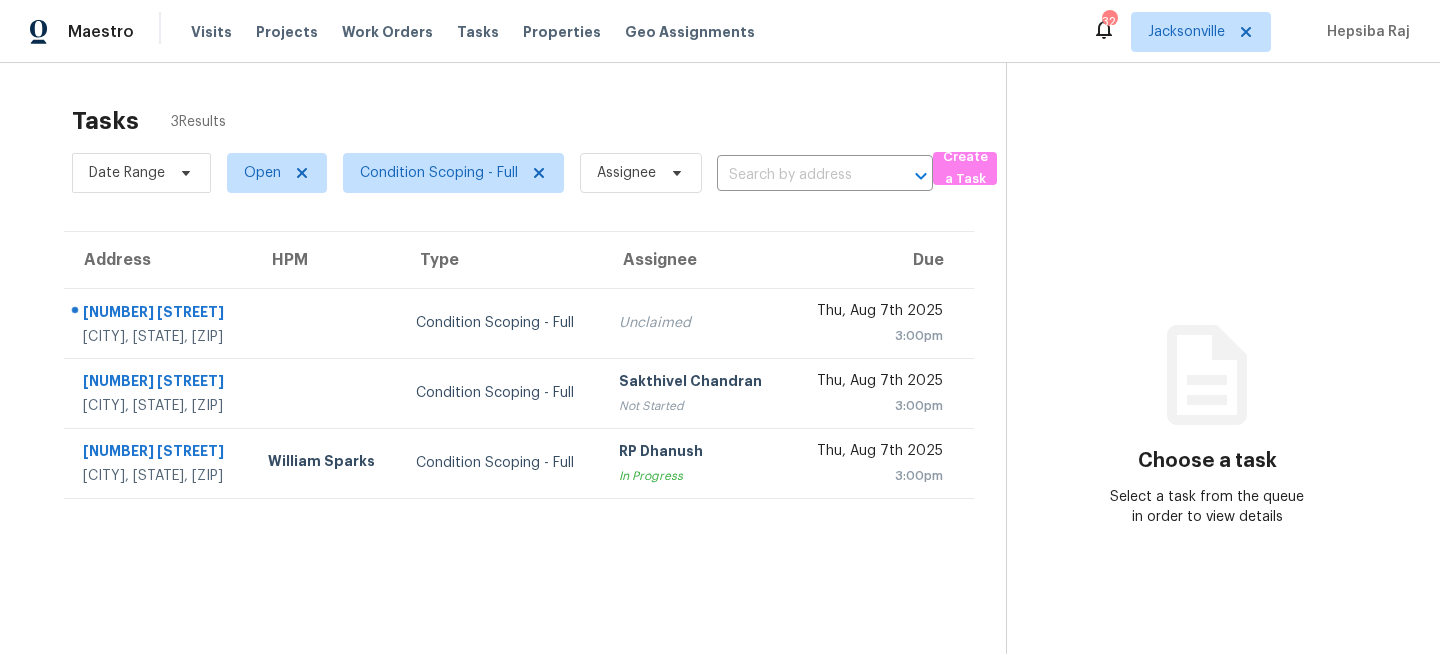 scroll, scrollTop: 0, scrollLeft: 0, axis: both 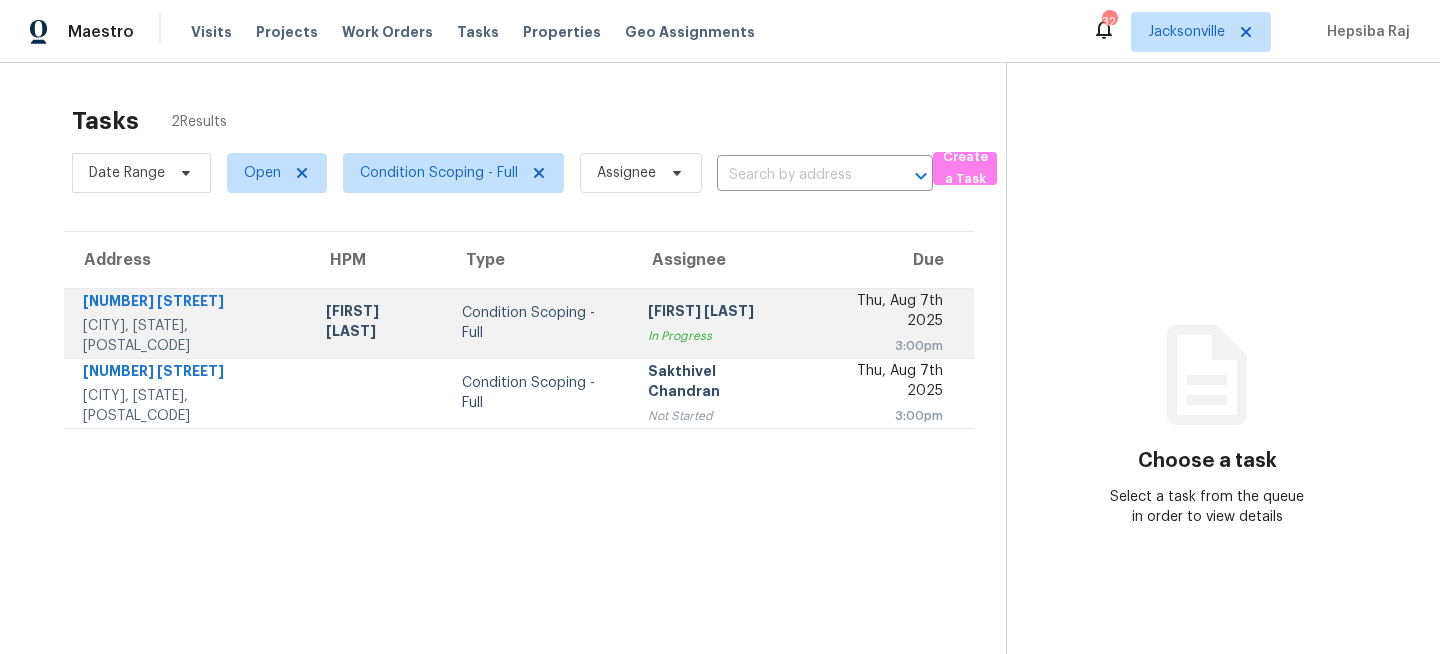 click on "Condition Scoping - Full" at bounding box center [539, 323] 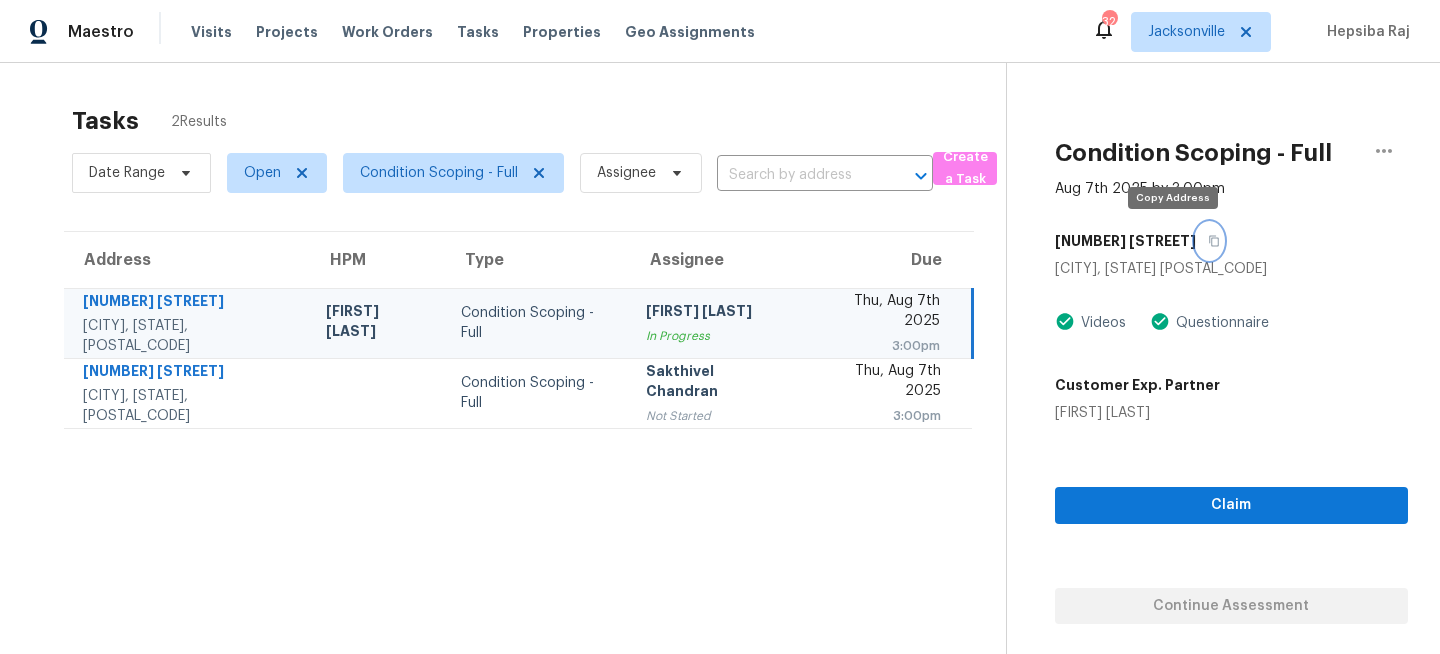 click 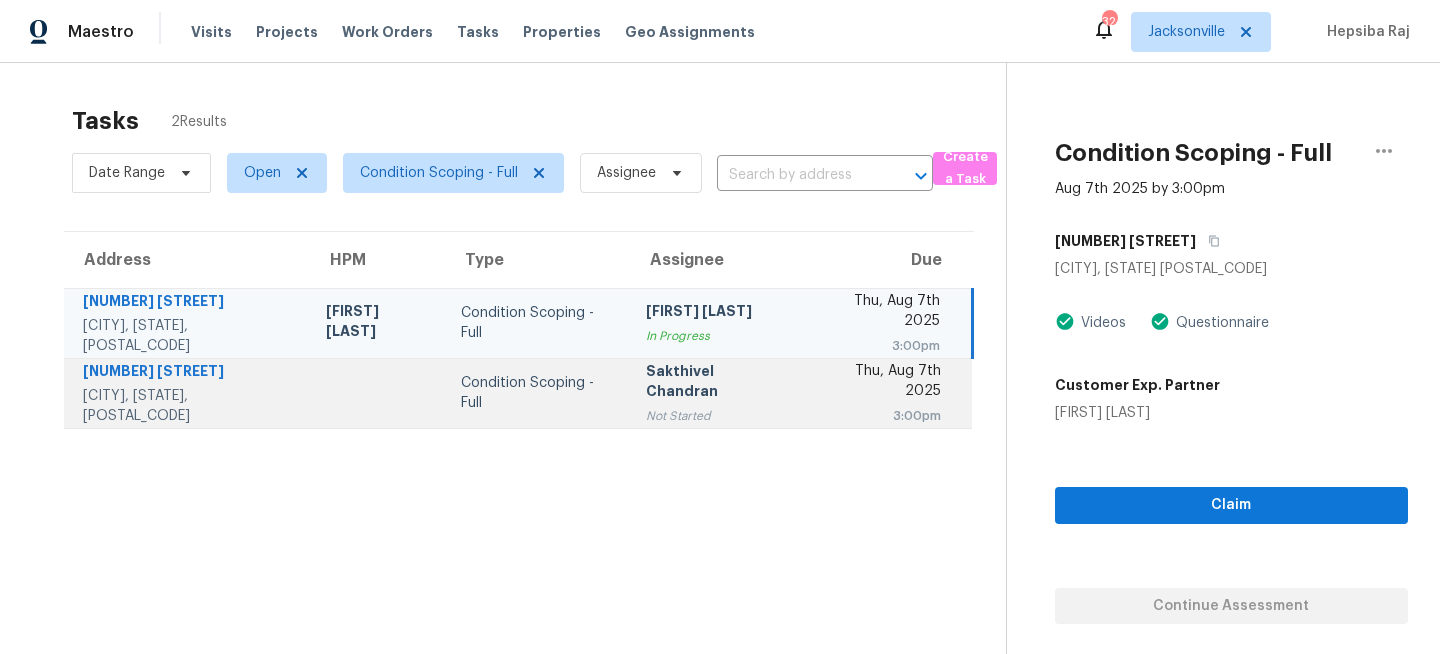 click on "Condition Scoping - Full" at bounding box center [537, 393] 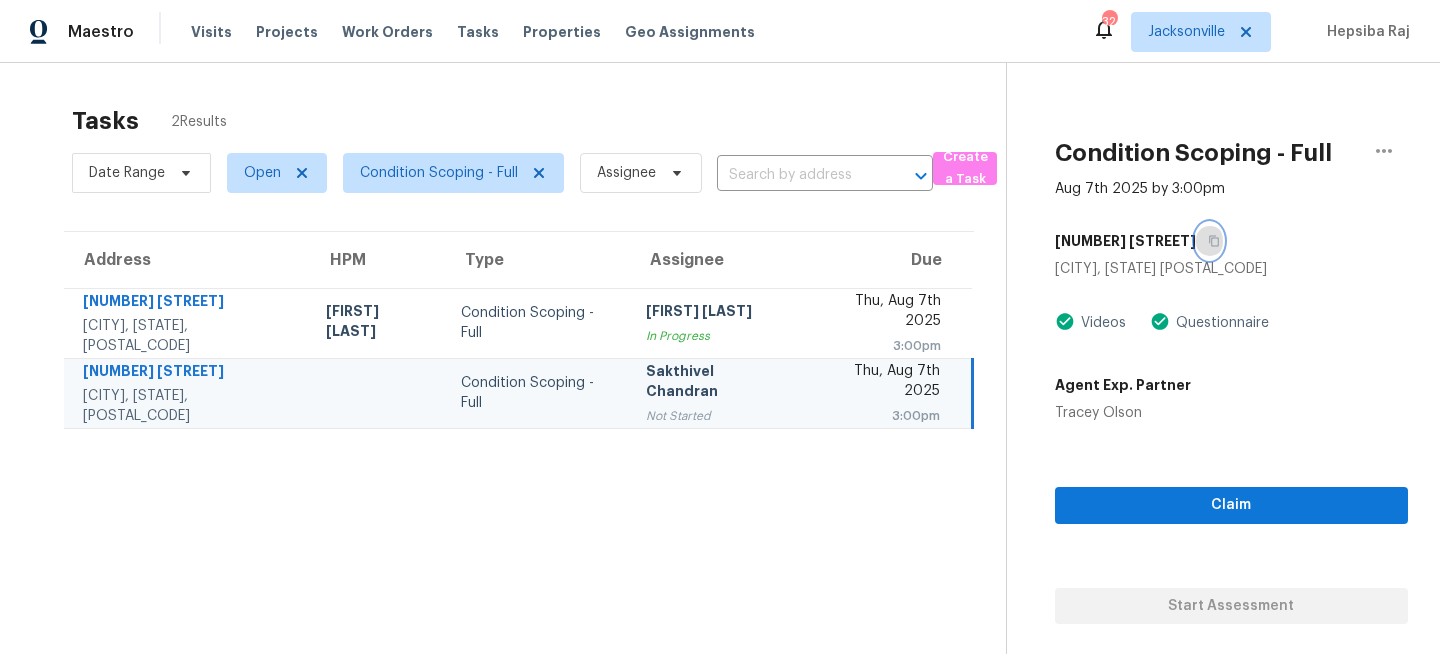 click at bounding box center [1209, 241] 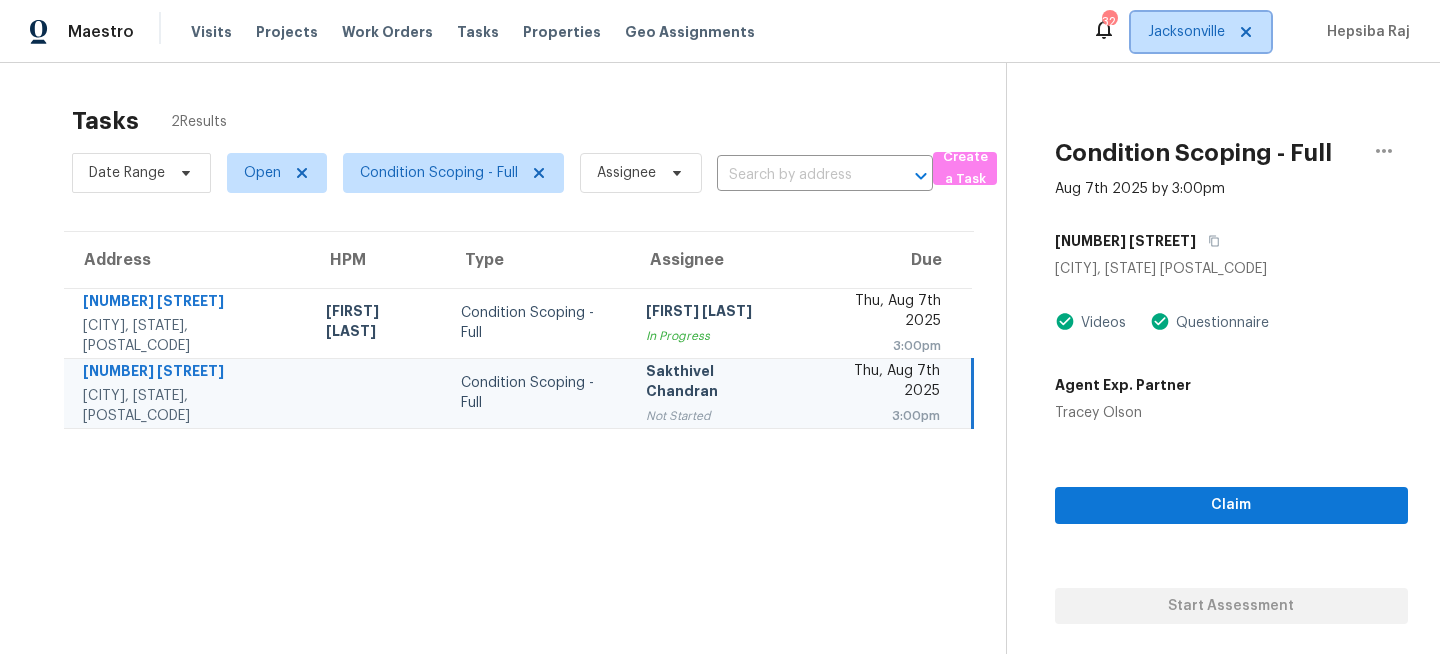 click on "Jacksonville" at bounding box center [1186, 32] 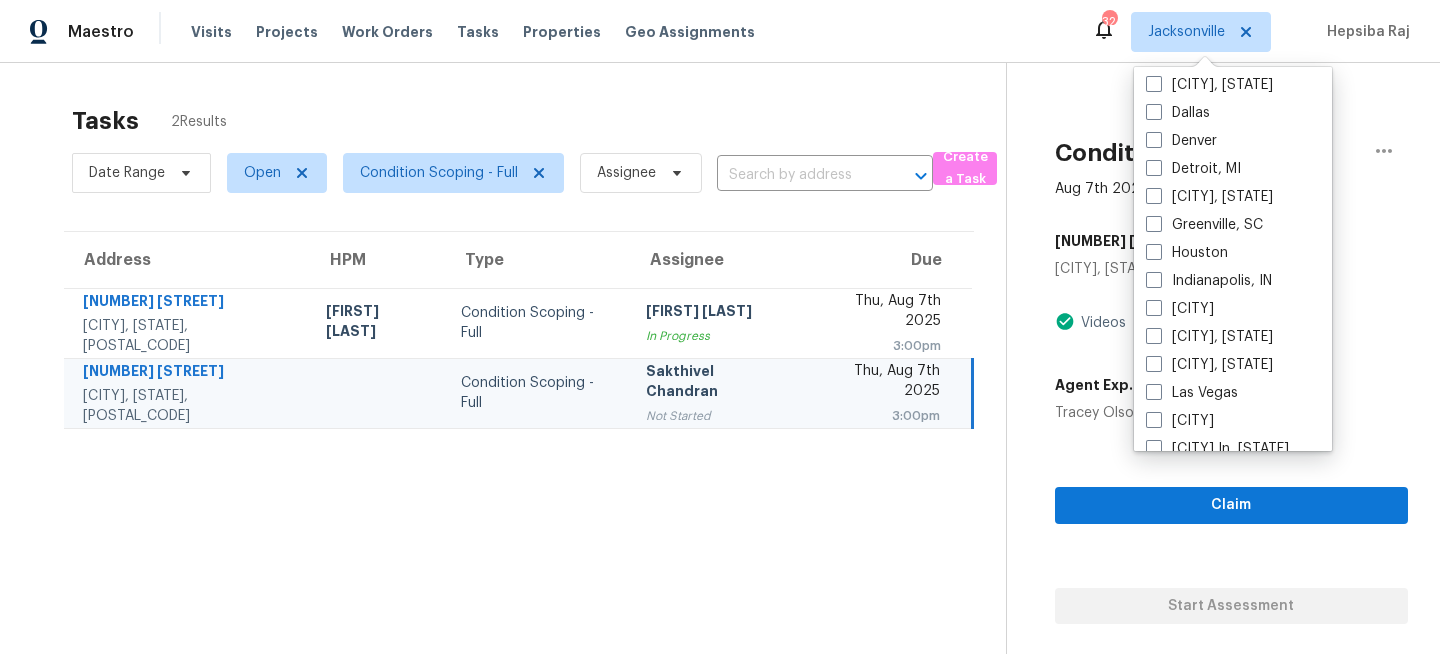 scroll, scrollTop: 595, scrollLeft: 0, axis: vertical 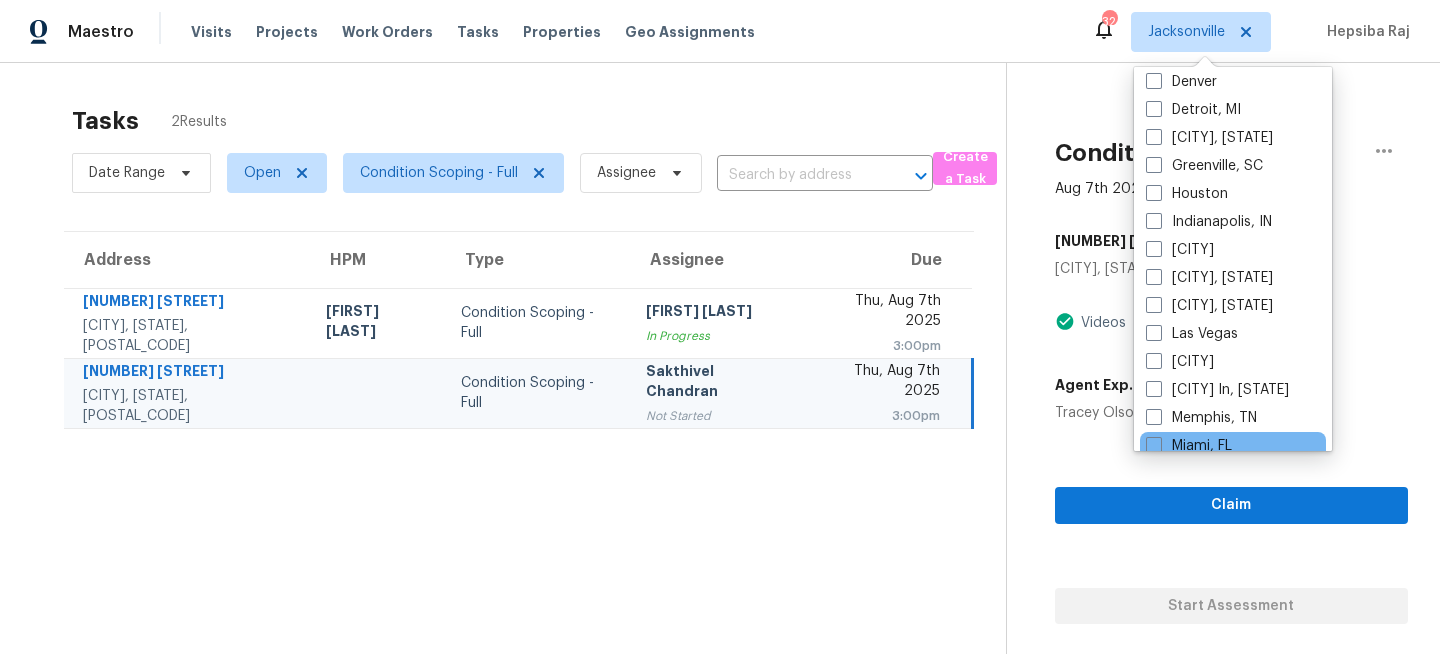 click on "Miami, FL" at bounding box center (1233, 446) 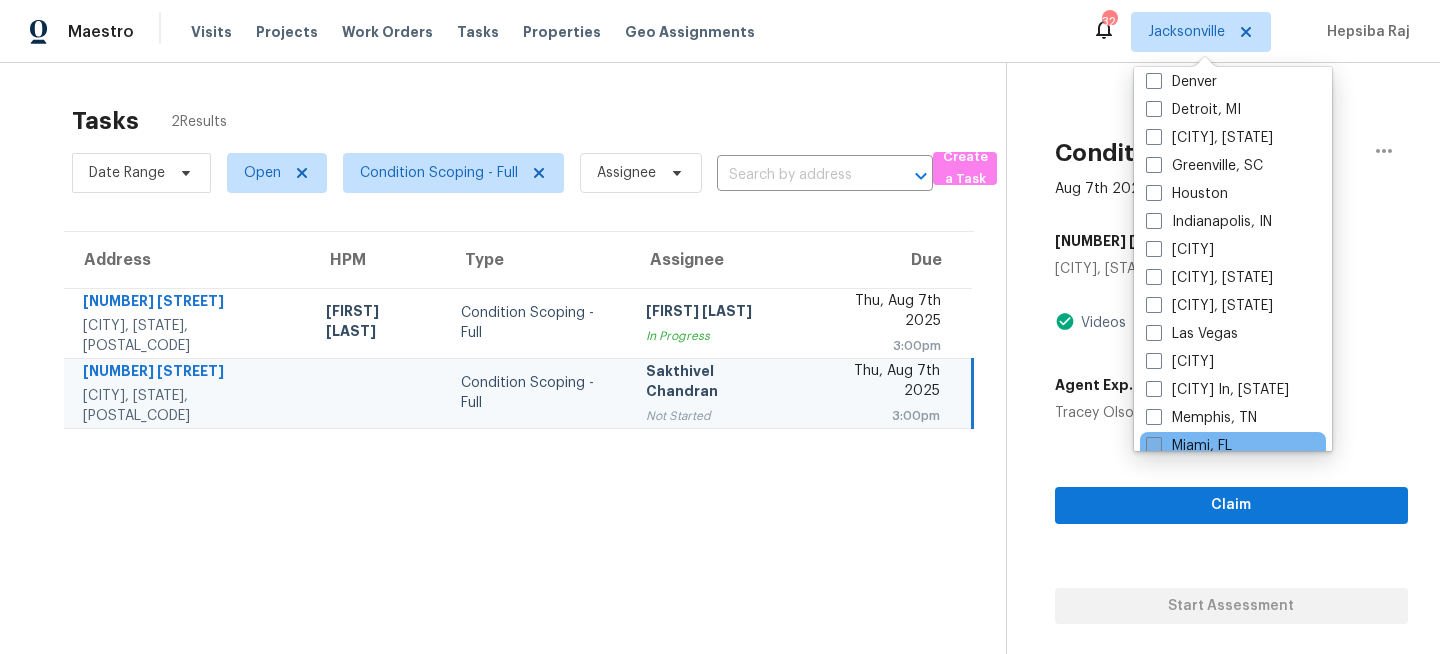 click on "Miami, FL" at bounding box center (1189, 446) 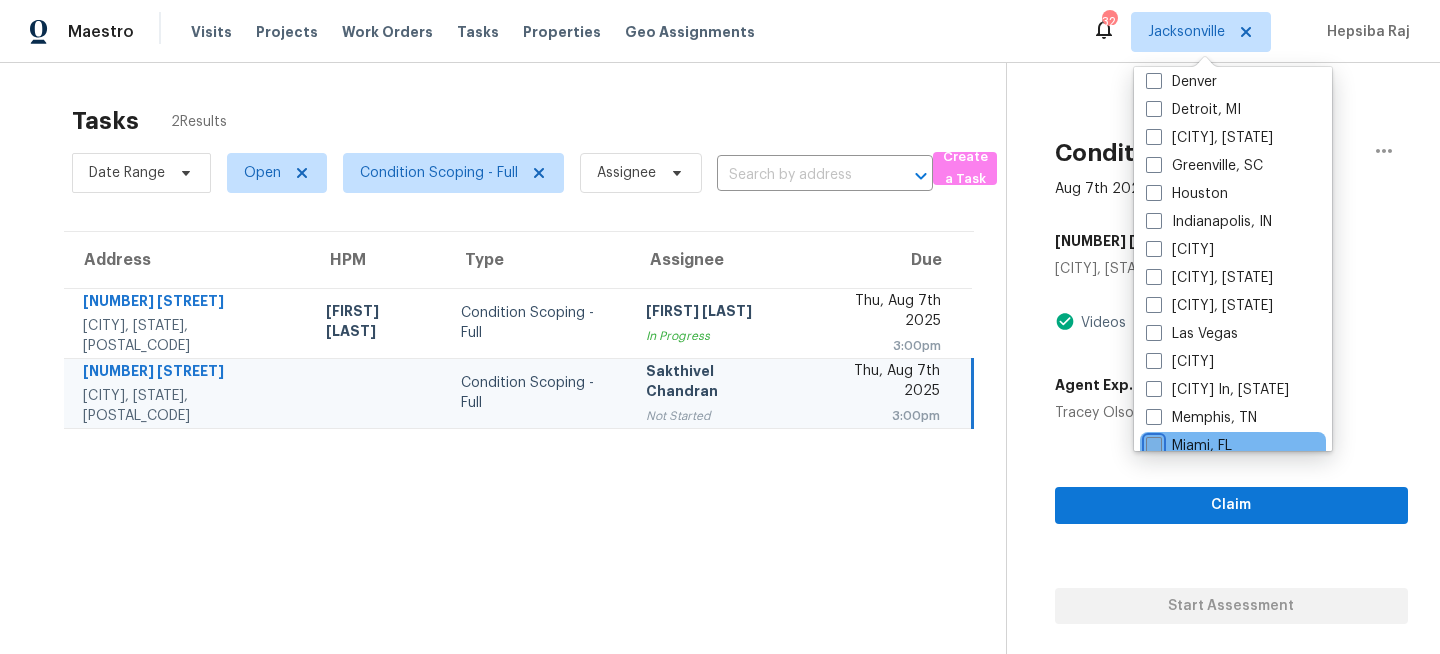 click on "Miami, FL" at bounding box center [1152, 442] 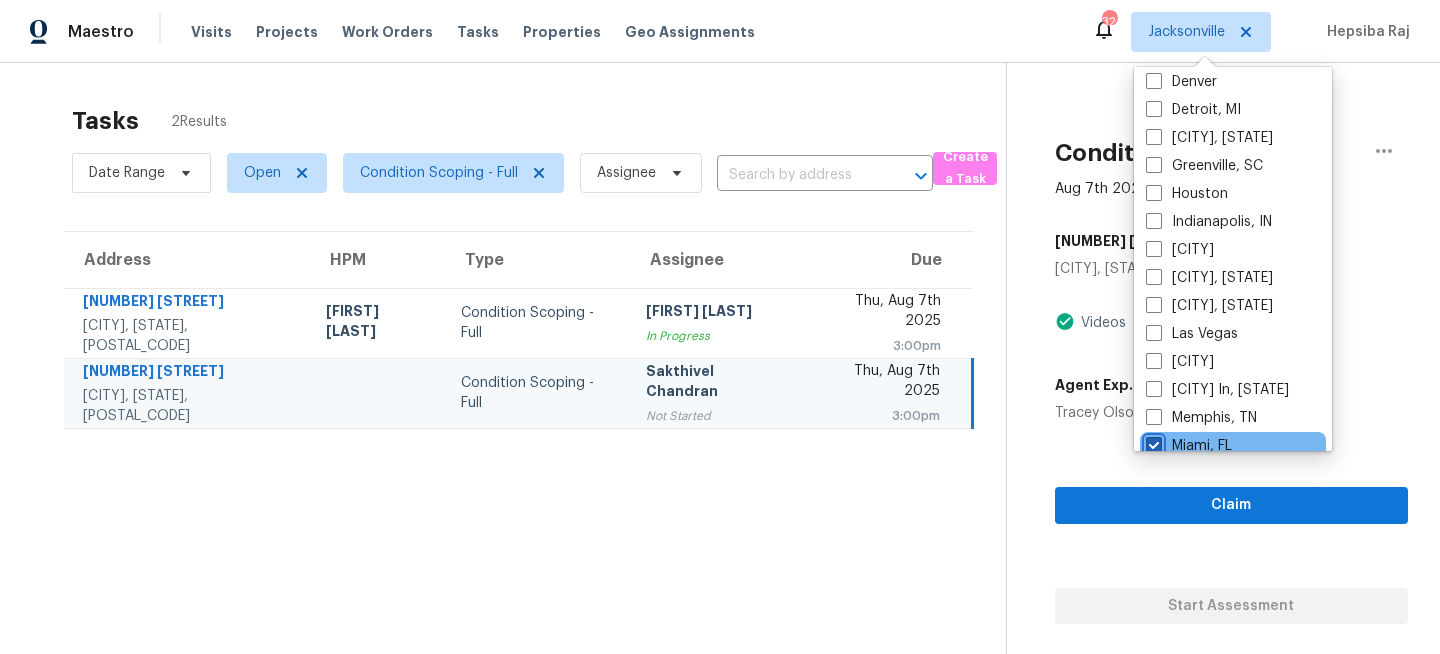 checkbox on "true" 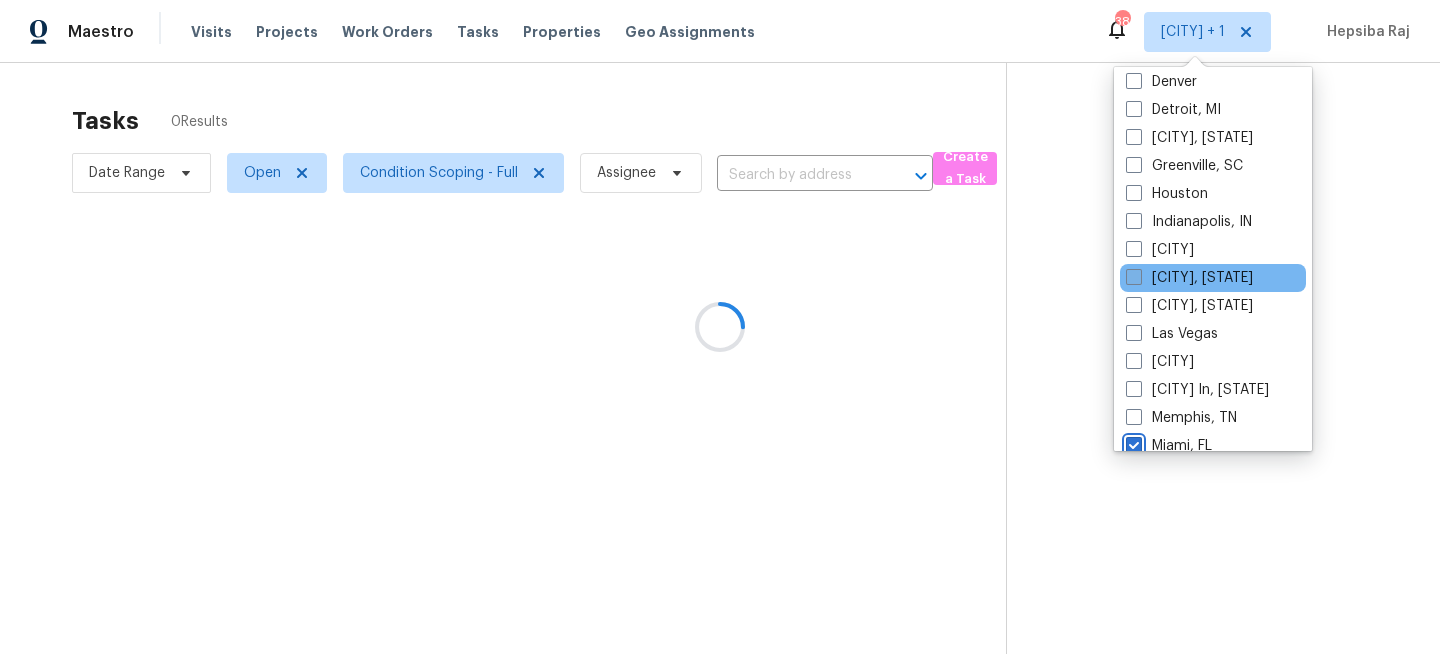 scroll, scrollTop: 0, scrollLeft: 0, axis: both 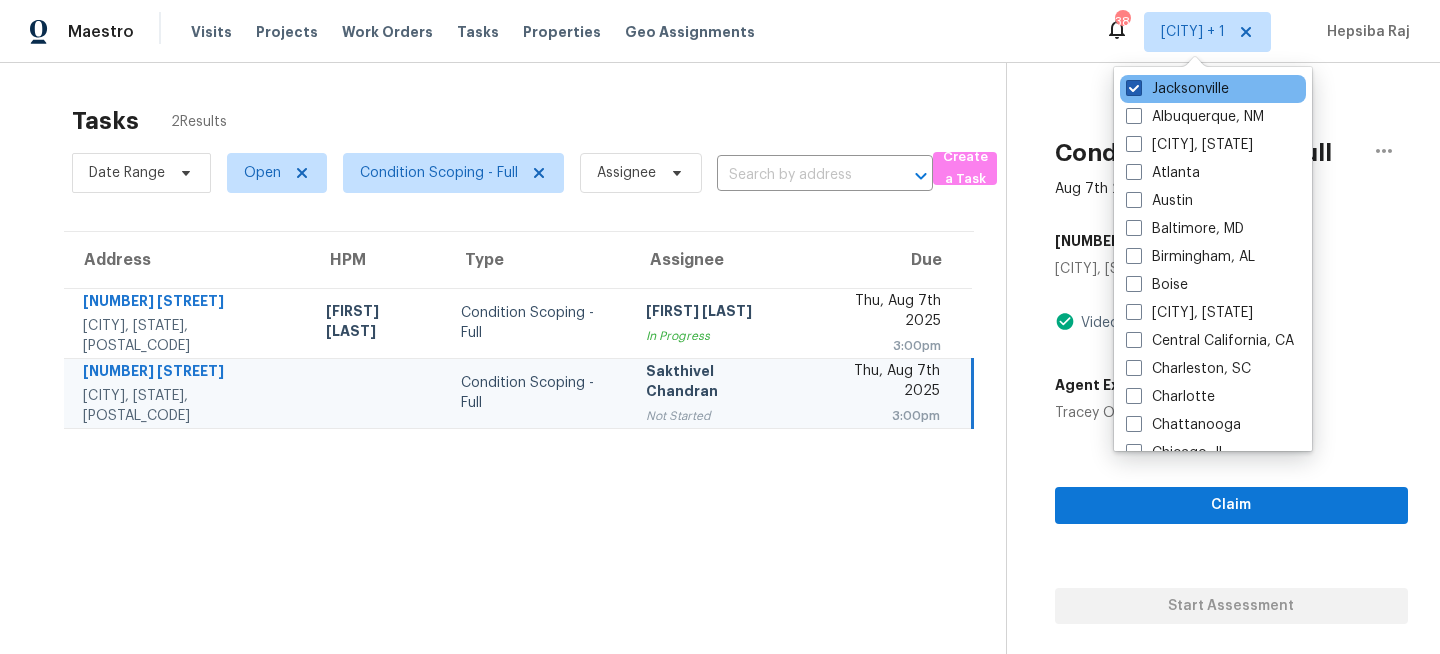 click on "Jacksonville" at bounding box center (1177, 89) 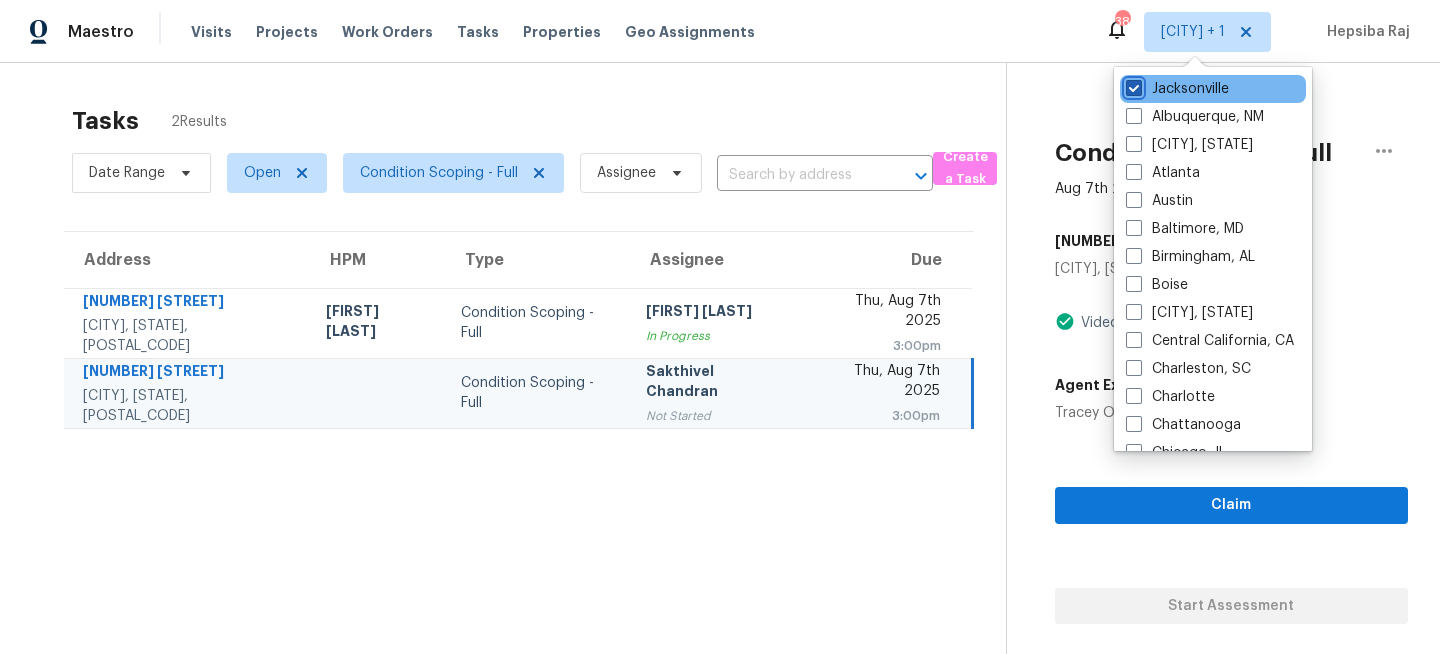 click on "Jacksonville" at bounding box center [1132, 85] 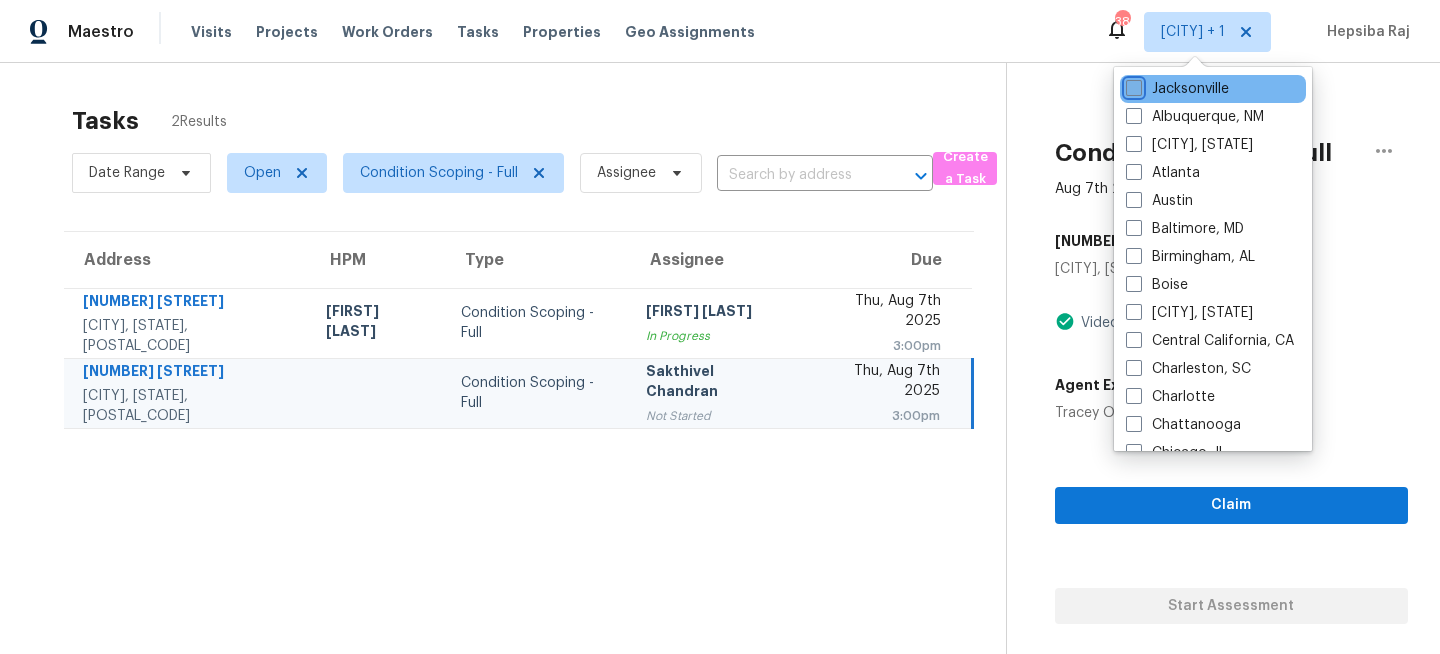 checkbox on "false" 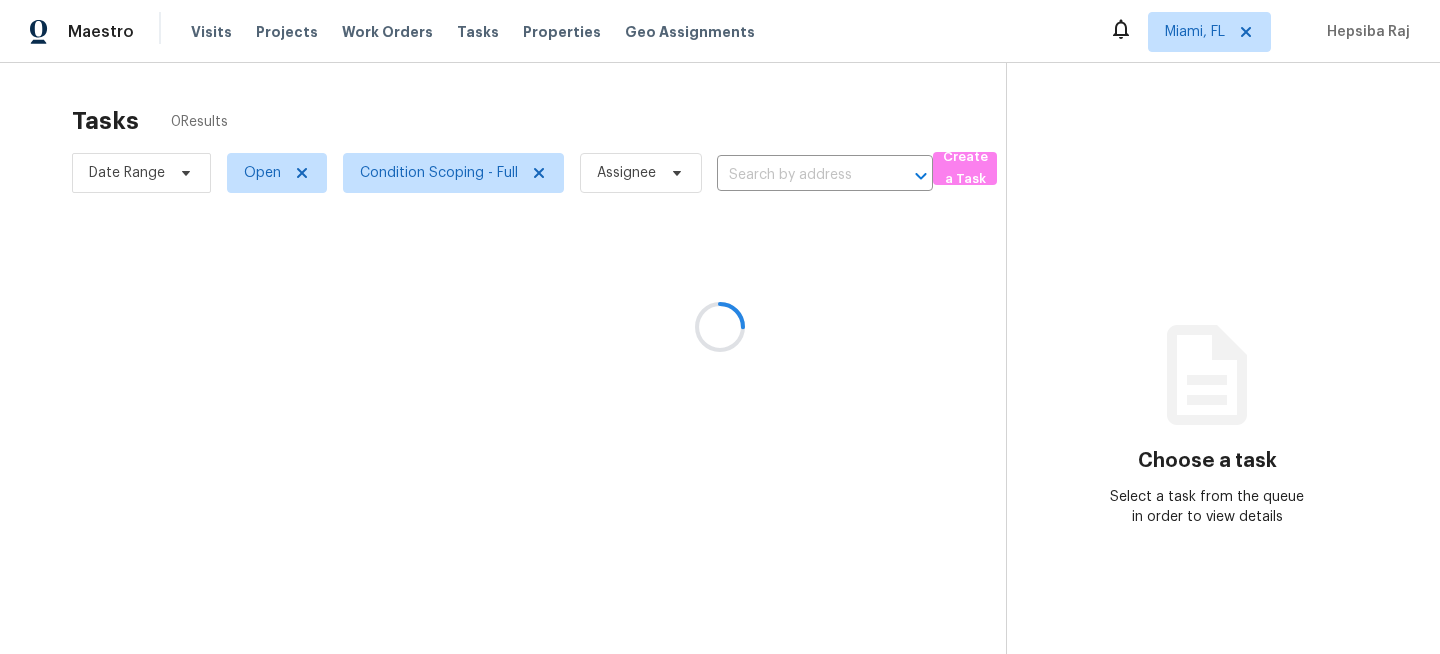 scroll, scrollTop: 0, scrollLeft: 0, axis: both 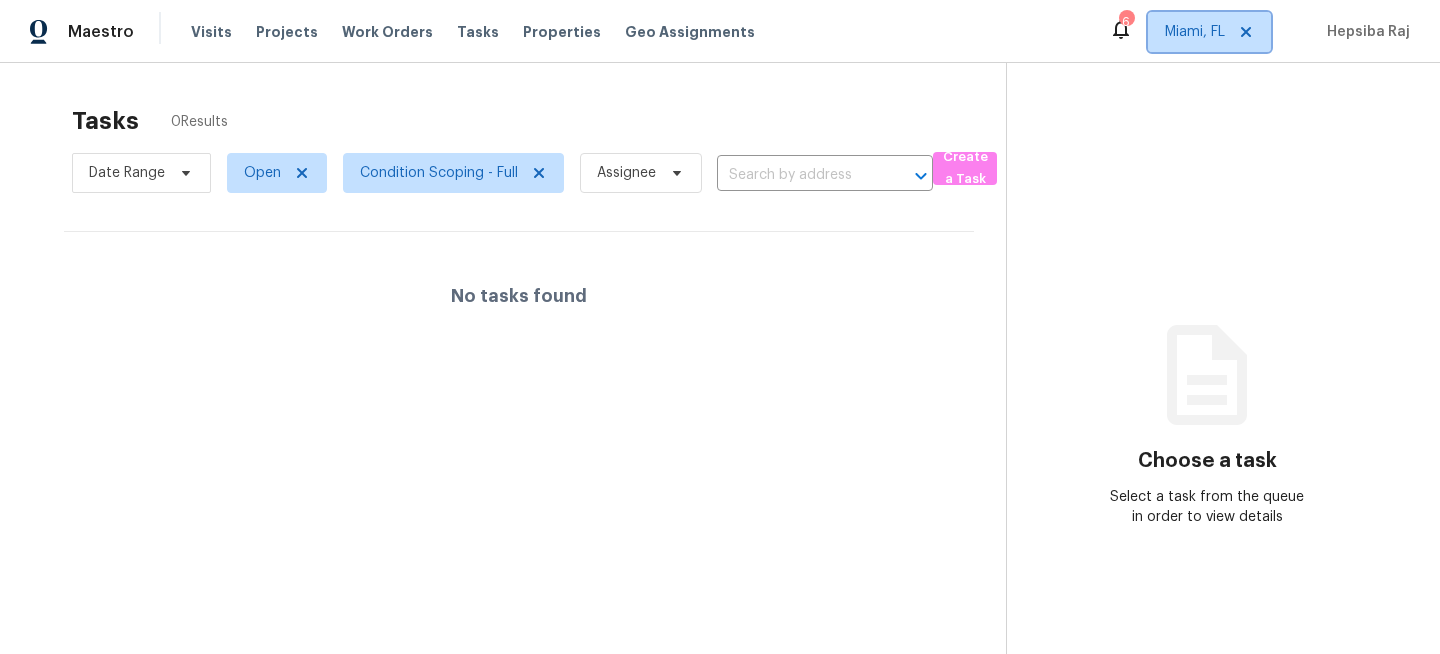 click on "Miami, FL" at bounding box center (1195, 32) 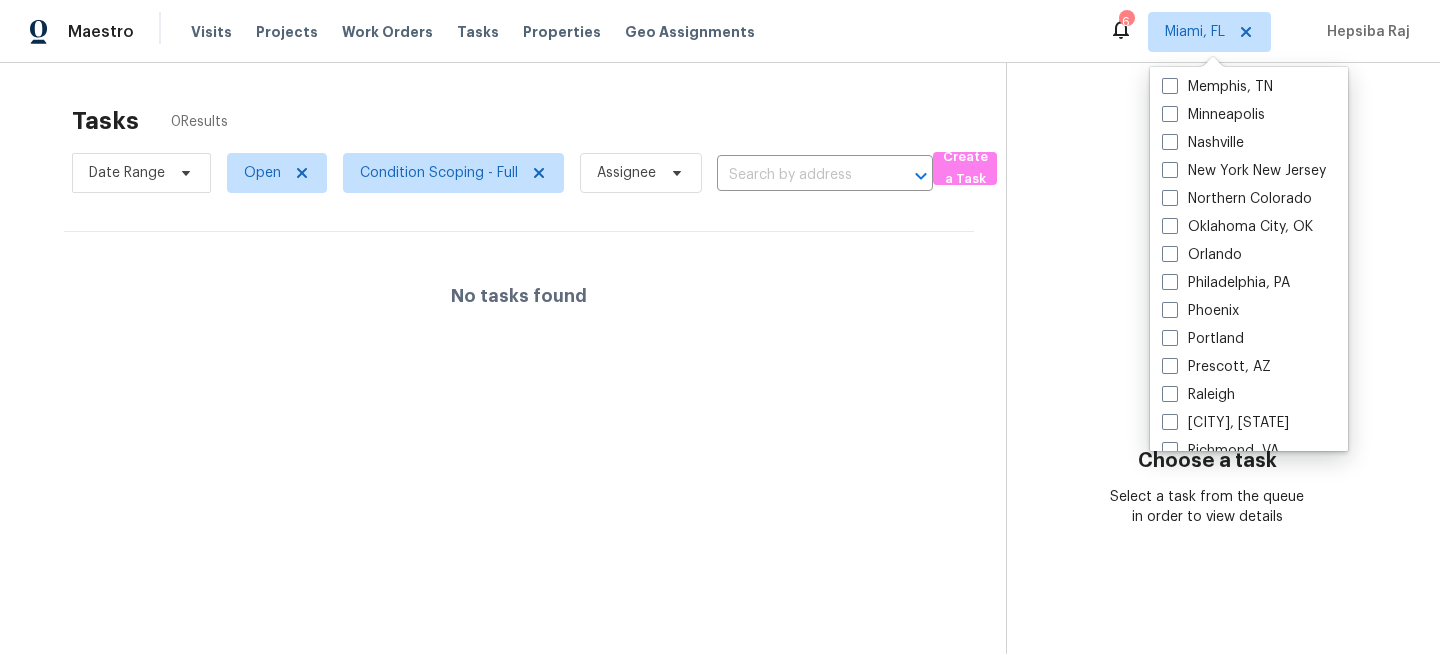 scroll, scrollTop: 963, scrollLeft: 0, axis: vertical 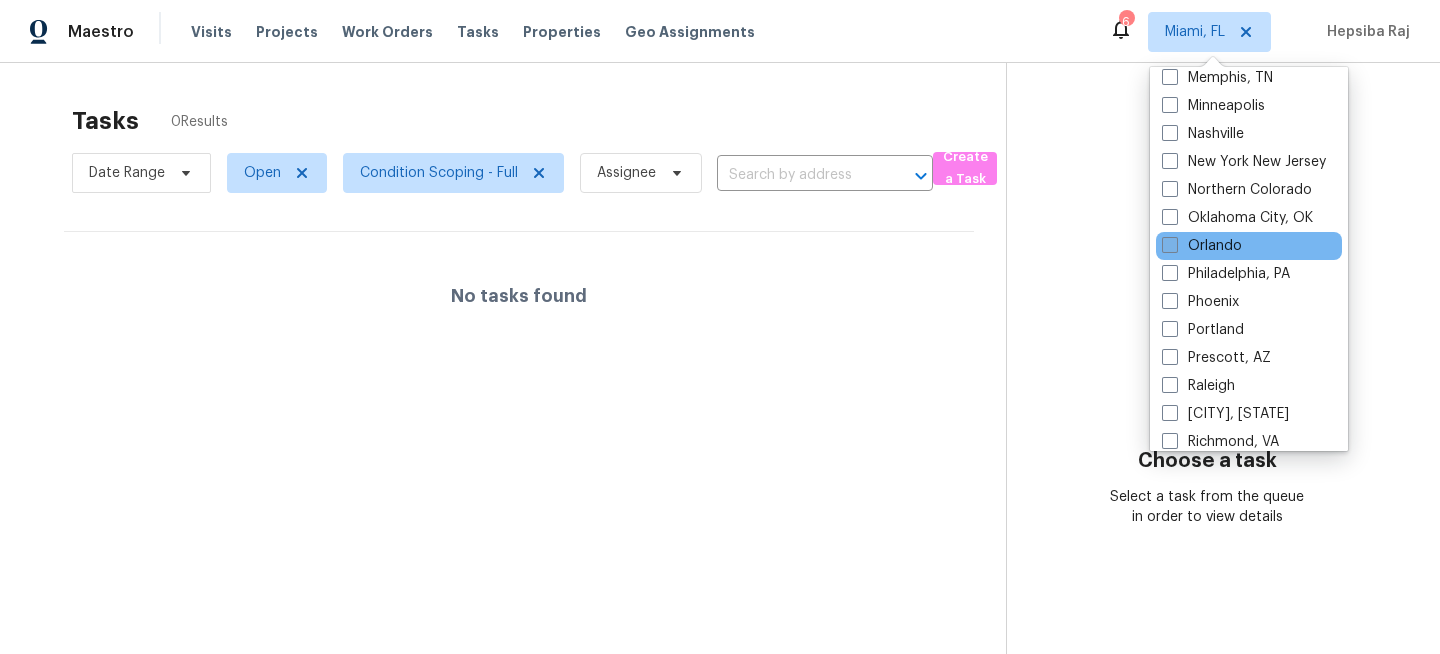 click on "Orlando" at bounding box center [1202, 246] 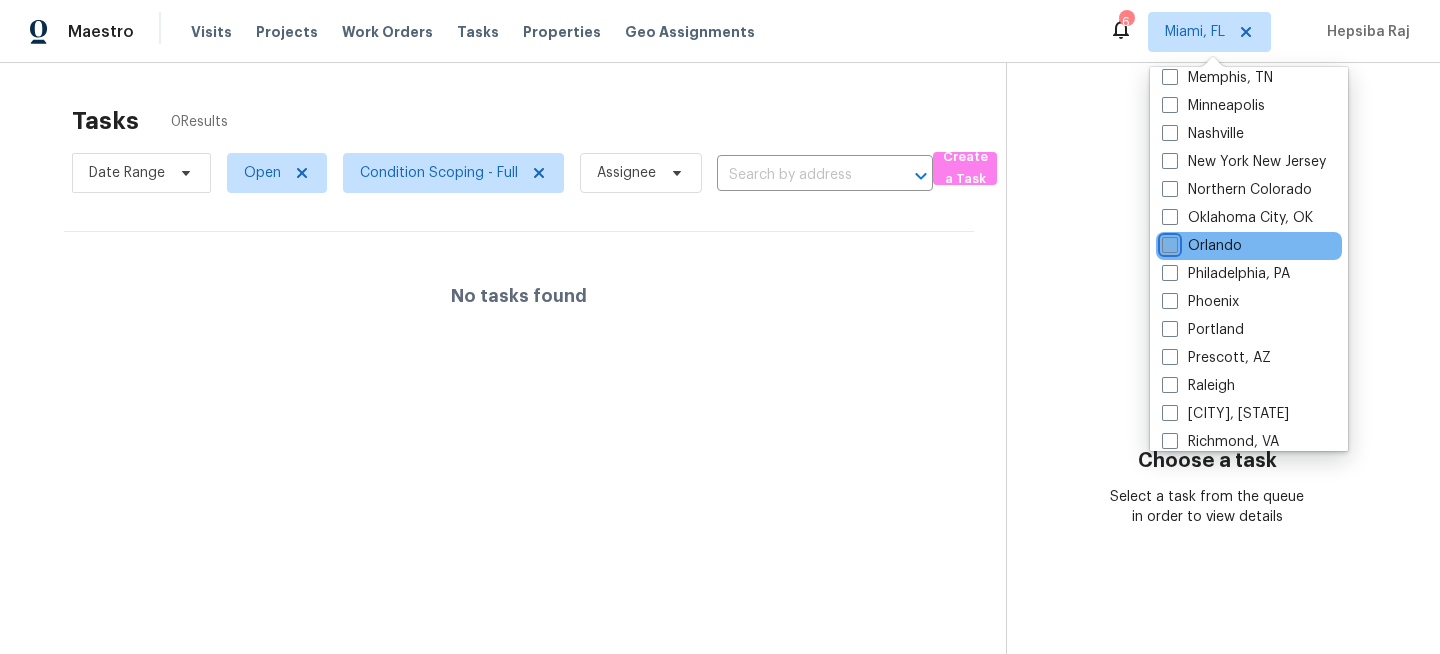 click on "Orlando" at bounding box center (1168, 242) 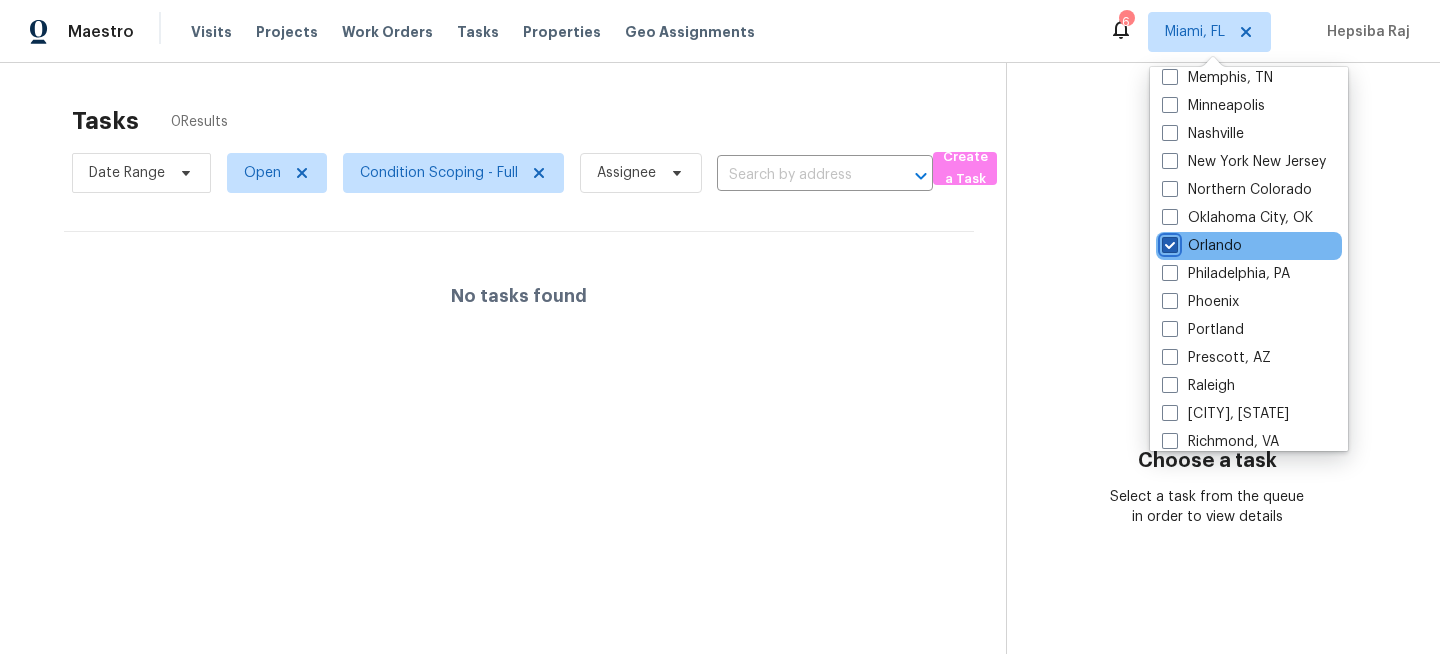checkbox on "true" 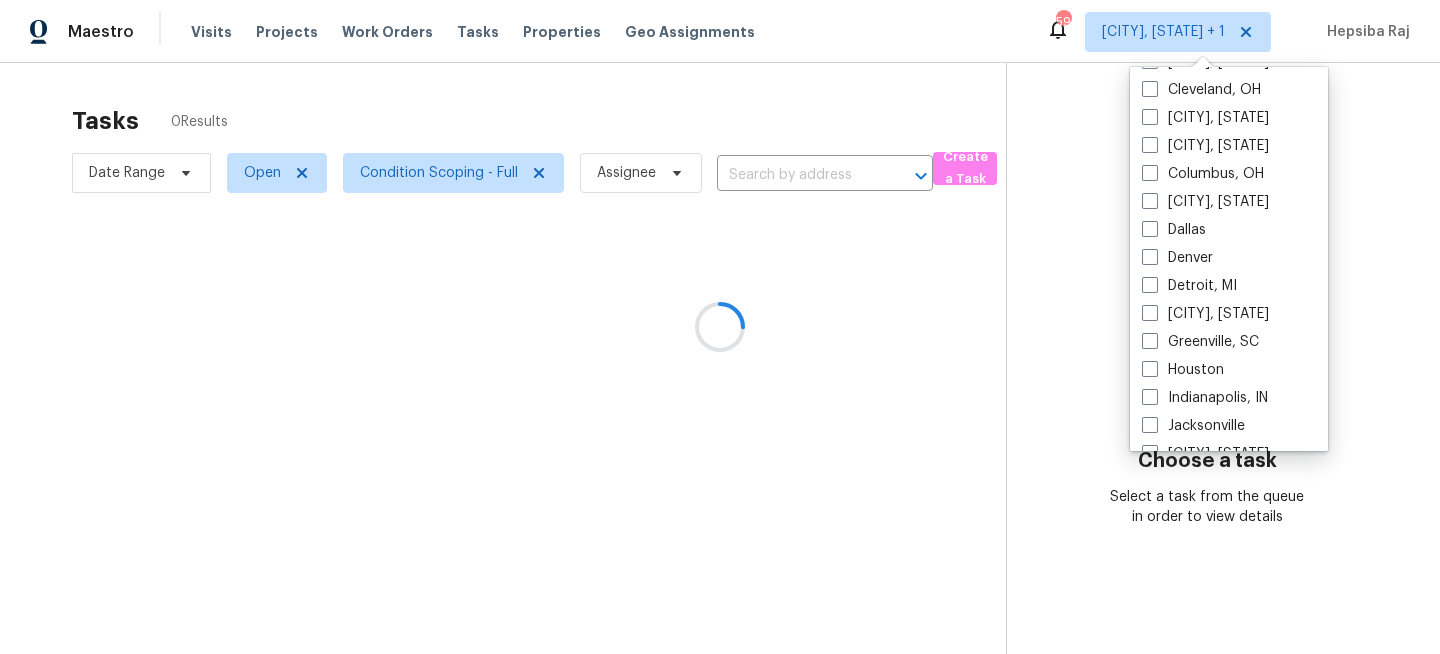 scroll, scrollTop: 0, scrollLeft: 0, axis: both 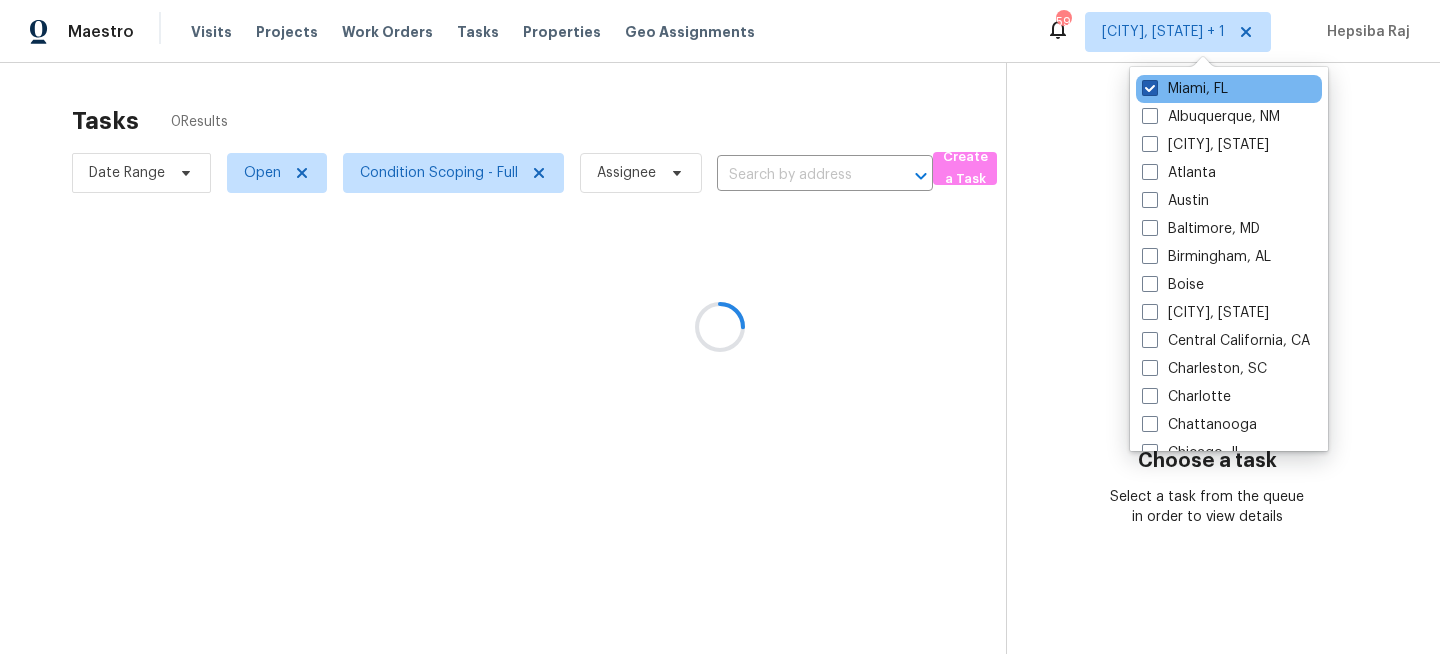 click on "Miami, FL" at bounding box center [1185, 89] 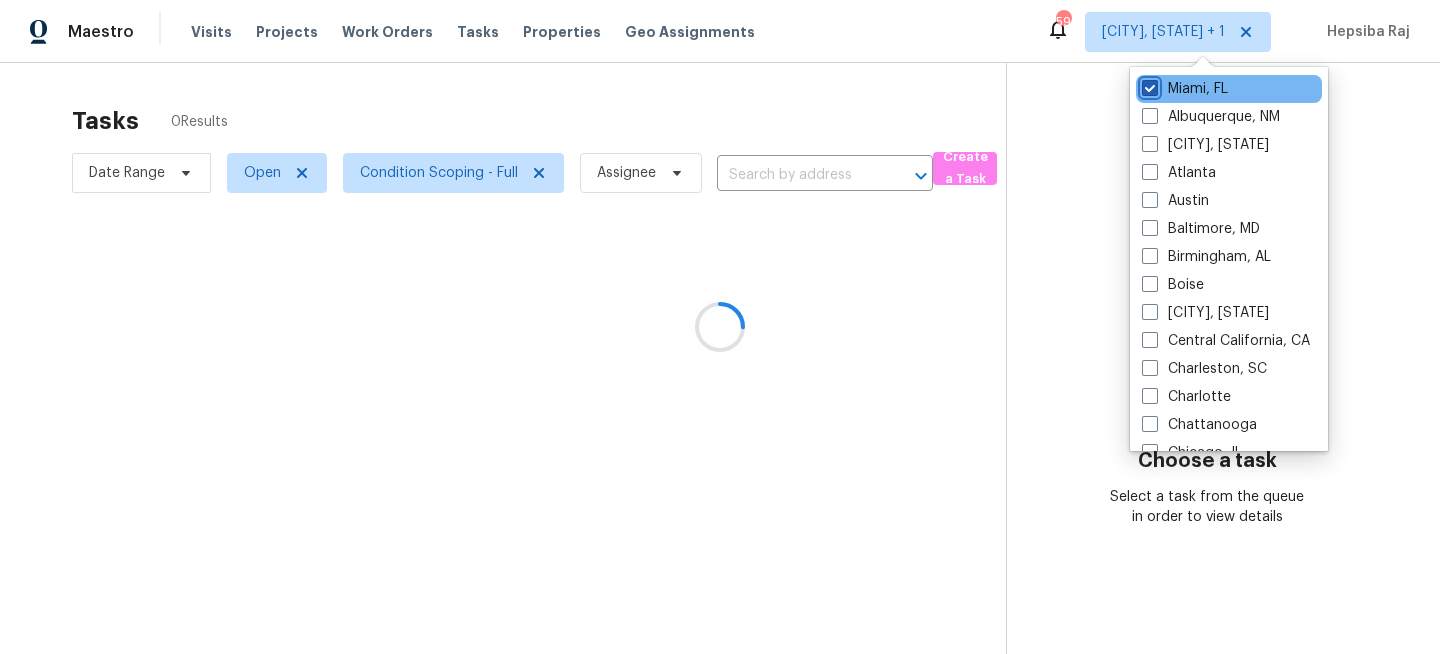 click on "Miami, FL" at bounding box center (1148, 85) 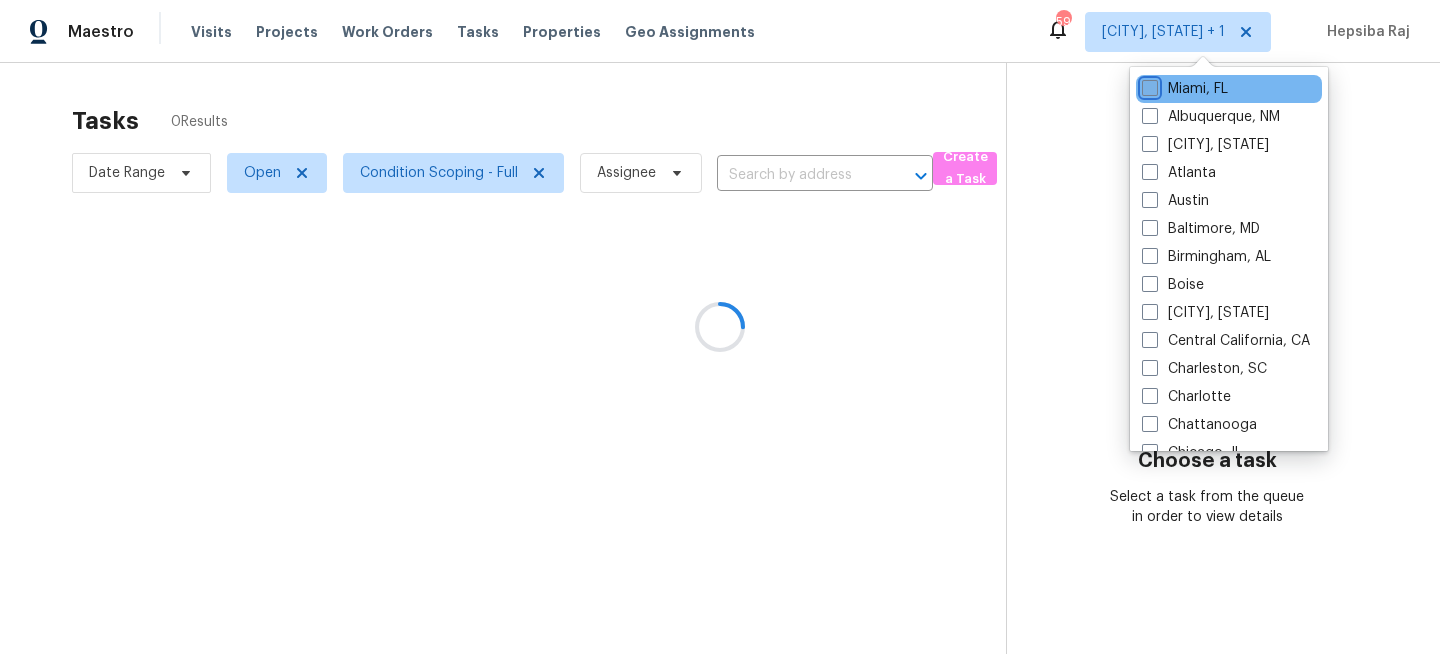 checkbox on "false" 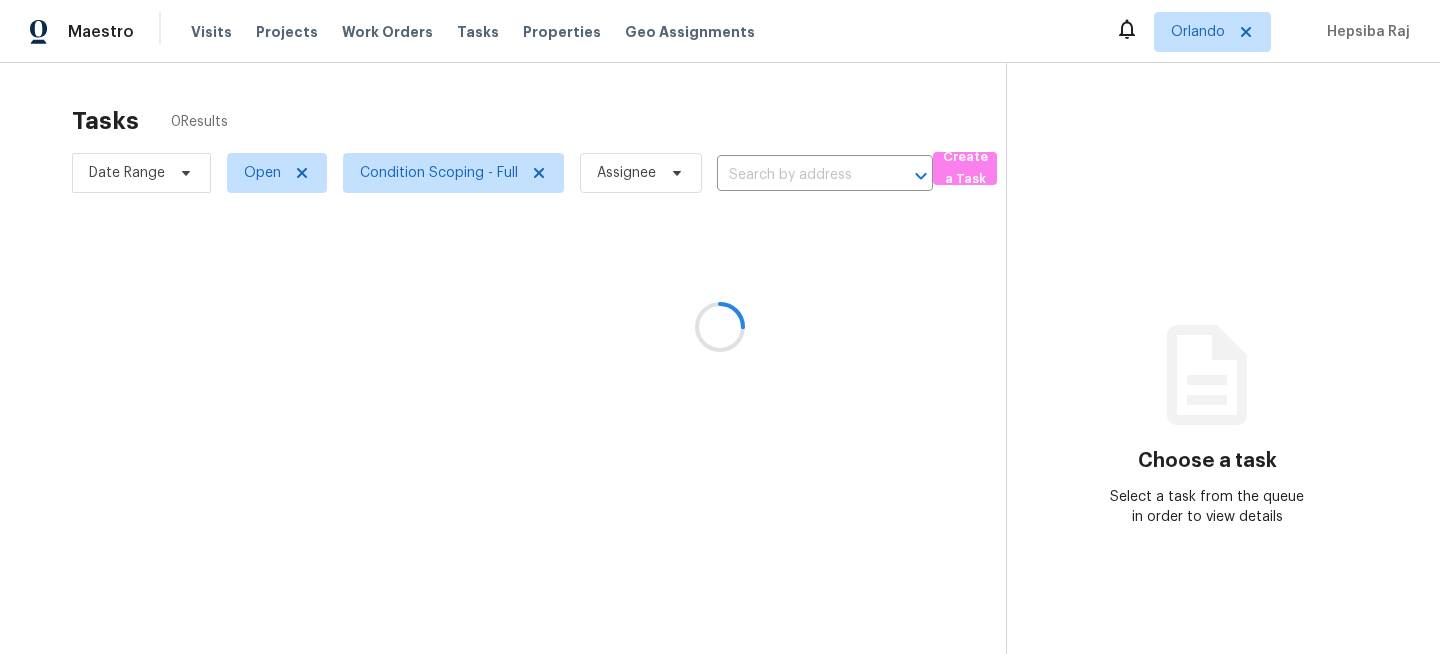 scroll, scrollTop: 0, scrollLeft: 0, axis: both 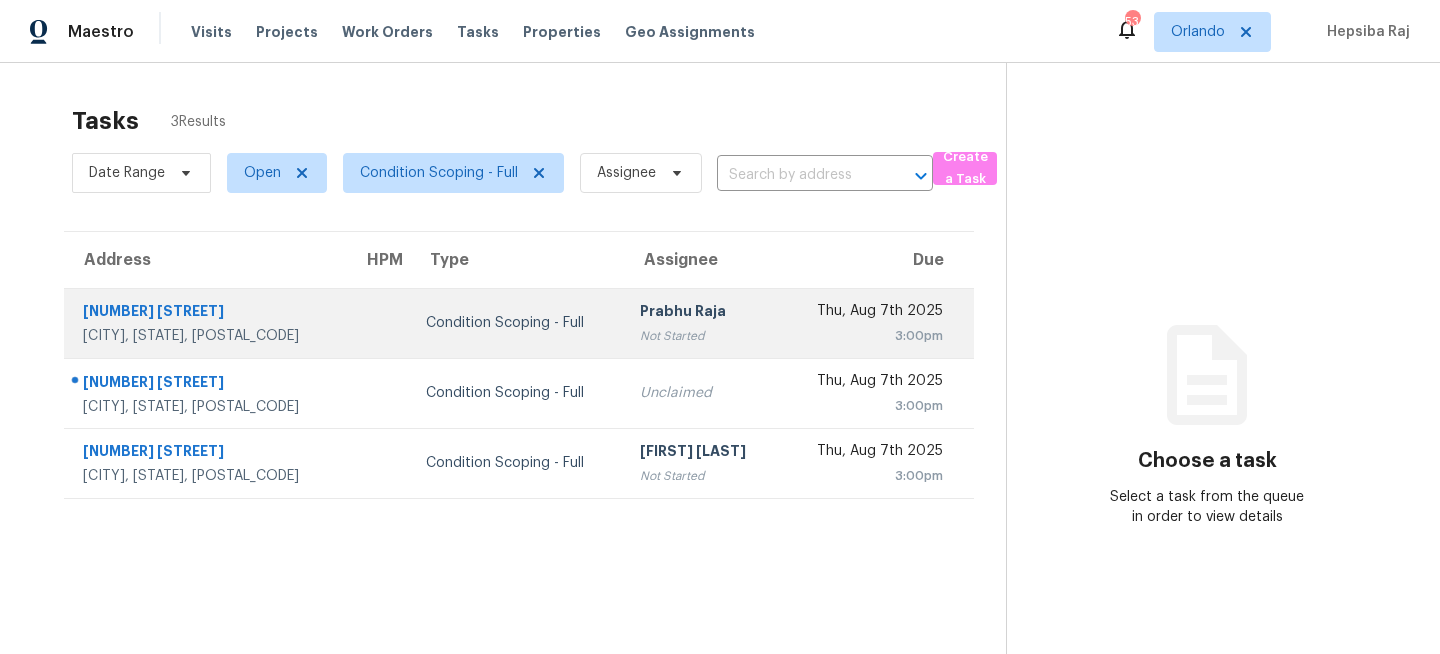 click on "Condition Scoping - Full" at bounding box center (517, 323) 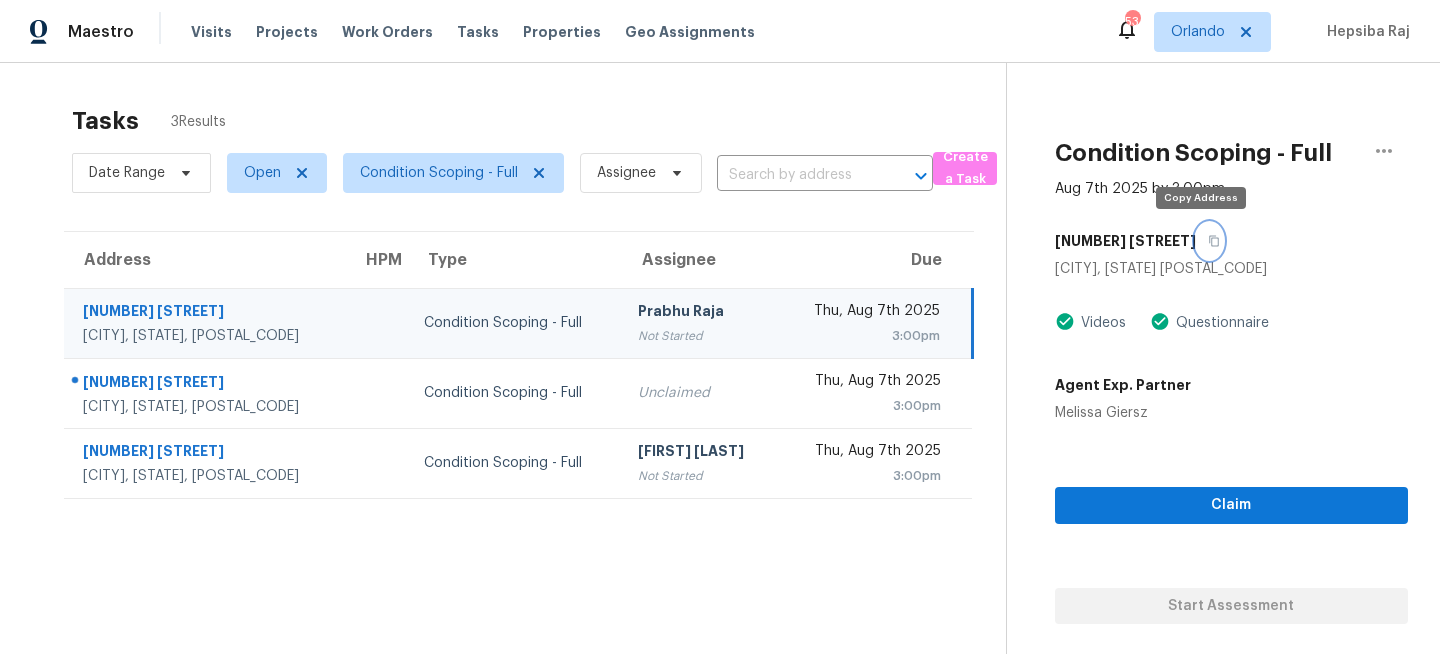 click at bounding box center (1209, 241) 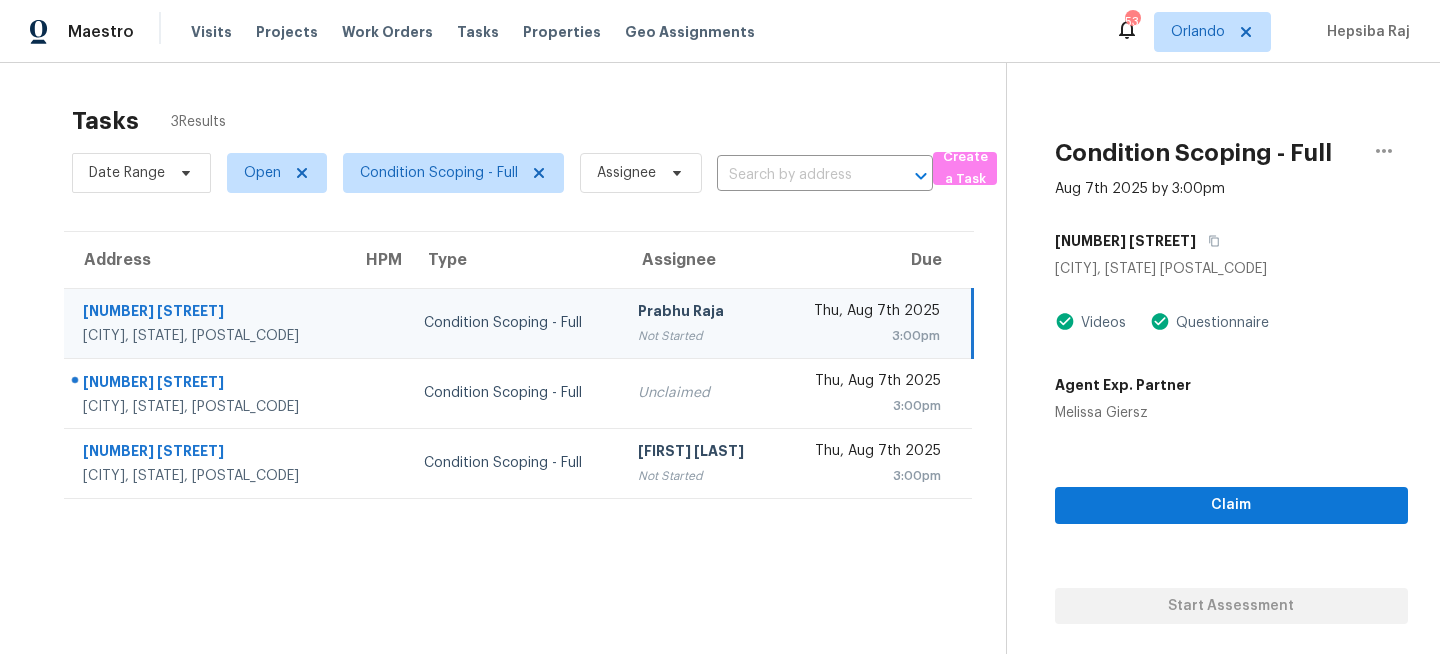 click on "2938 Pembridge St   Kissimmee, FL, 34747" at bounding box center (205, 323) 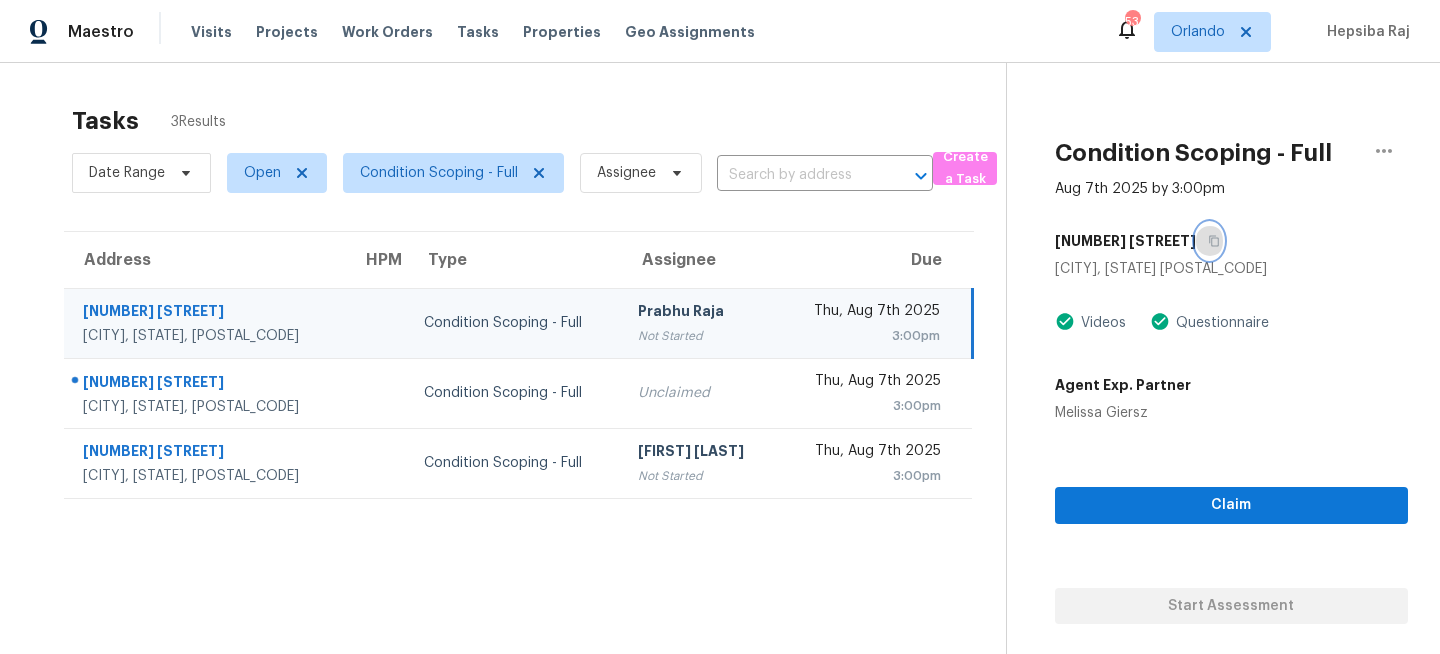 click 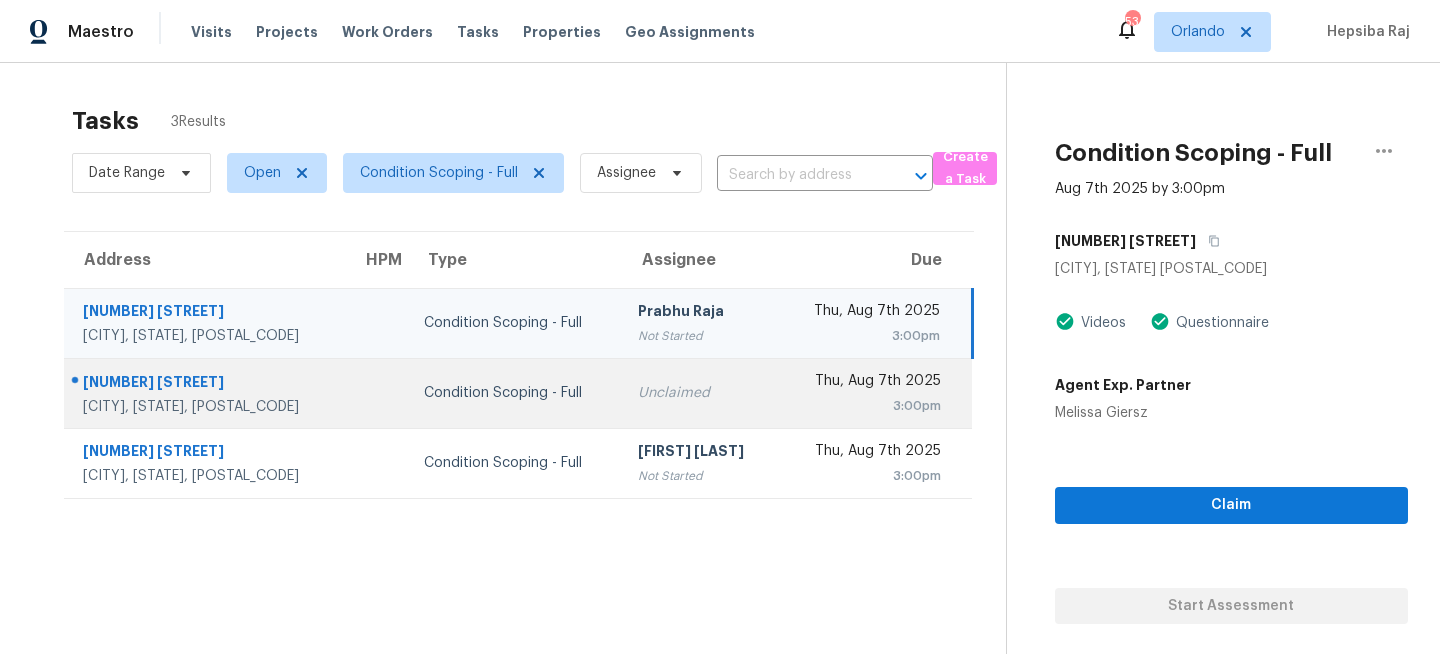 click on "Condition Scoping - Full" at bounding box center [514, 393] 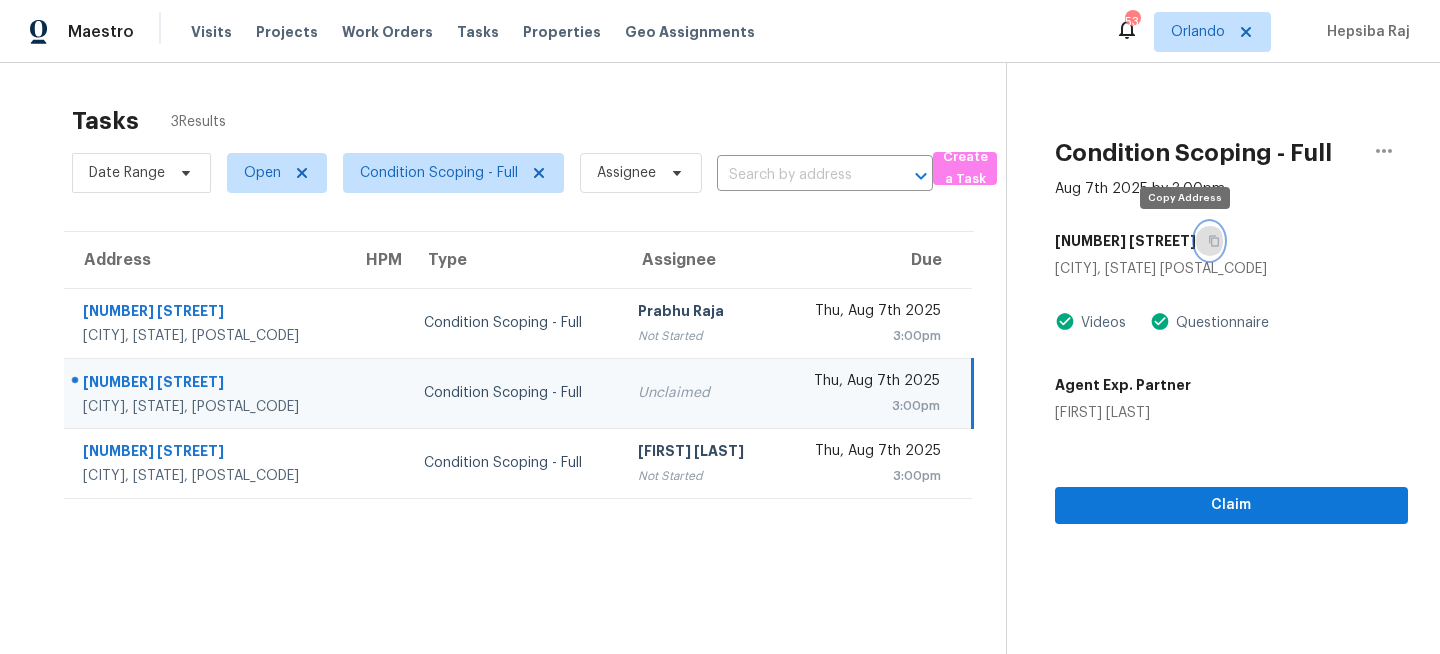 click 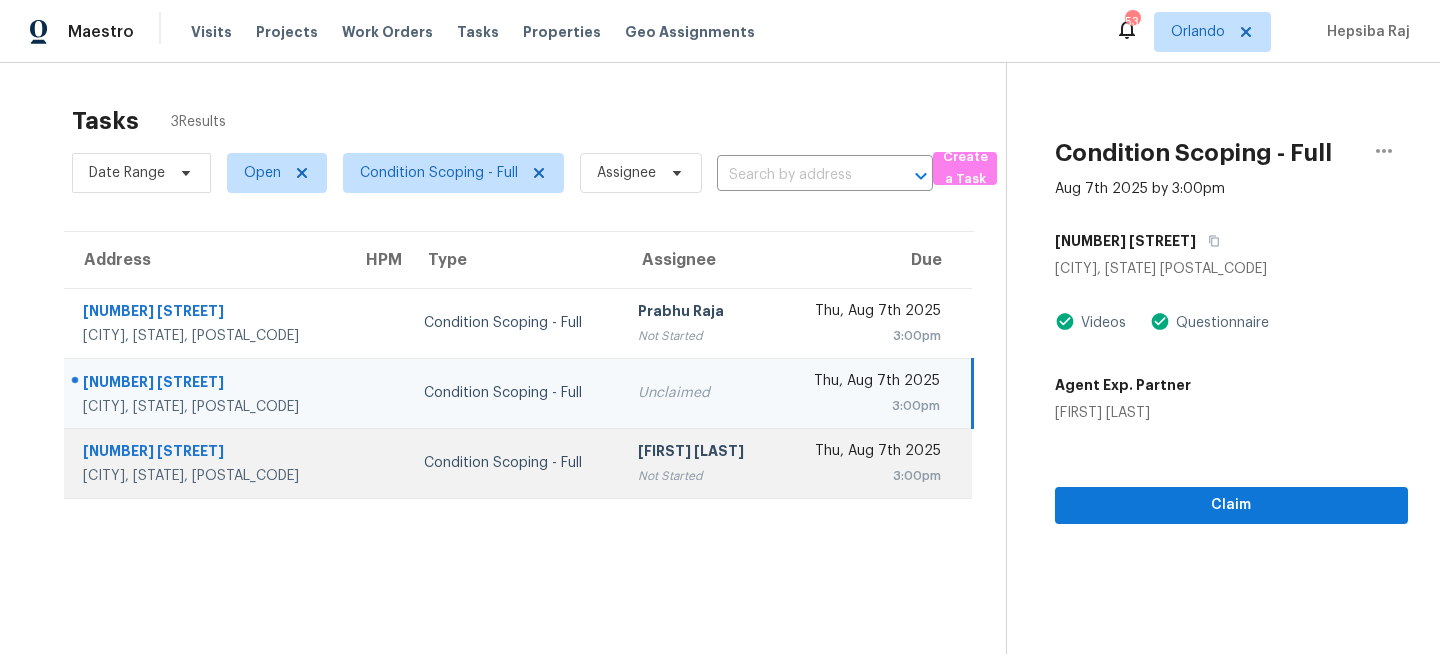 click on "Condition Scoping - Full" at bounding box center (514, 463) 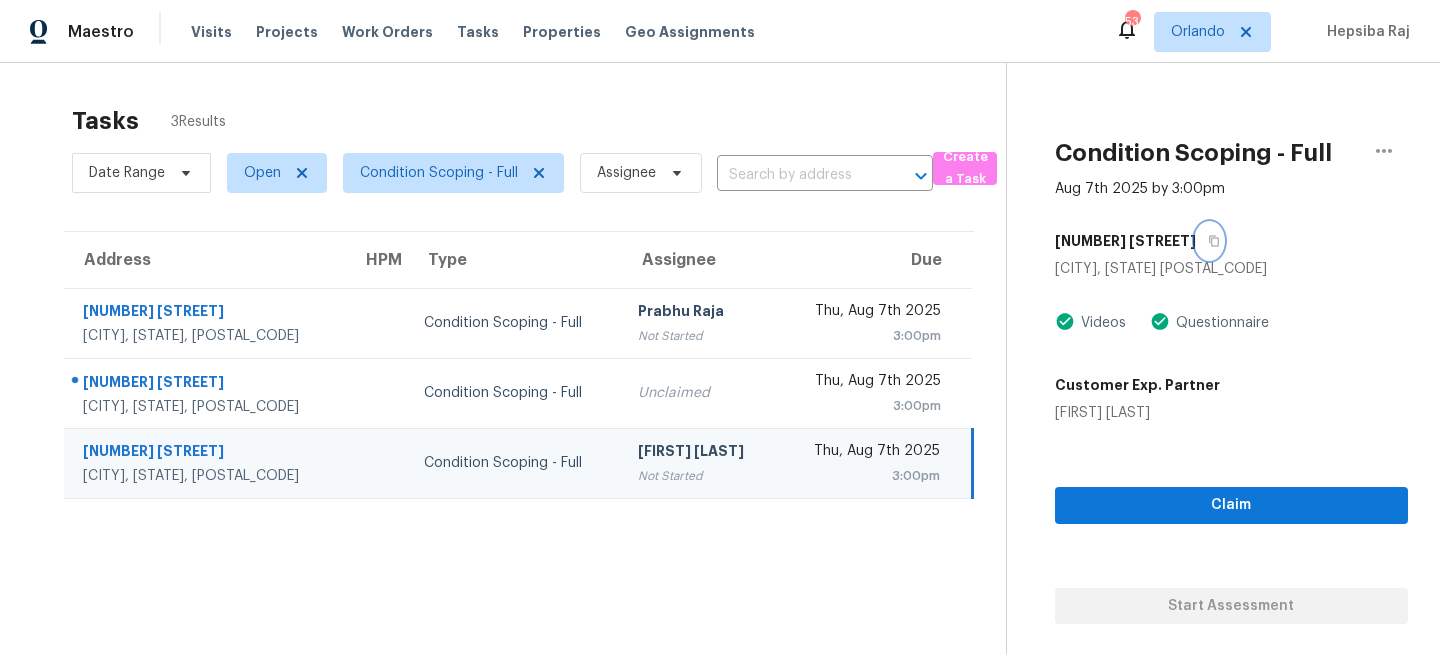 click 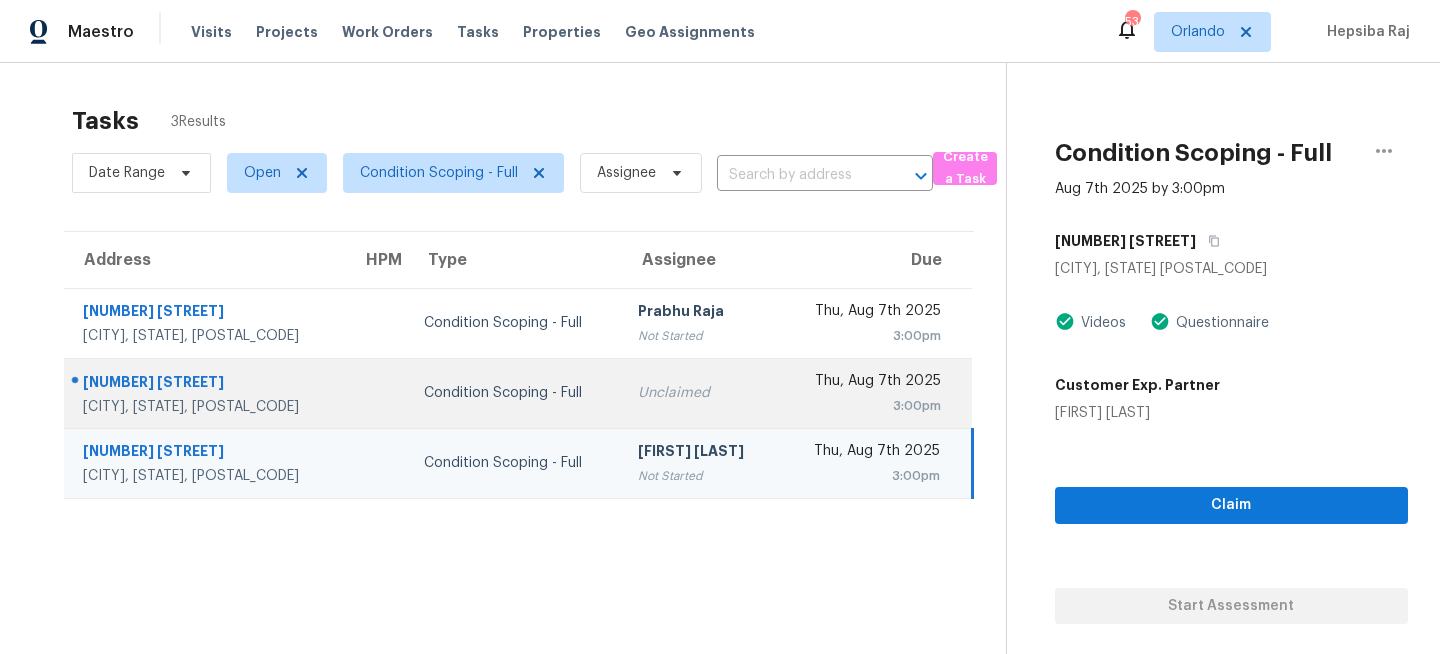 click on "Thu, Aug 7th 2025" at bounding box center [866, 383] 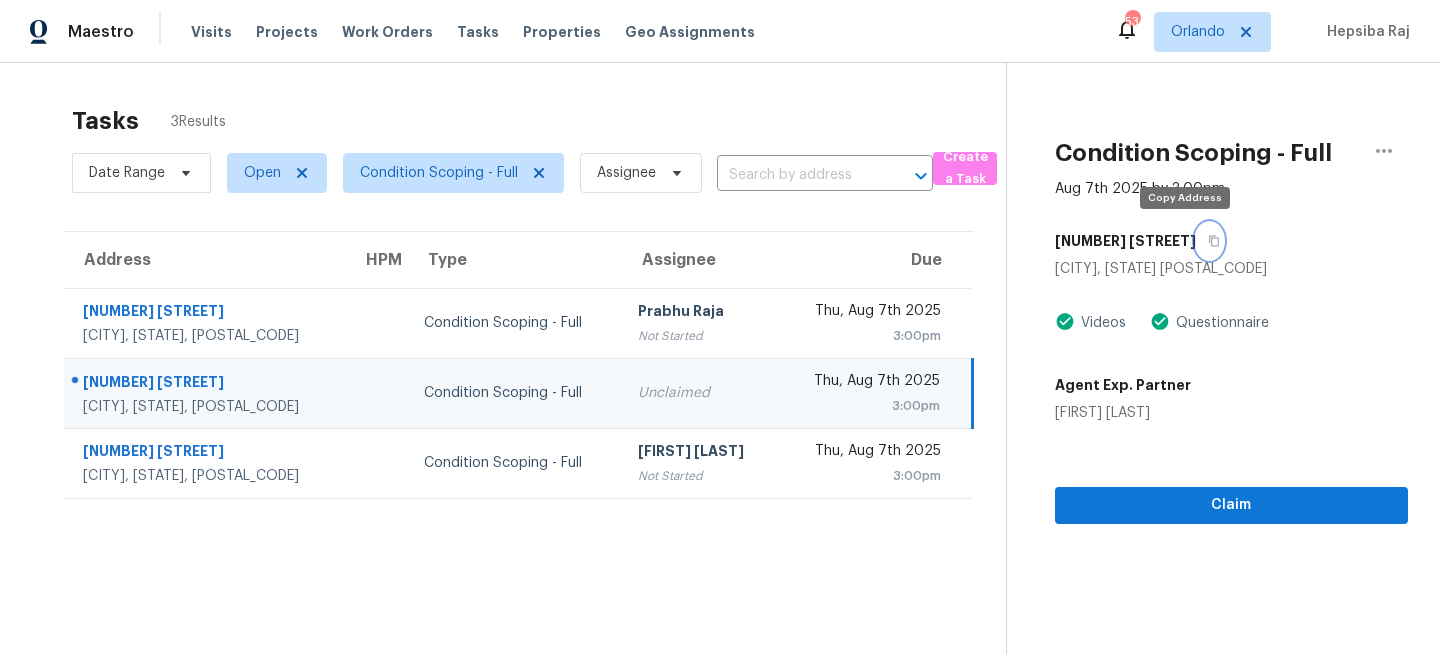 click 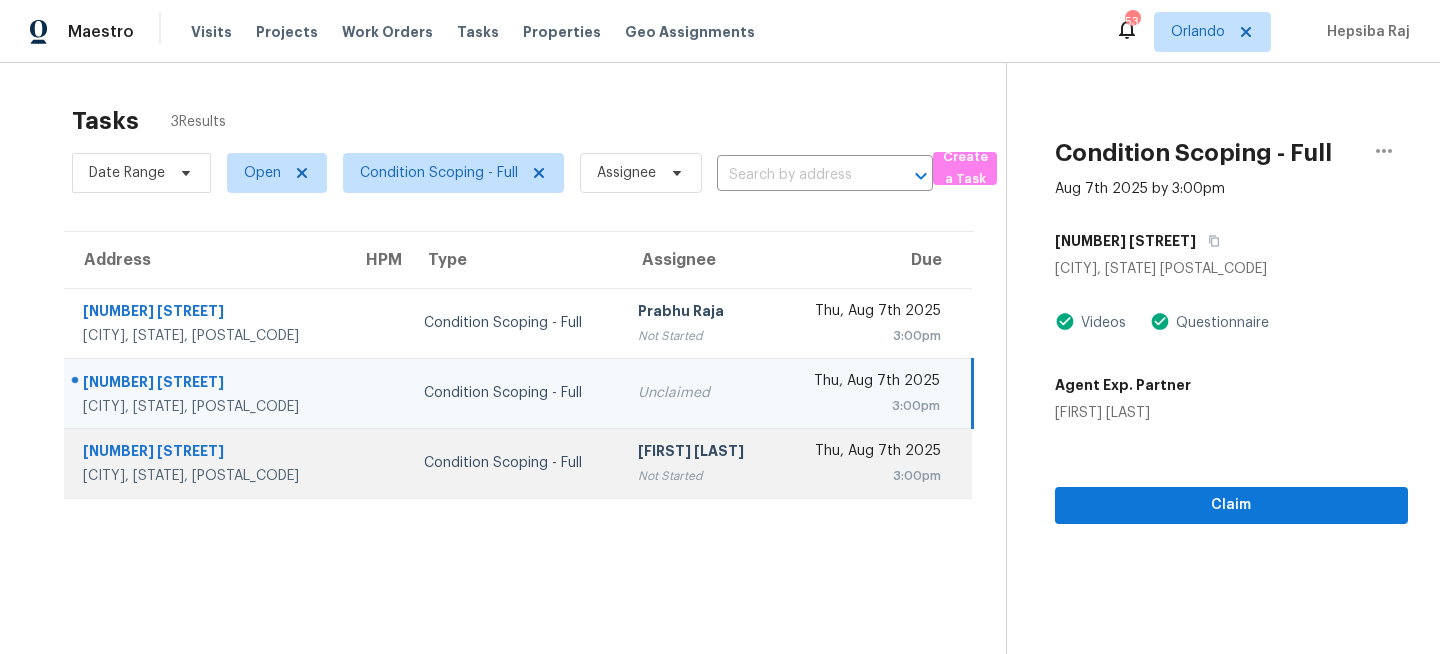 click on "Not Started" at bounding box center (699, 476) 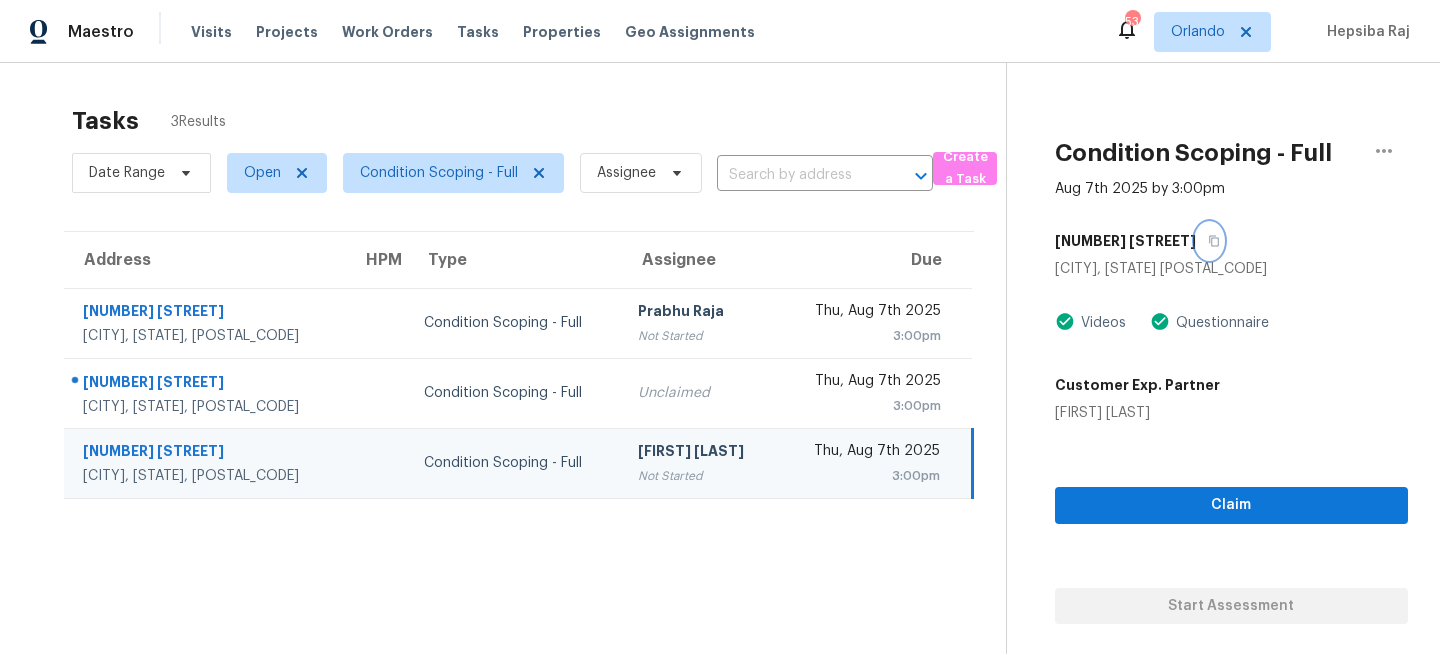 click 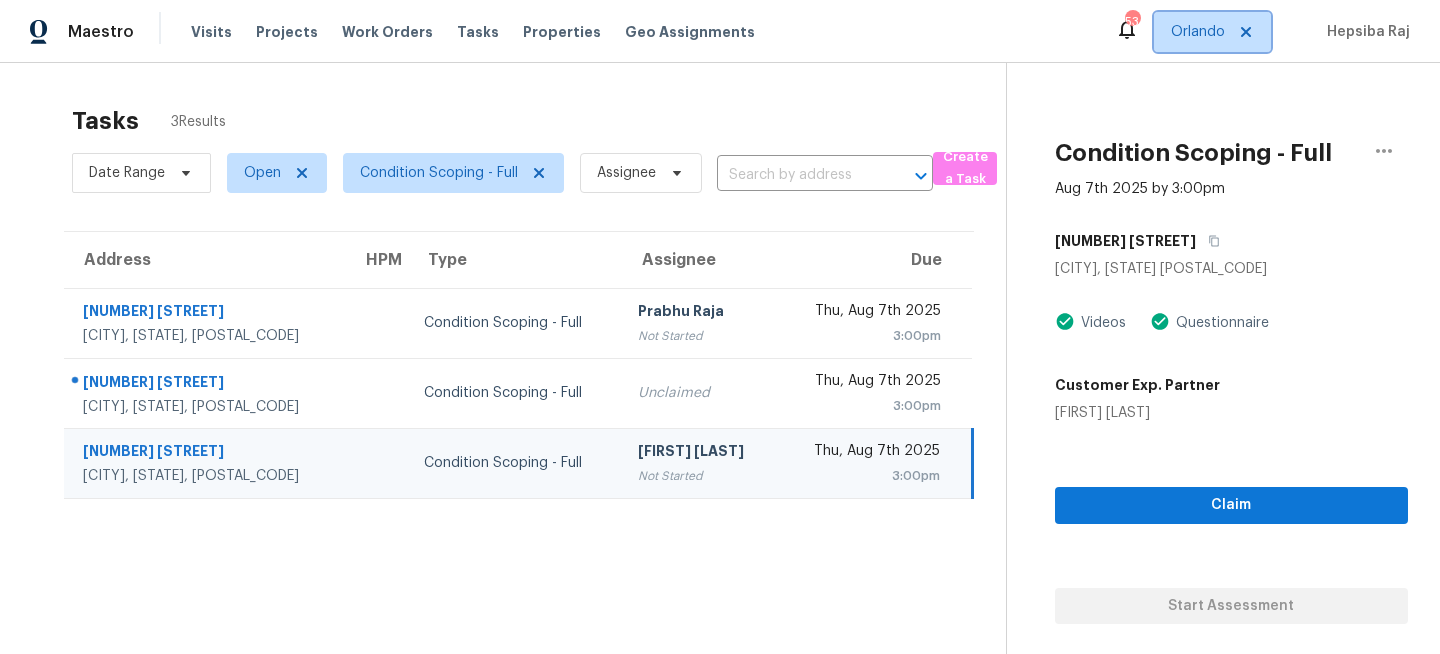 click on "Orlando" at bounding box center [1212, 32] 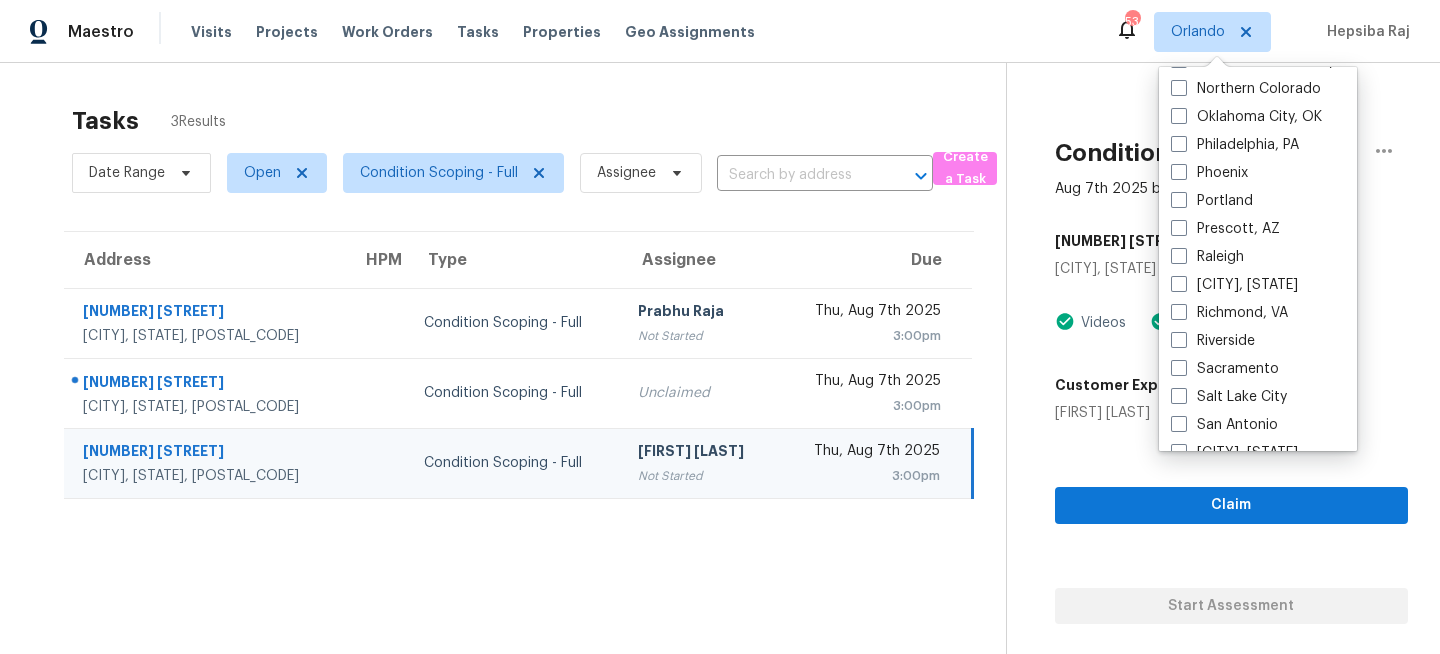 scroll, scrollTop: 1340, scrollLeft: 0, axis: vertical 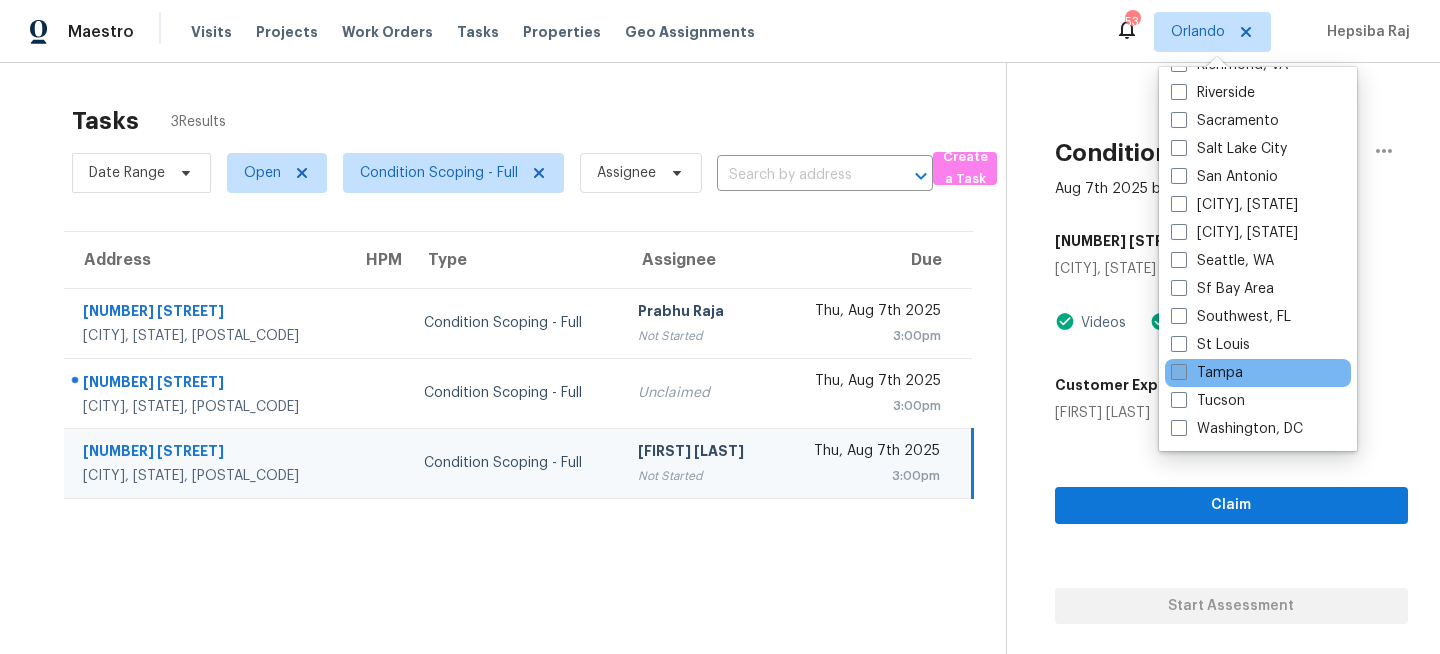 click at bounding box center [1179, 372] 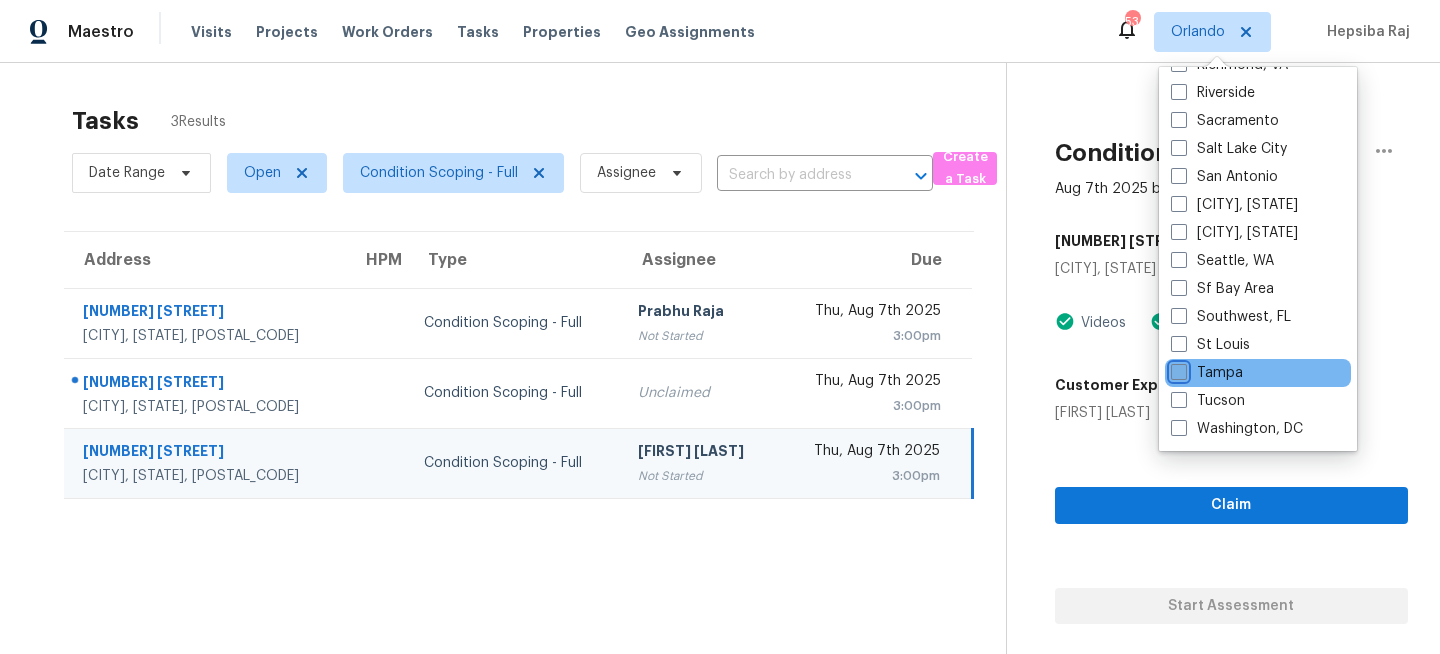 click on "Tampa" at bounding box center (1177, 369) 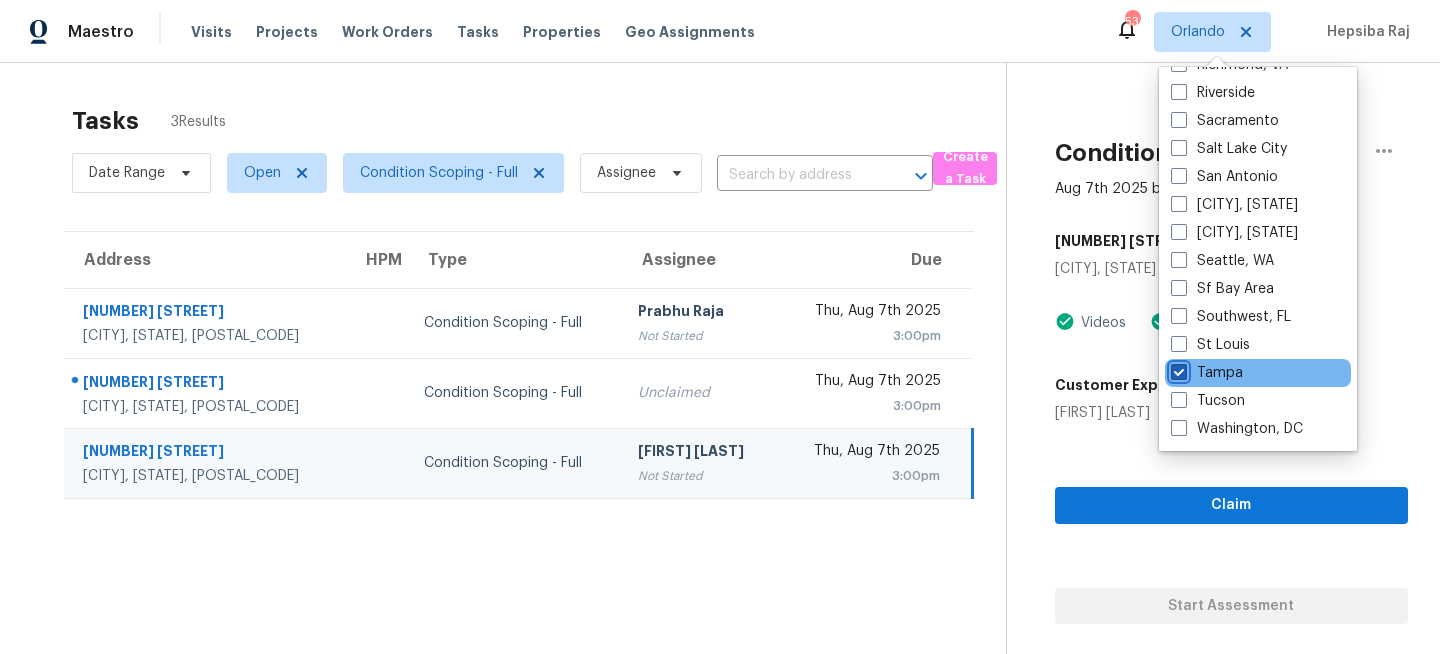 checkbox on "true" 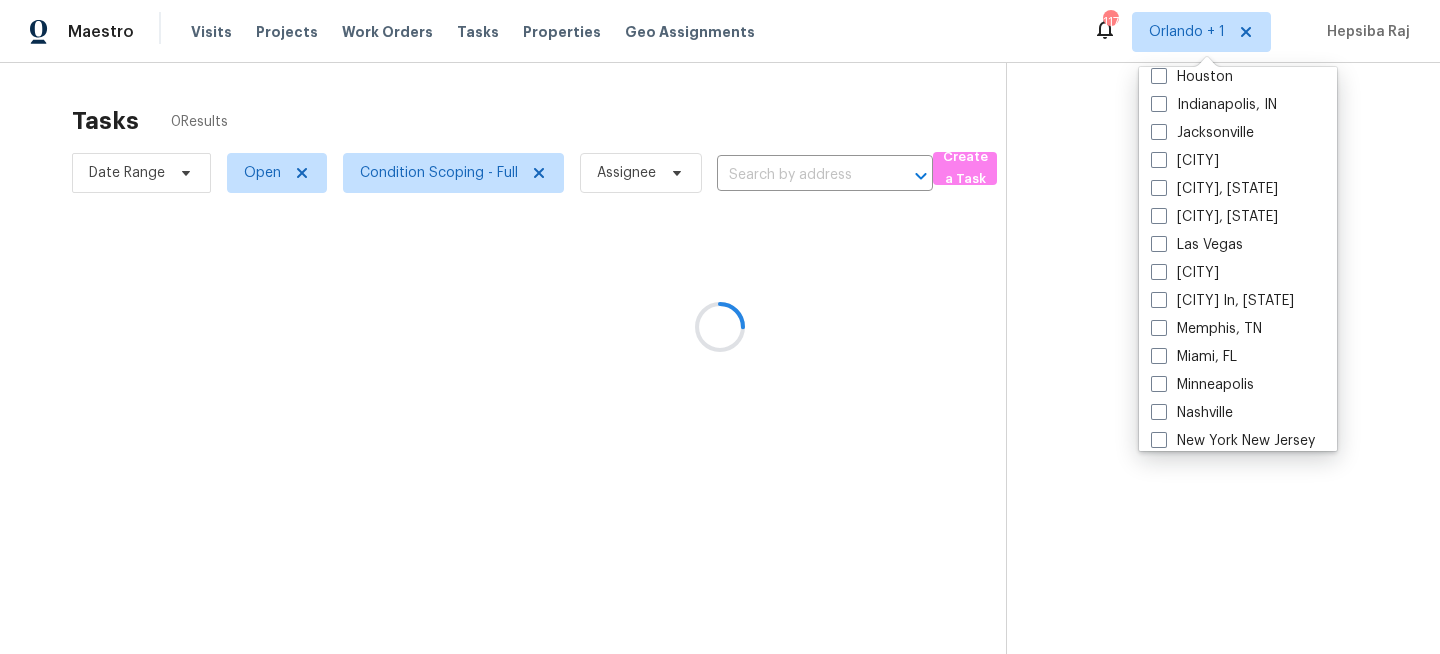 scroll, scrollTop: 0, scrollLeft: 0, axis: both 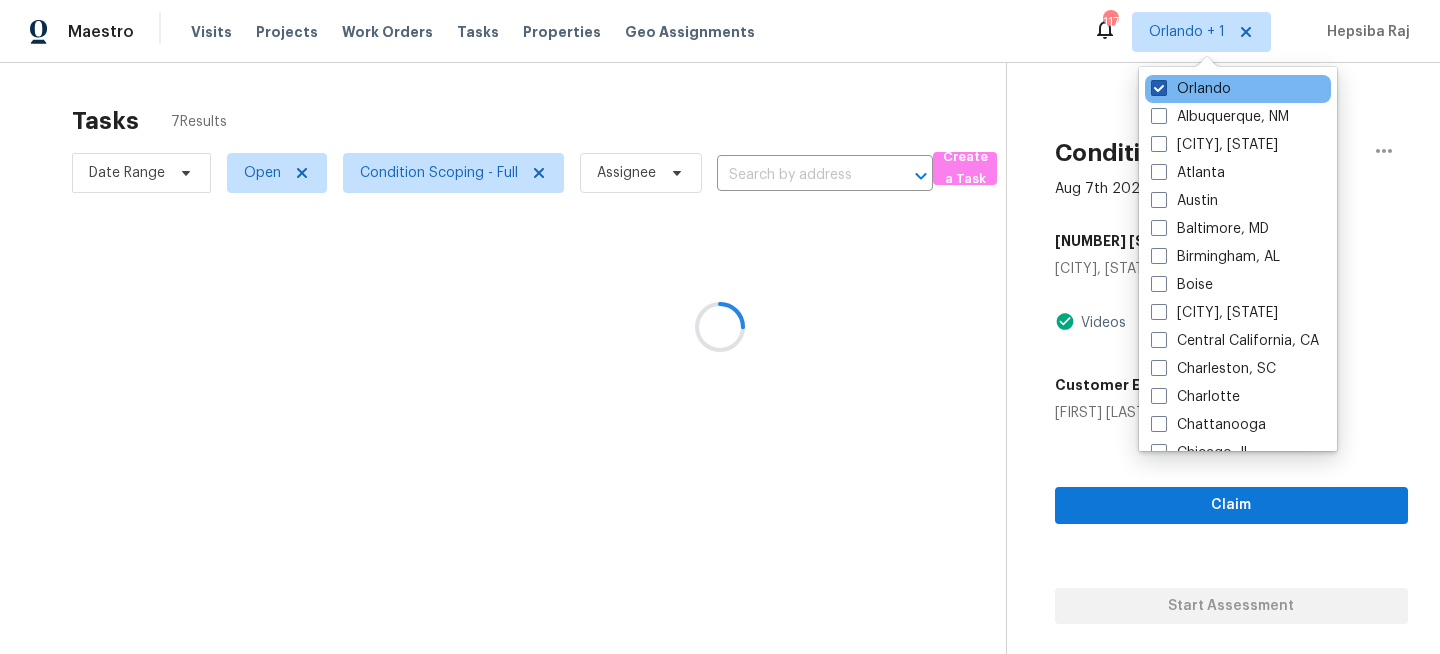 click on "Orlando" at bounding box center (1191, 89) 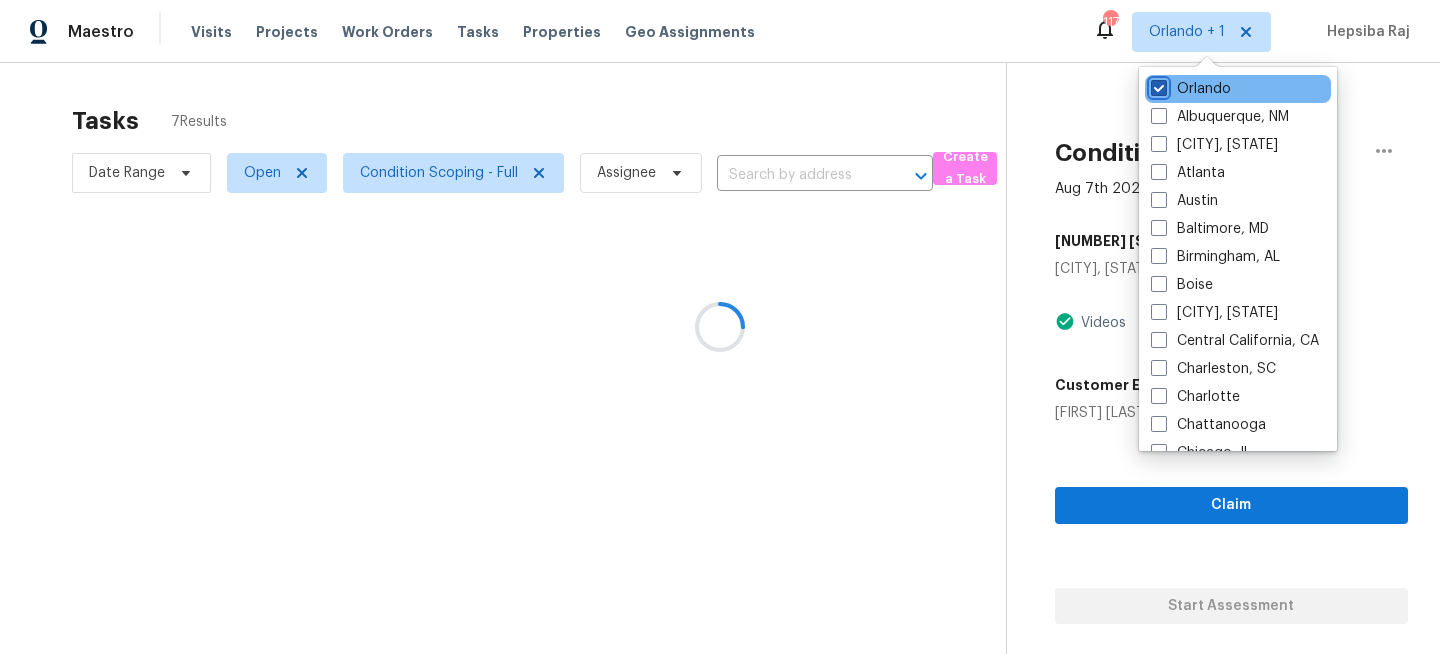 click on "Orlando" at bounding box center [1157, 85] 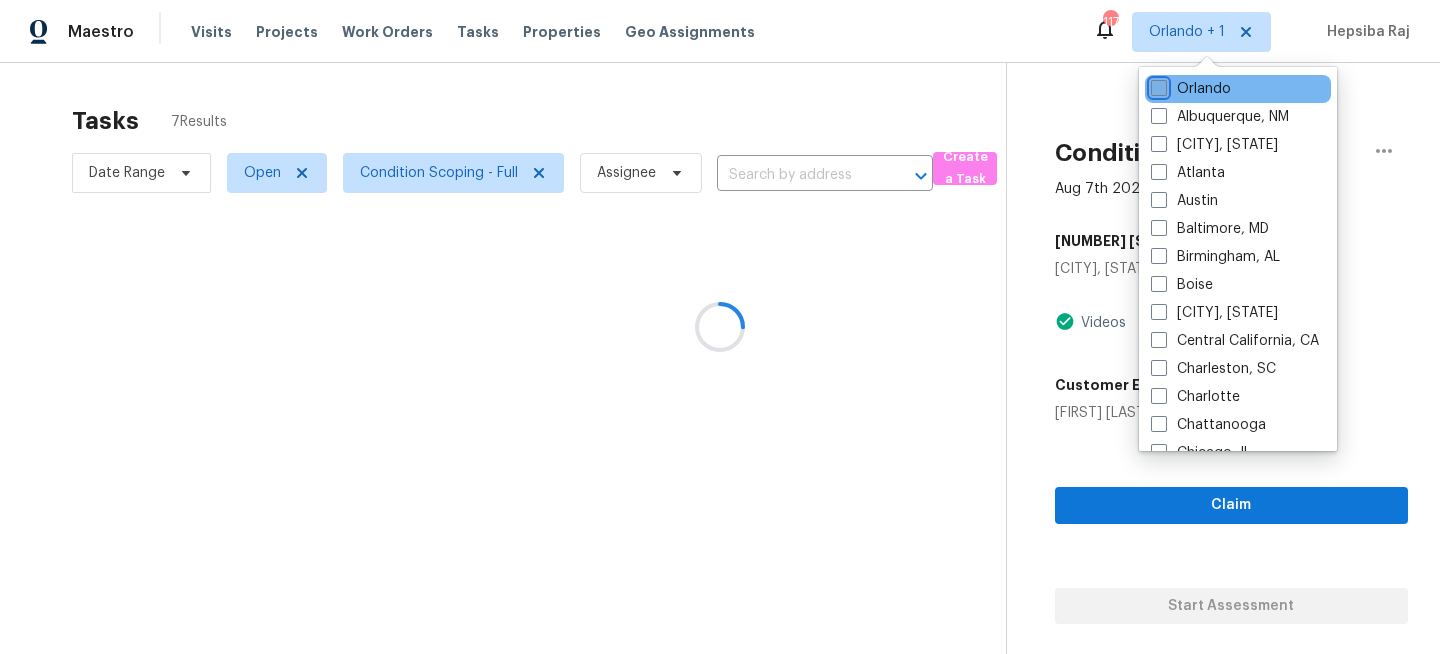 checkbox on "false" 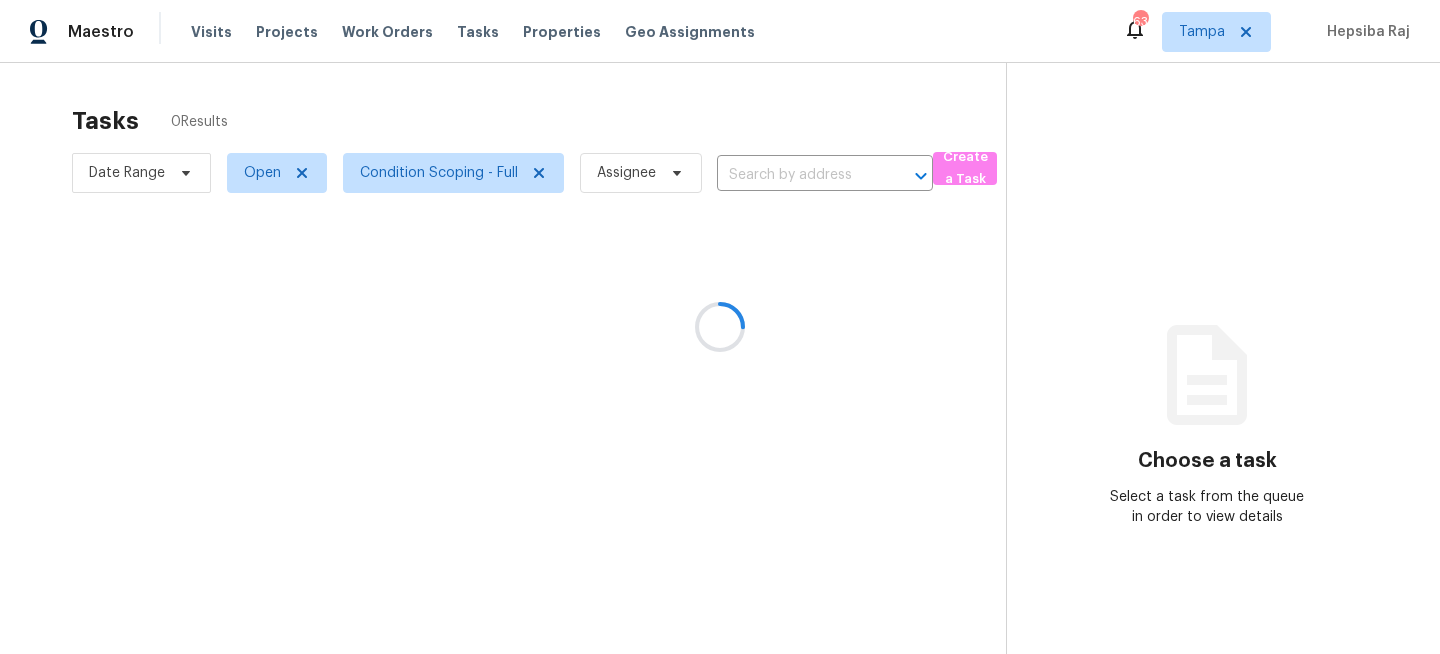 scroll, scrollTop: 0, scrollLeft: 0, axis: both 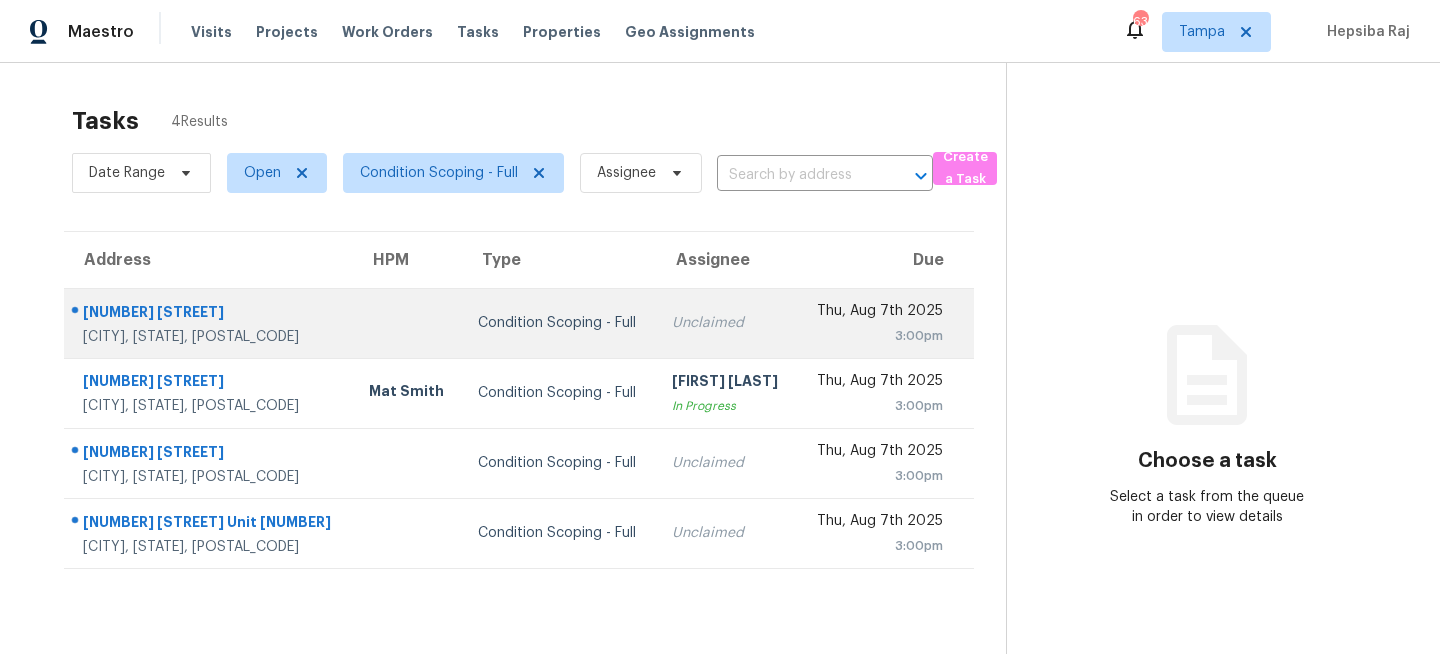 click on "Condition Scoping - Full" at bounding box center (559, 323) 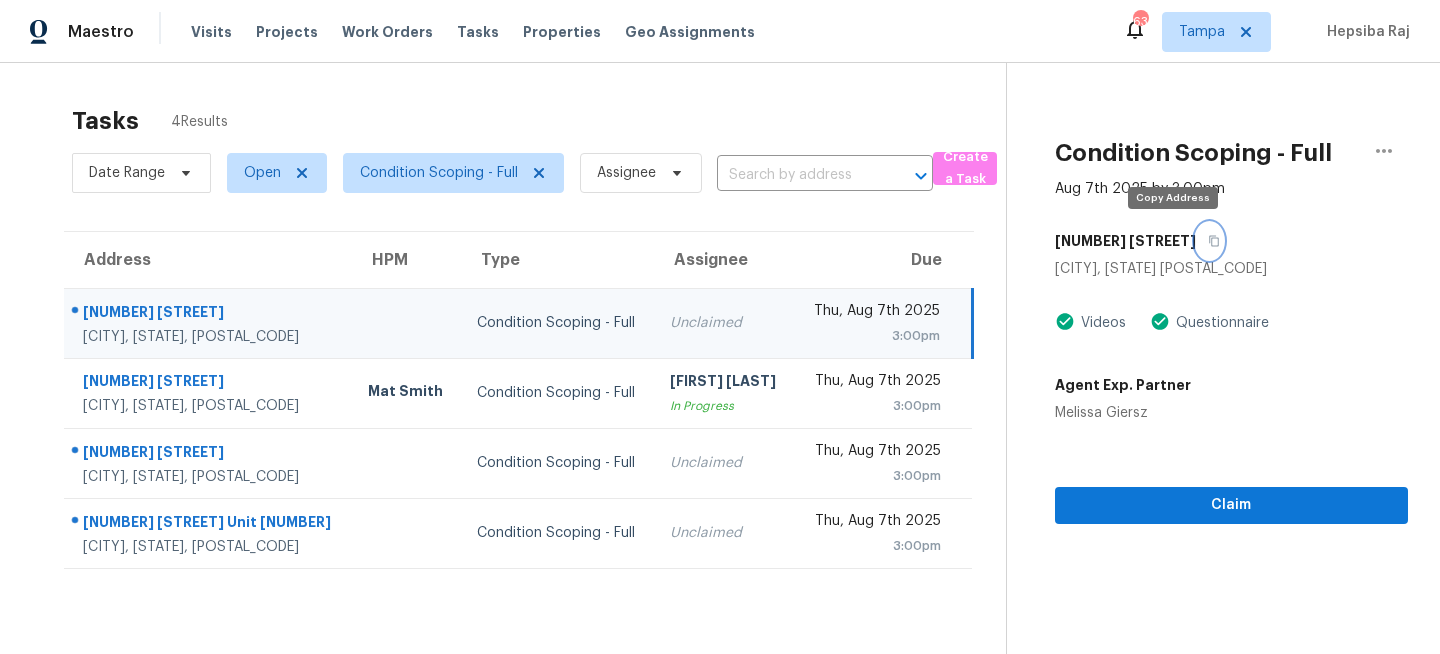 click 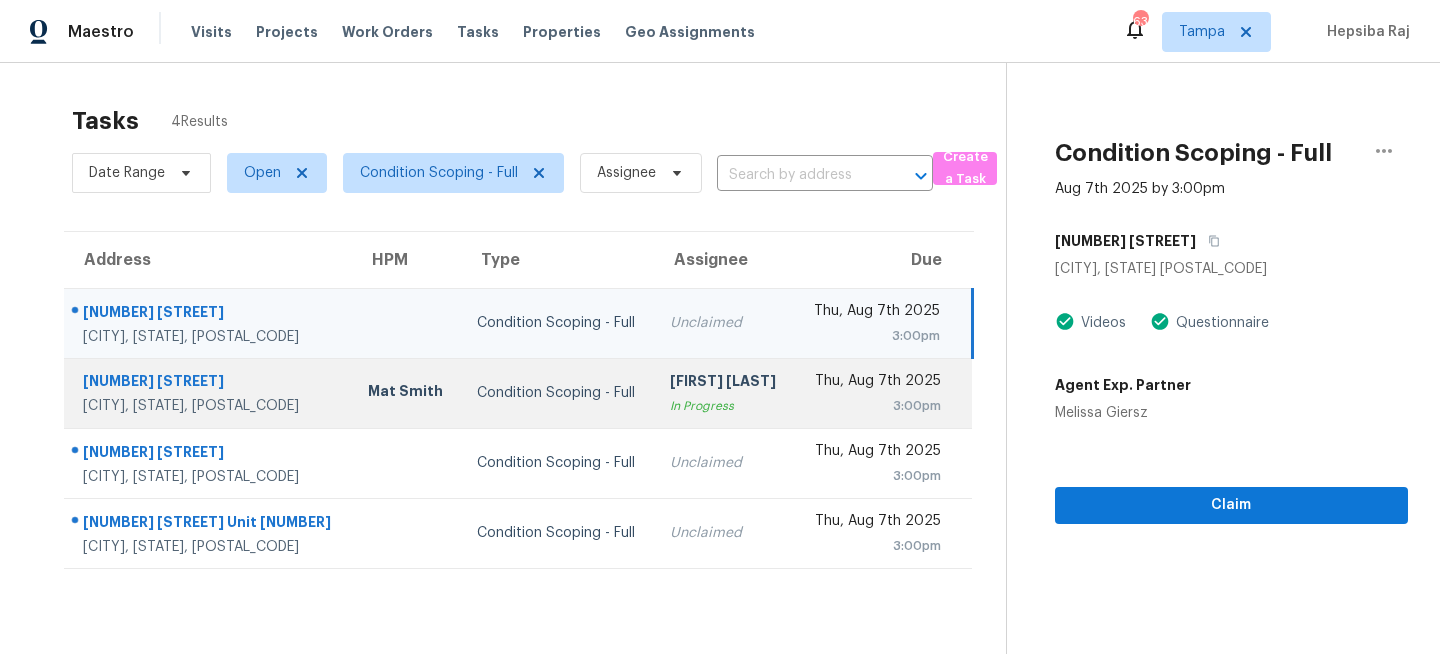 click on "[CITY], [STATE], [POSTAL_CODE]" at bounding box center (209, 406) 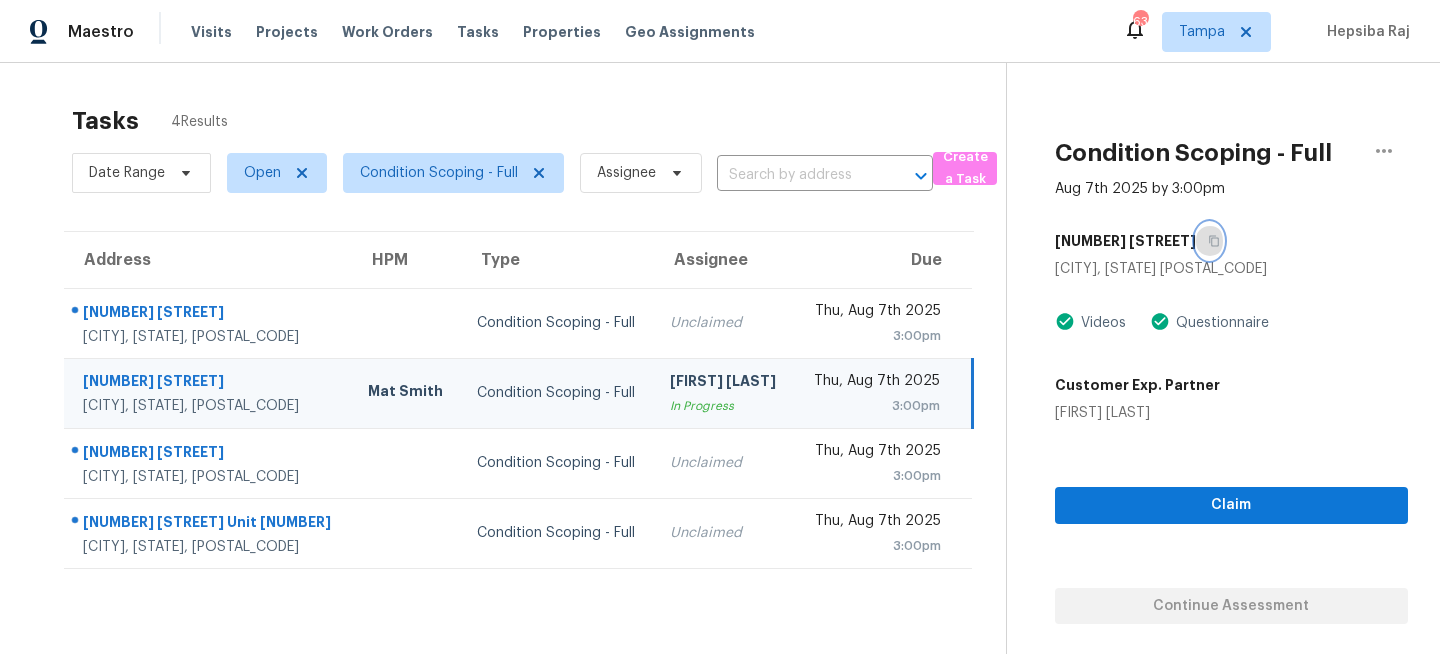 click 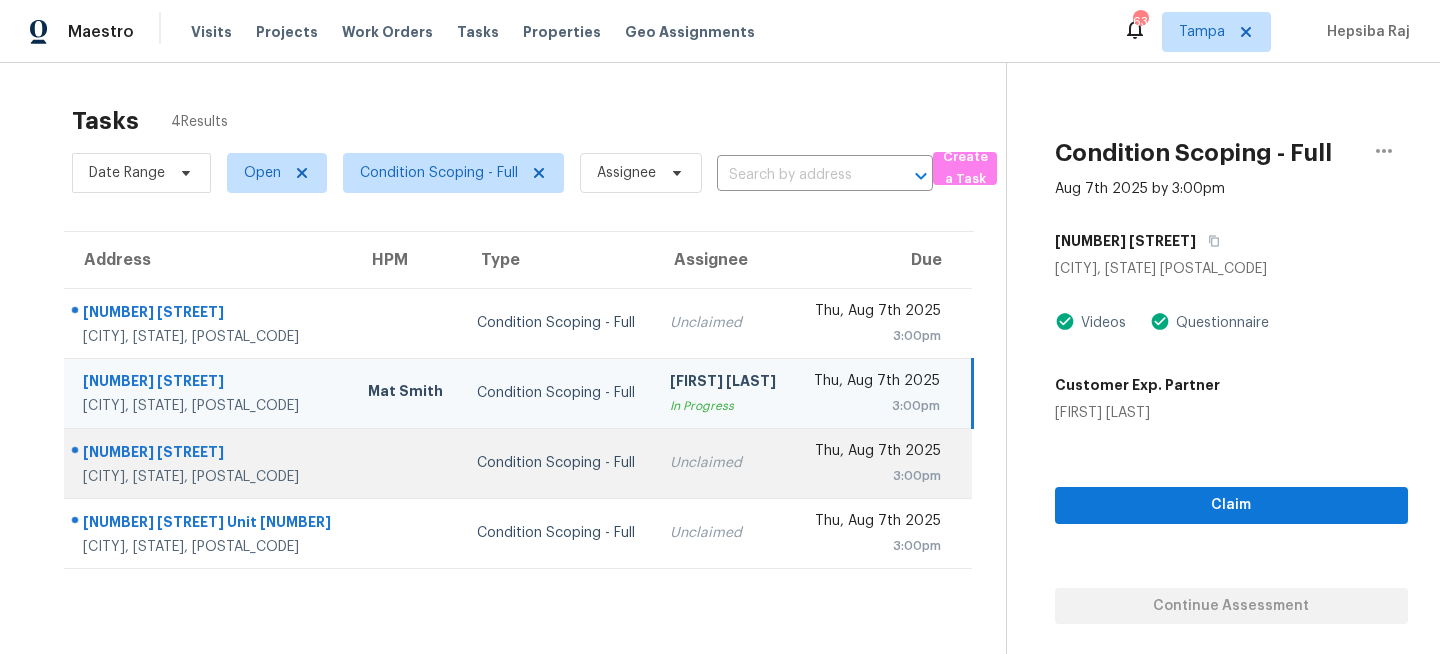 click on "Condition Scoping - Full" at bounding box center (557, 463) 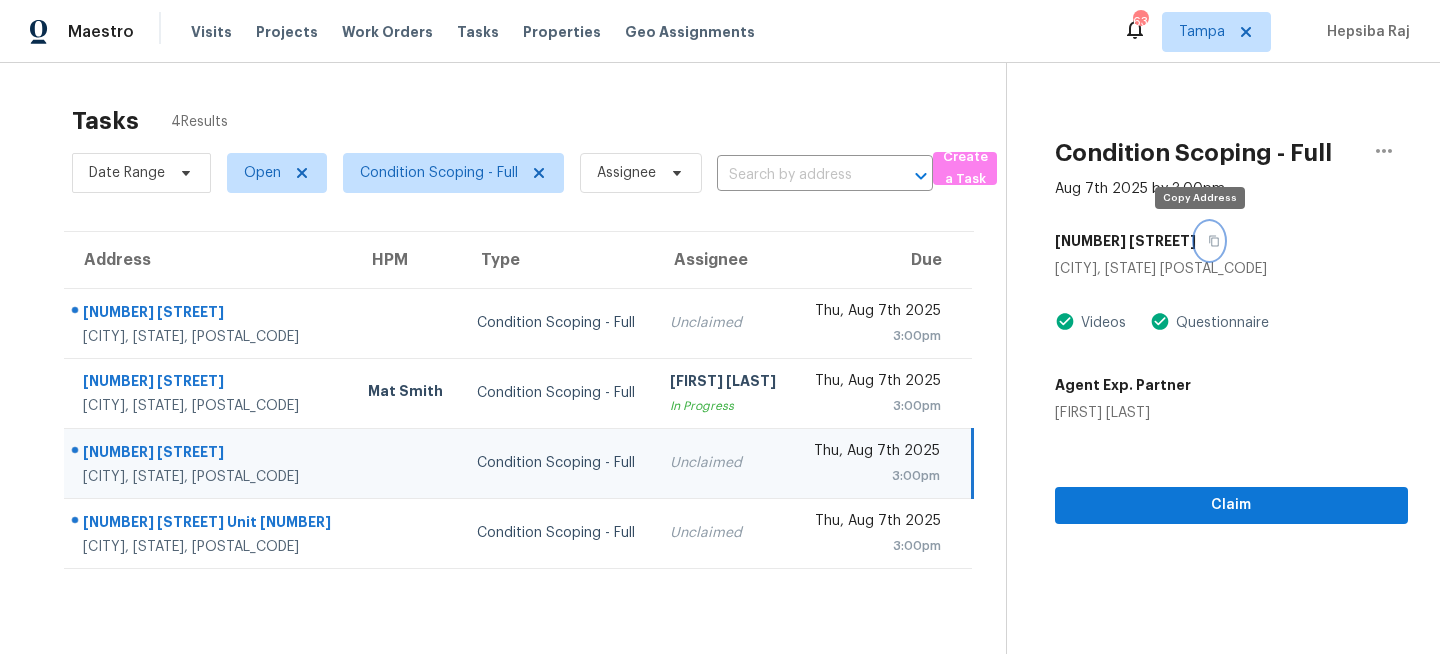 click 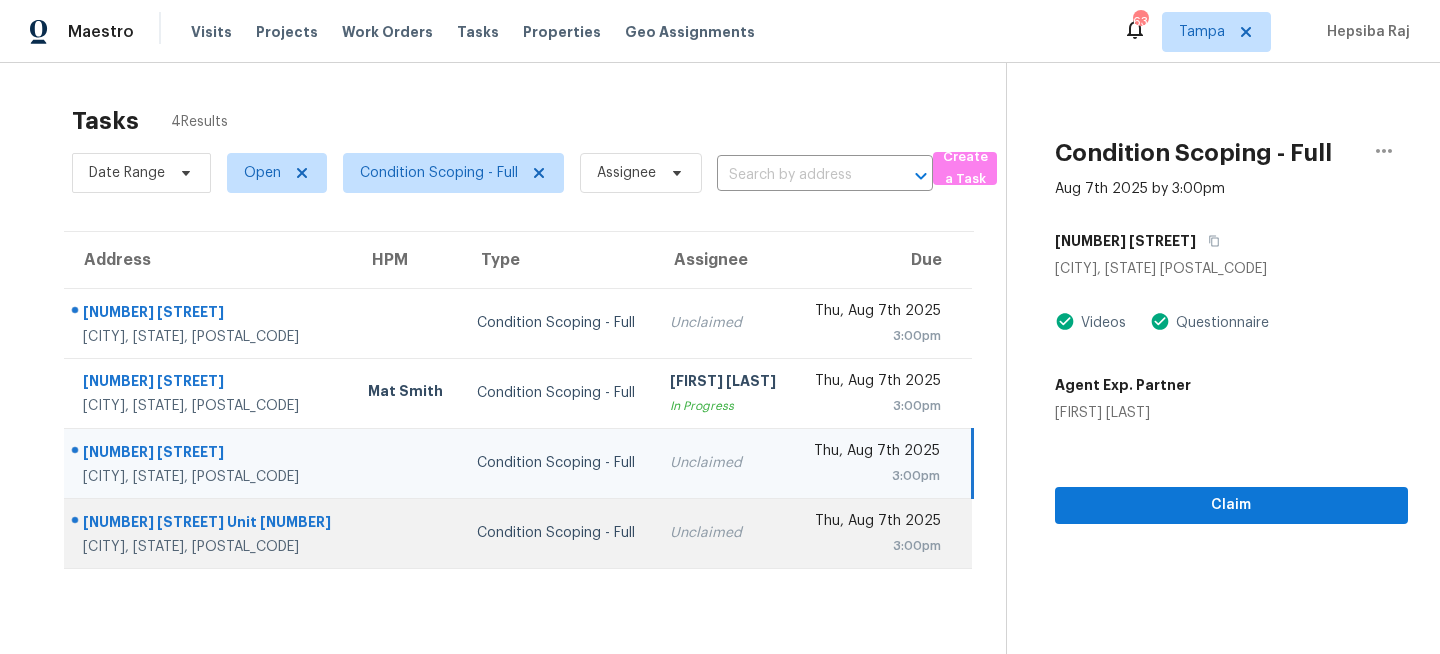 click on "Condition Scoping - Full" at bounding box center (557, 533) 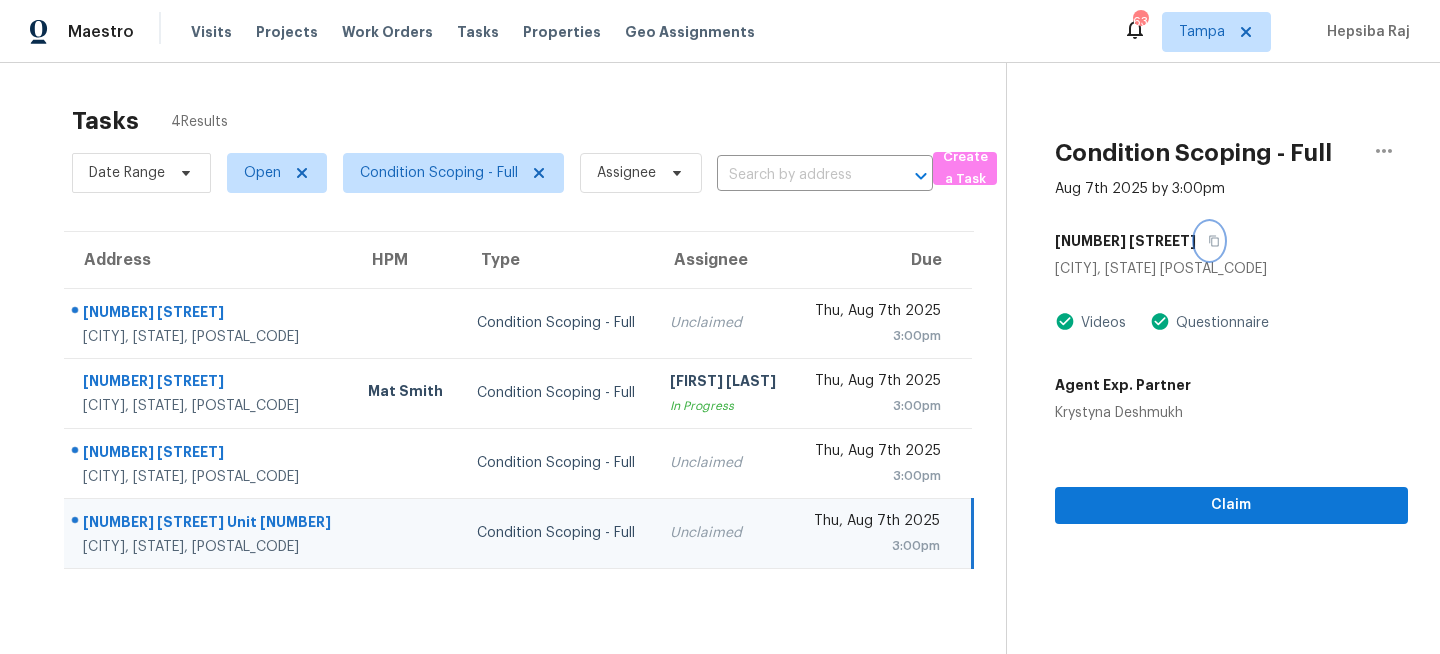 click 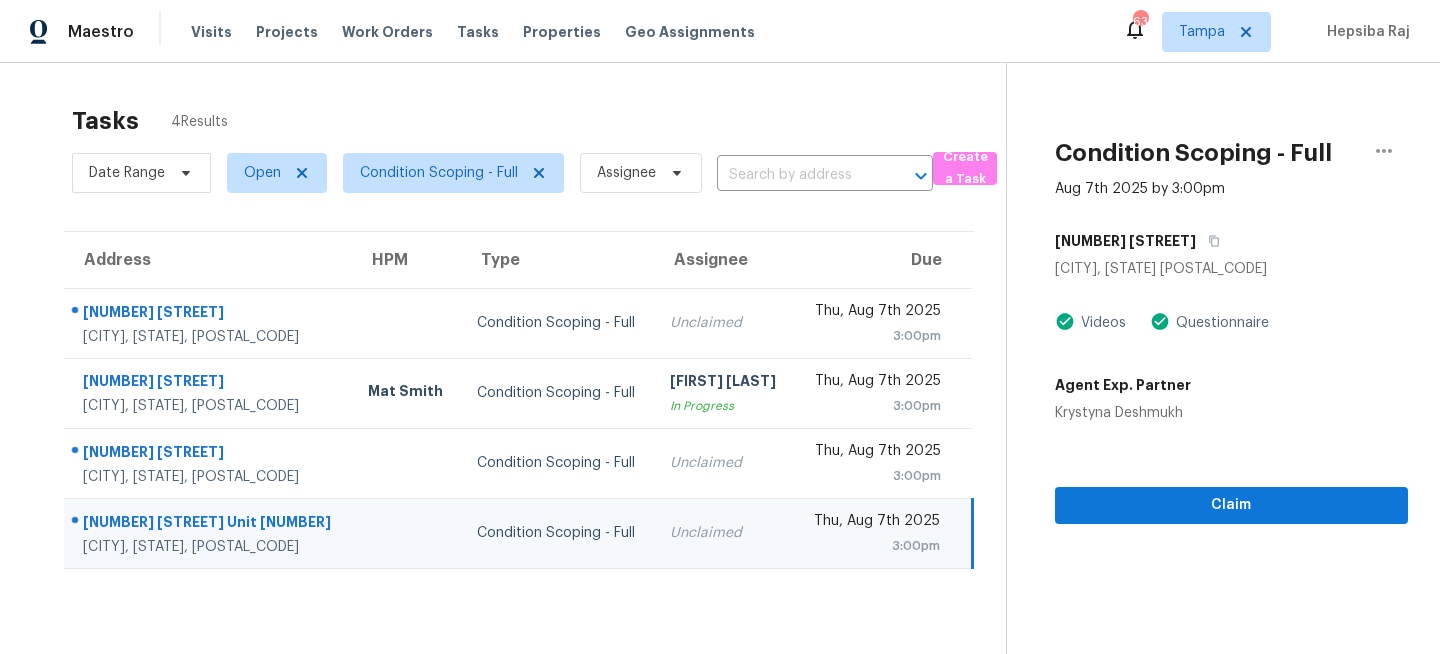 click at bounding box center [406, 533] 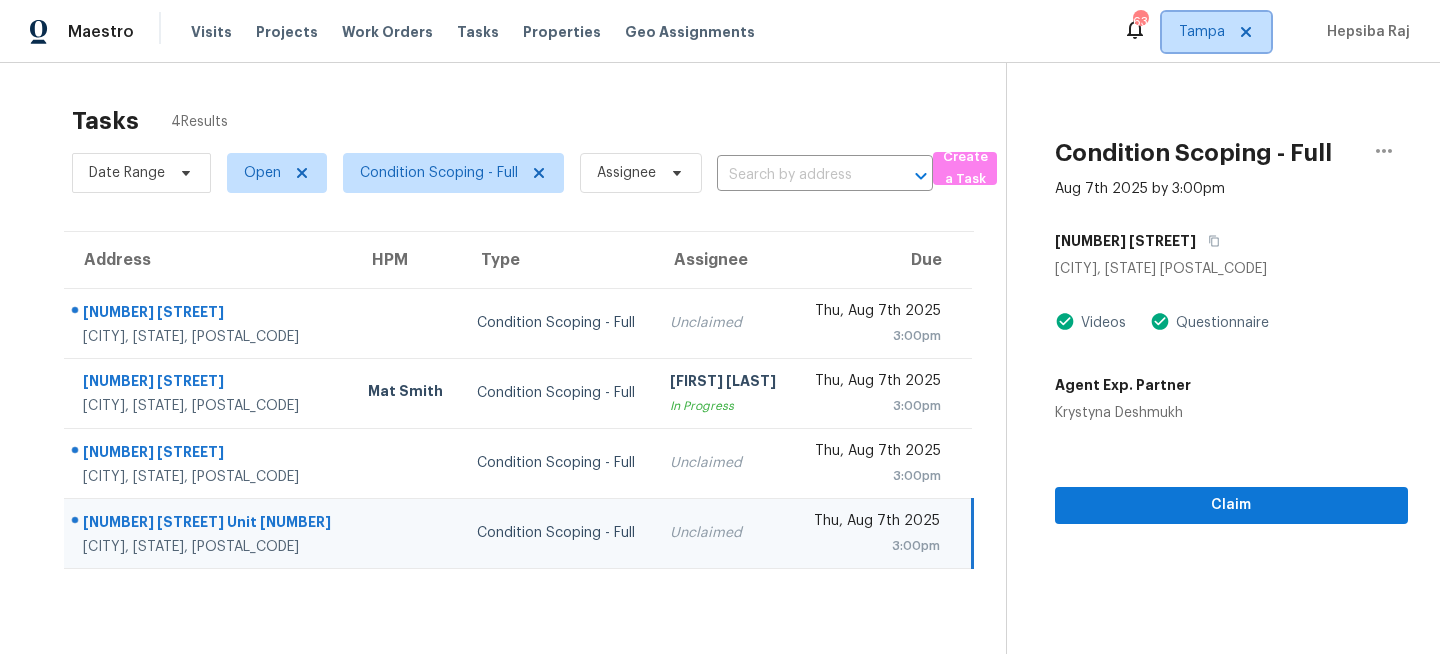 click on "Tampa" at bounding box center (1216, 32) 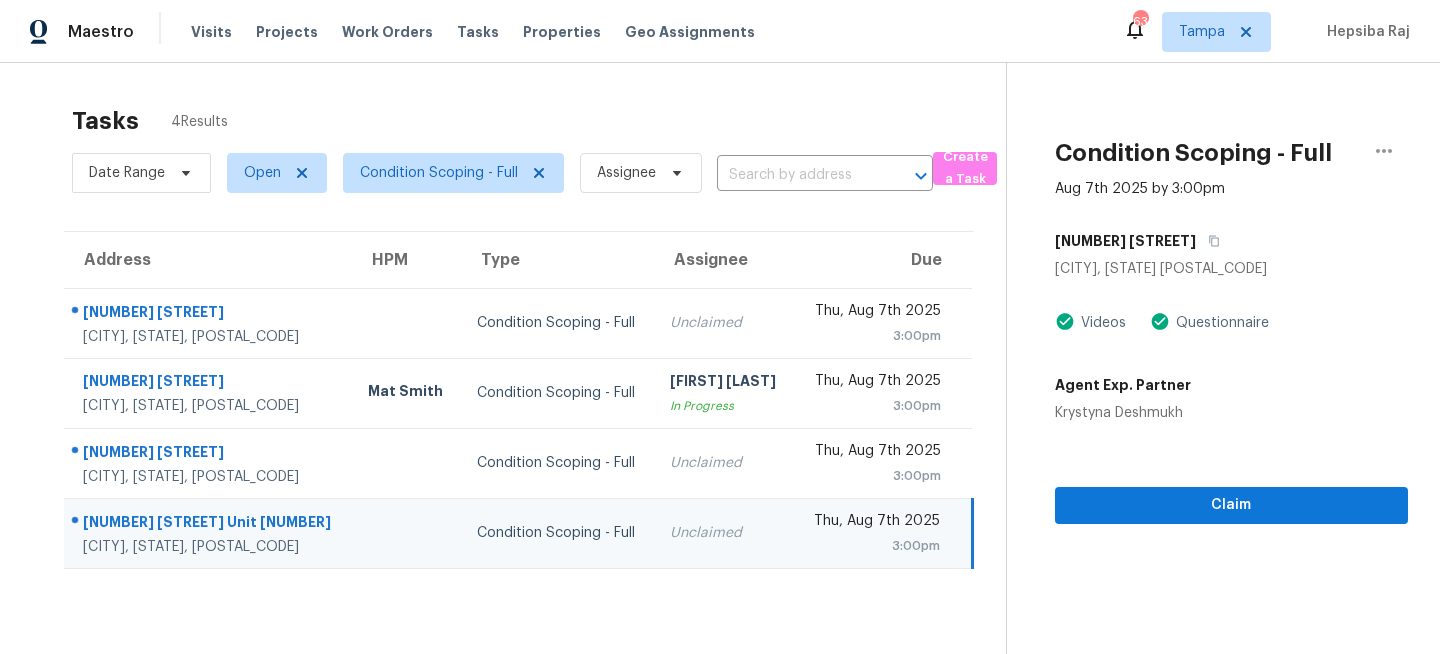 click on "Visits Projects Work Orders Tasks Properties Geo Assignments" at bounding box center [485, 32] 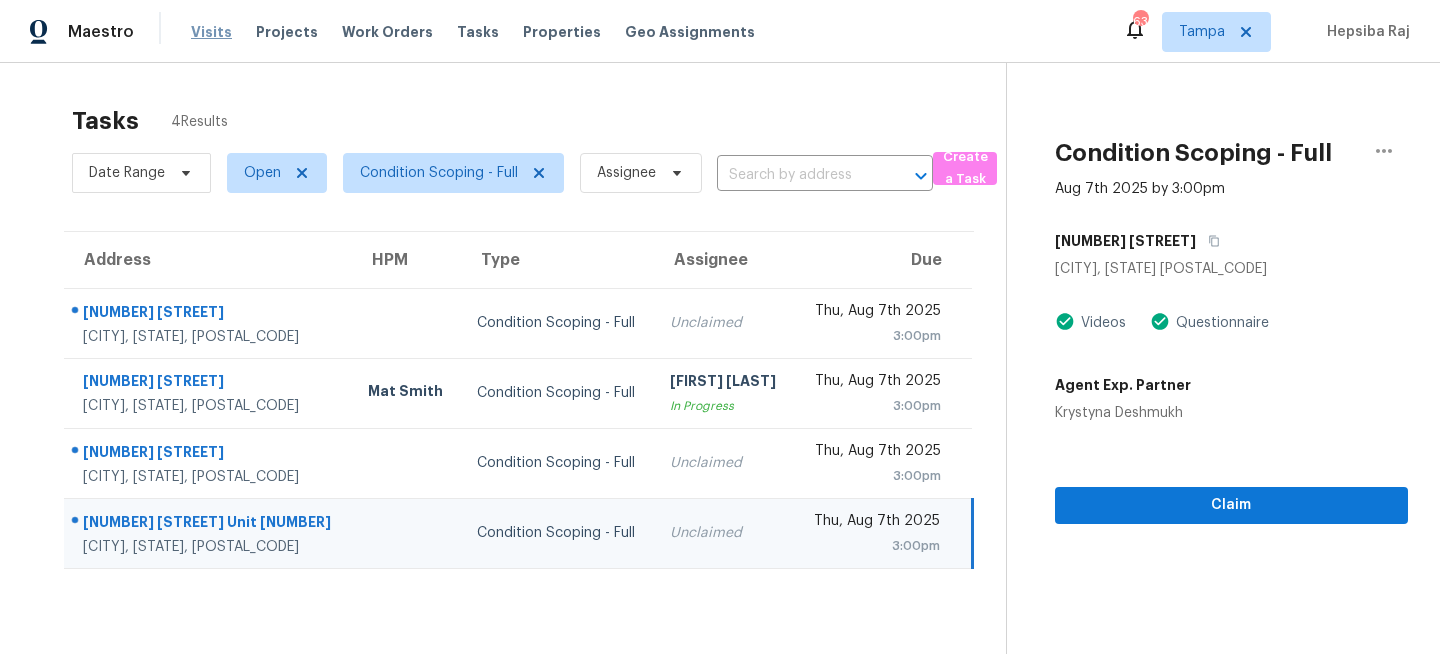 click on "Visits" at bounding box center [211, 32] 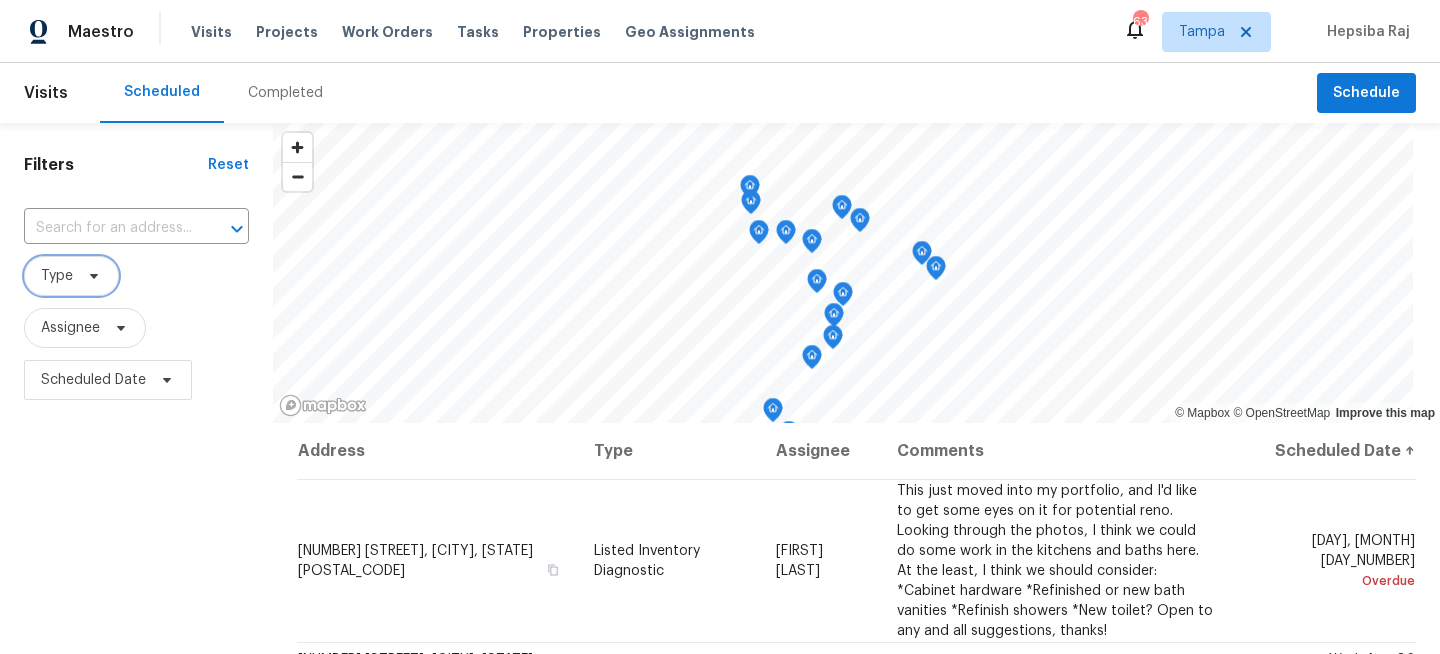 click at bounding box center (91, 276) 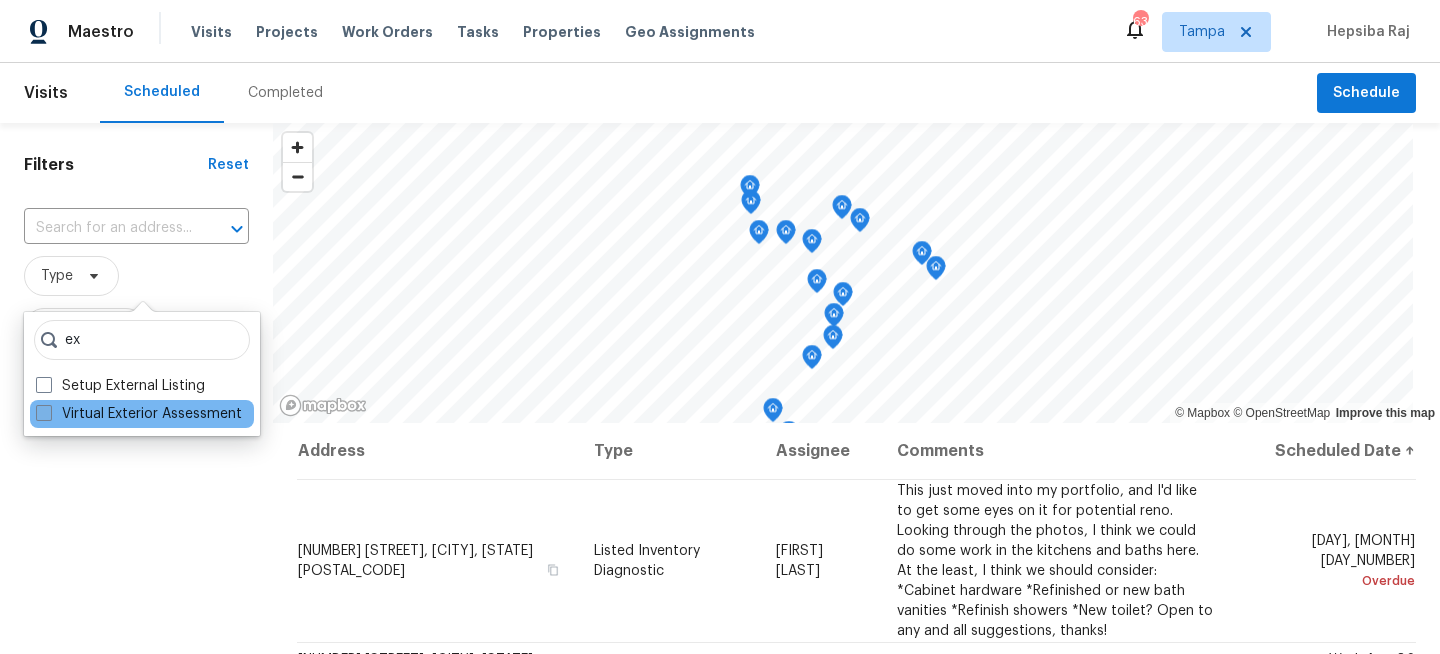 type on "ex" 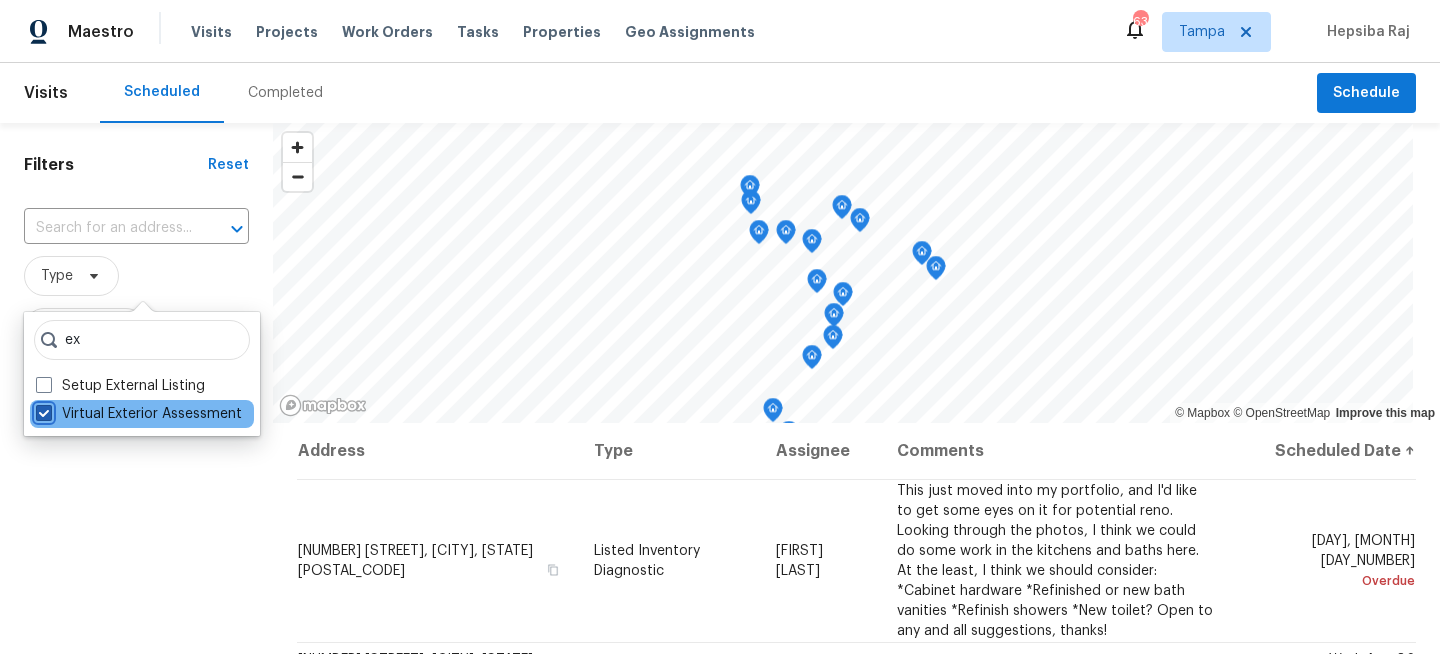 checkbox on "true" 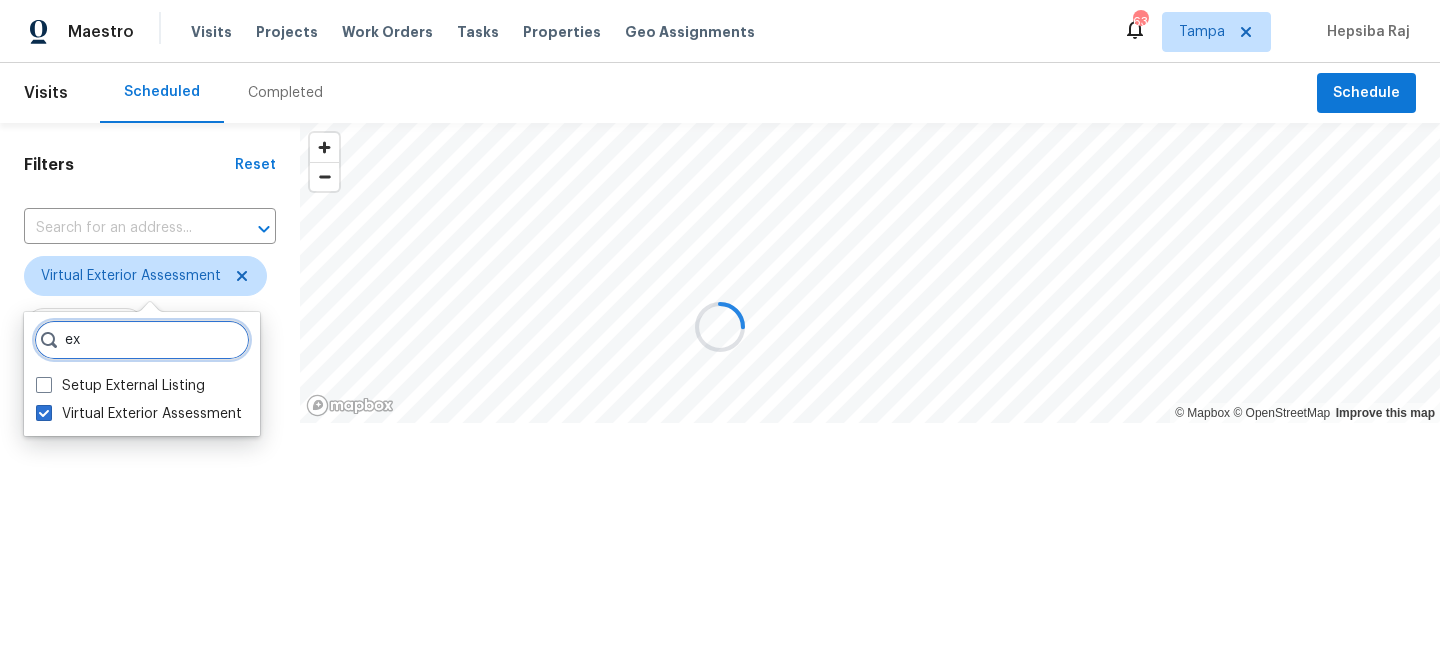 click on "ex" at bounding box center [142, 340] 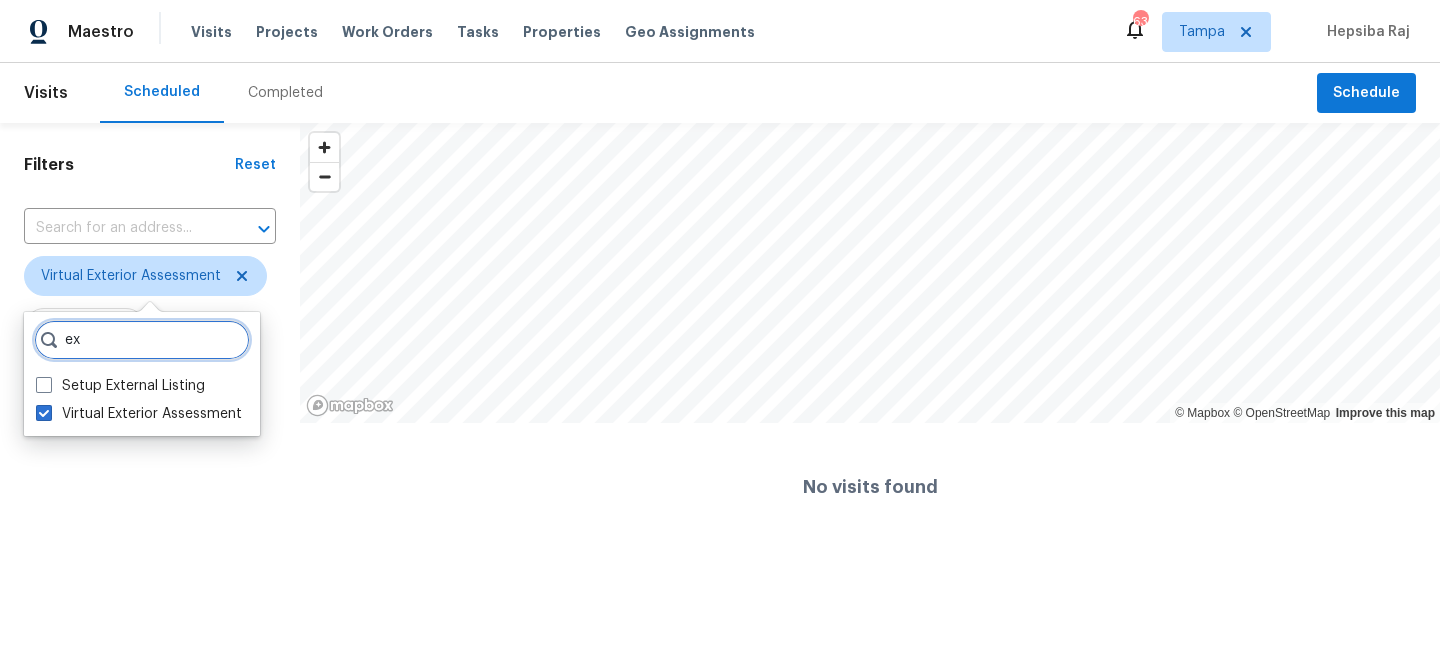 type on "e" 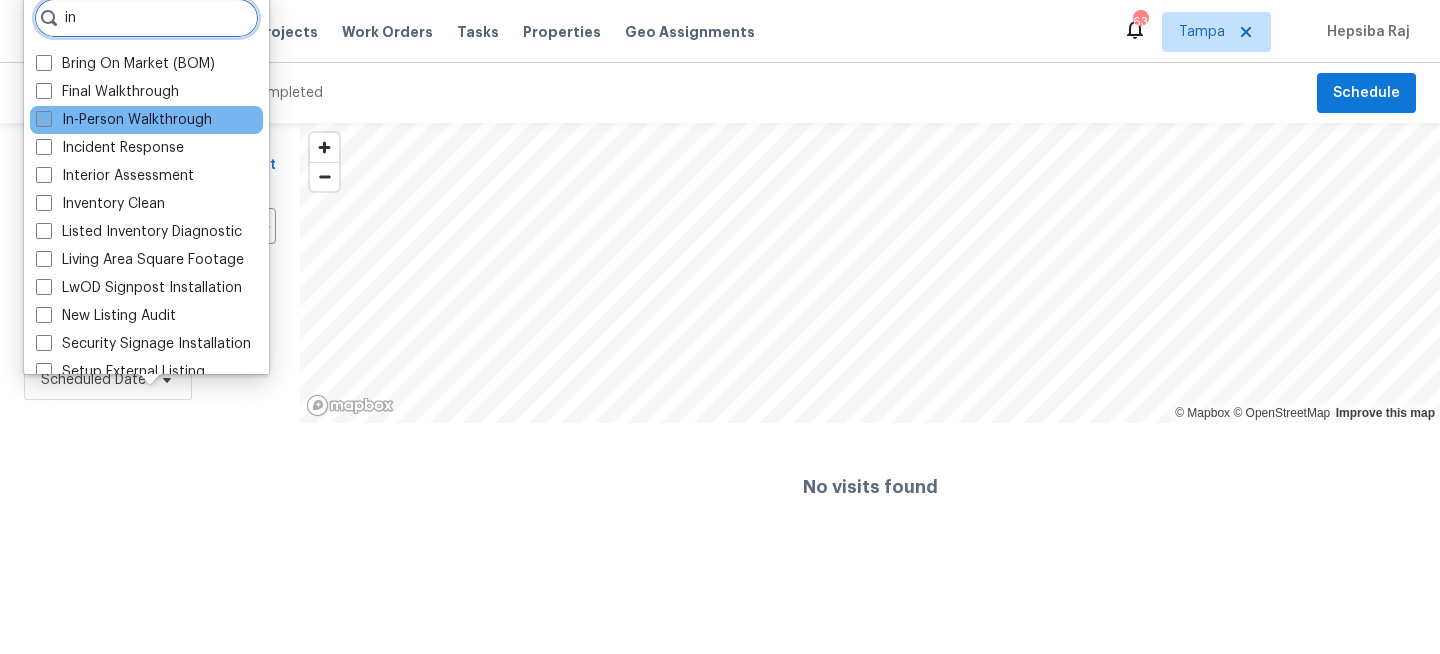 type on "in" 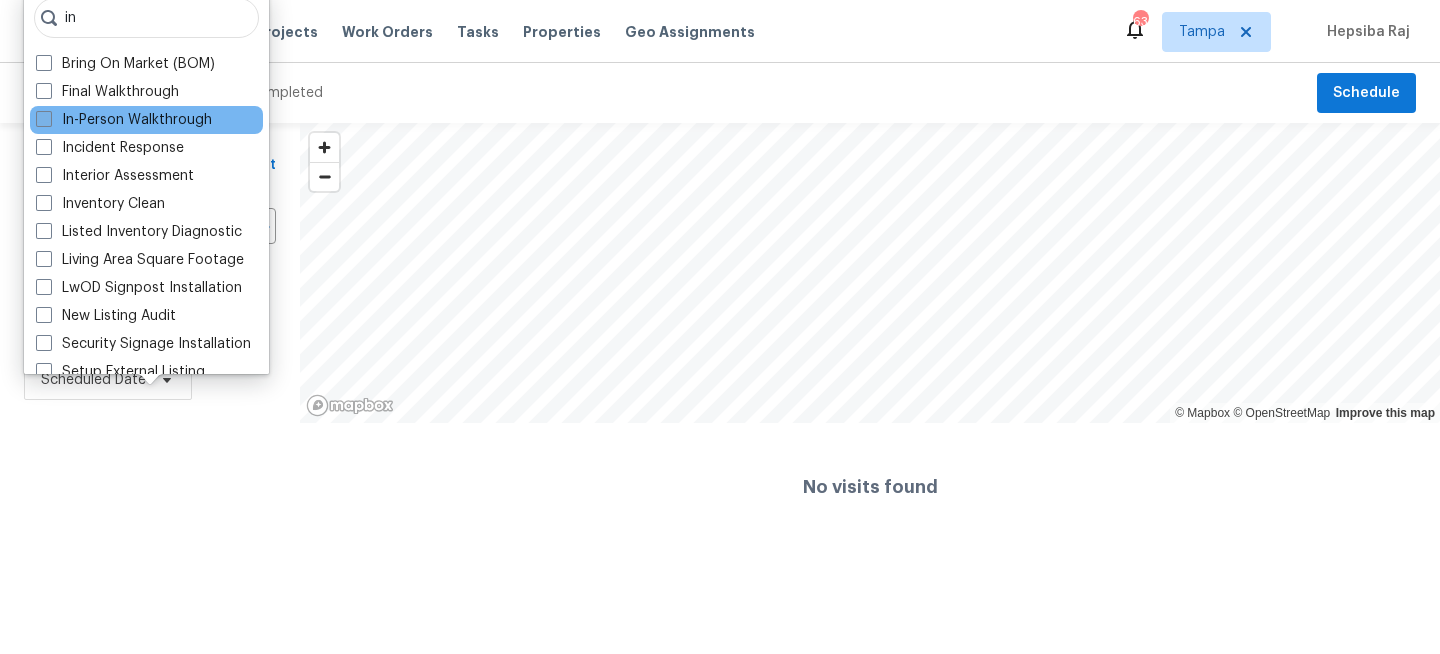 click on "In-Person Walkthrough" at bounding box center (124, 120) 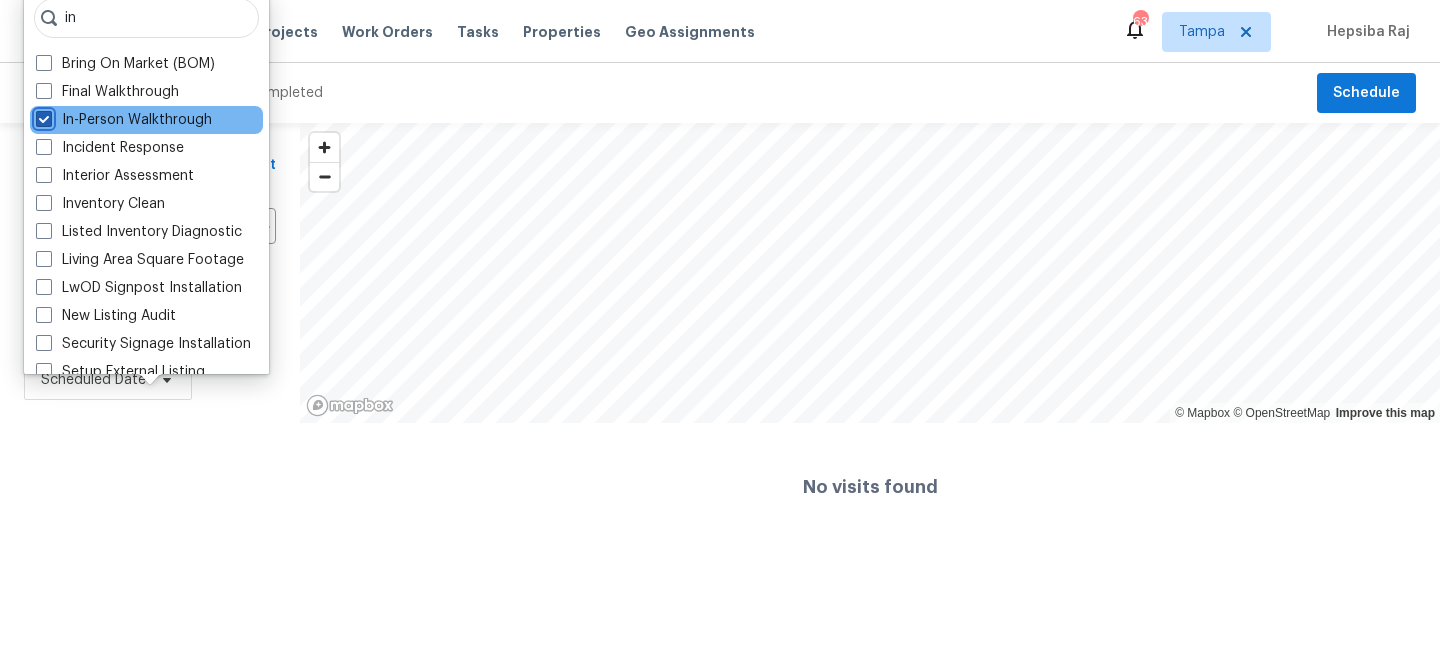 checkbox on "true" 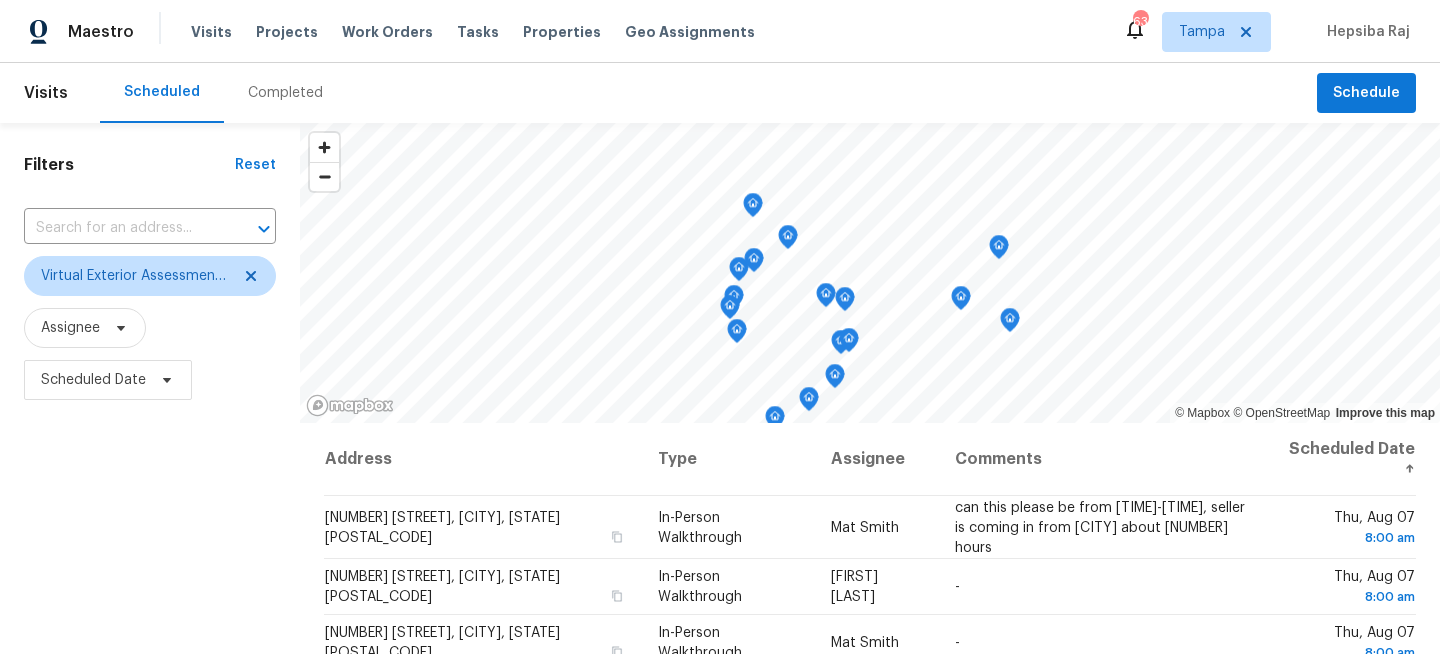 click on "Filters Reset ​ Virtual Exterior Assessment + 1 Assignee Scheduled Date" at bounding box center (150, 534) 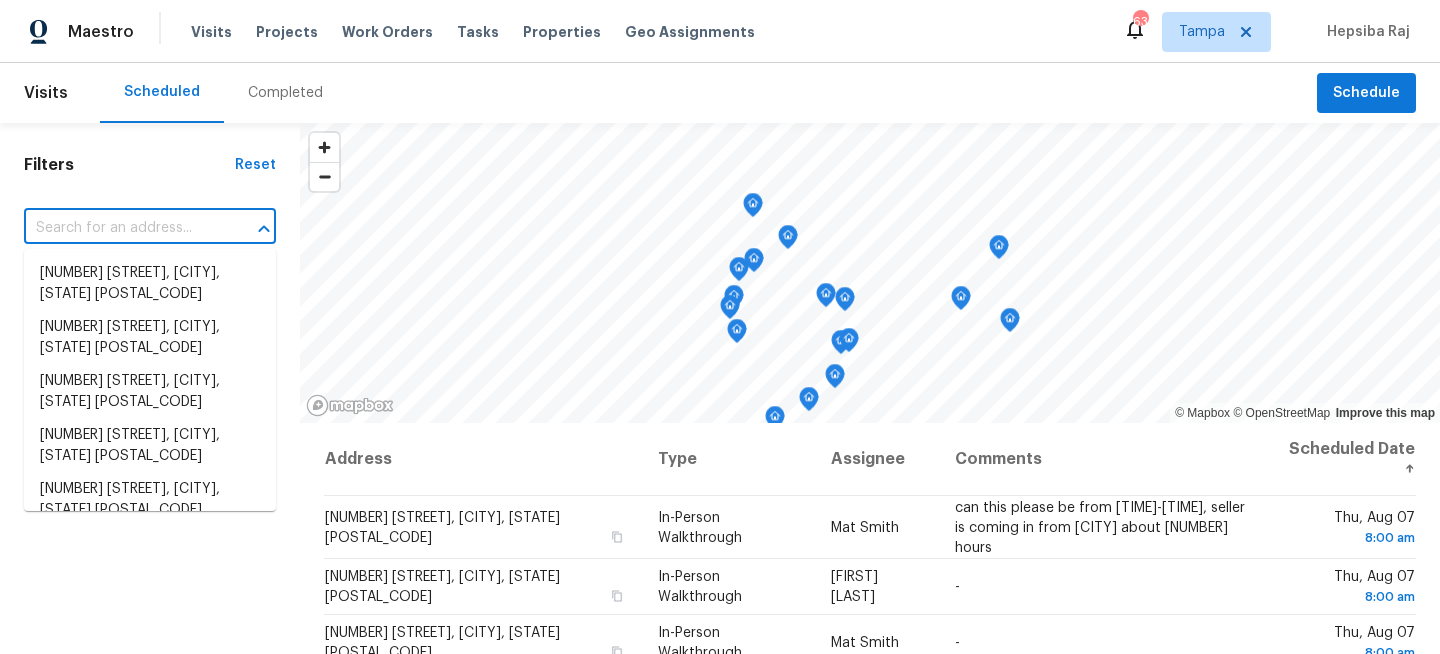 click at bounding box center [122, 228] 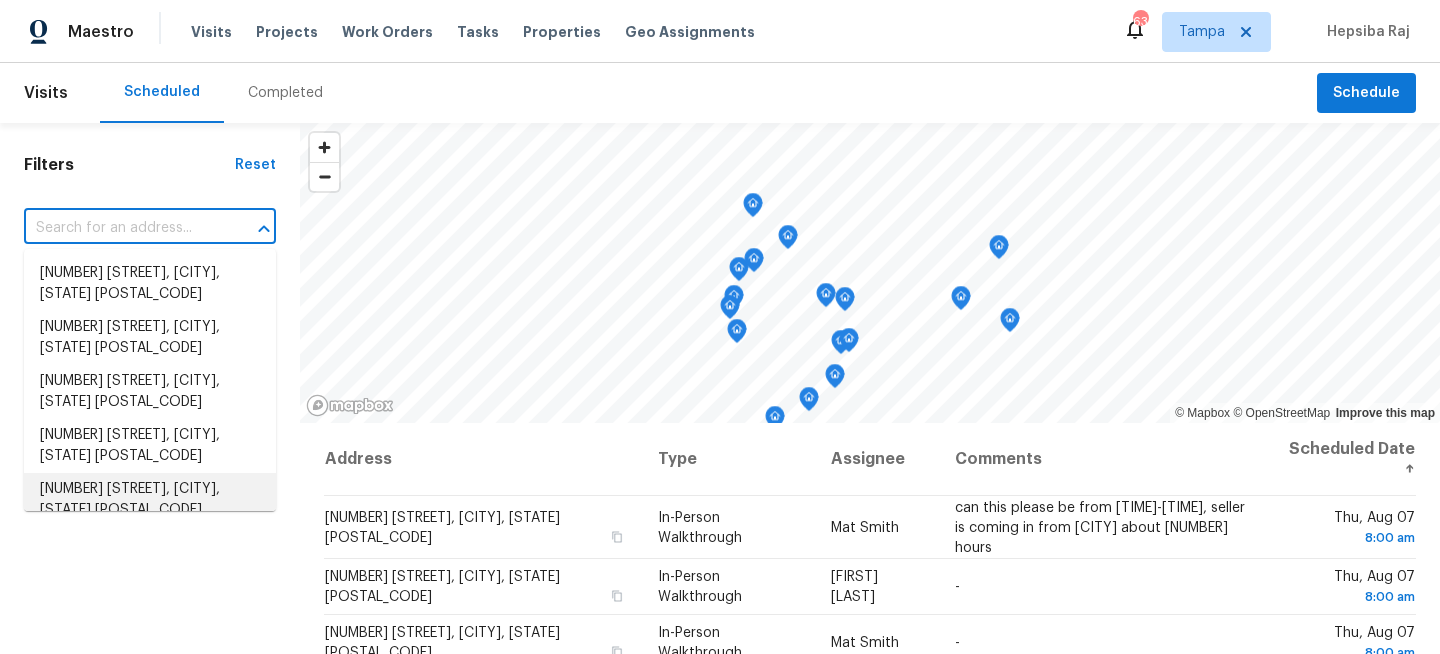 click on "Filters Reset ​ Virtual Exterior Assessment + 1 Assignee Scheduled Date" at bounding box center [150, 534] 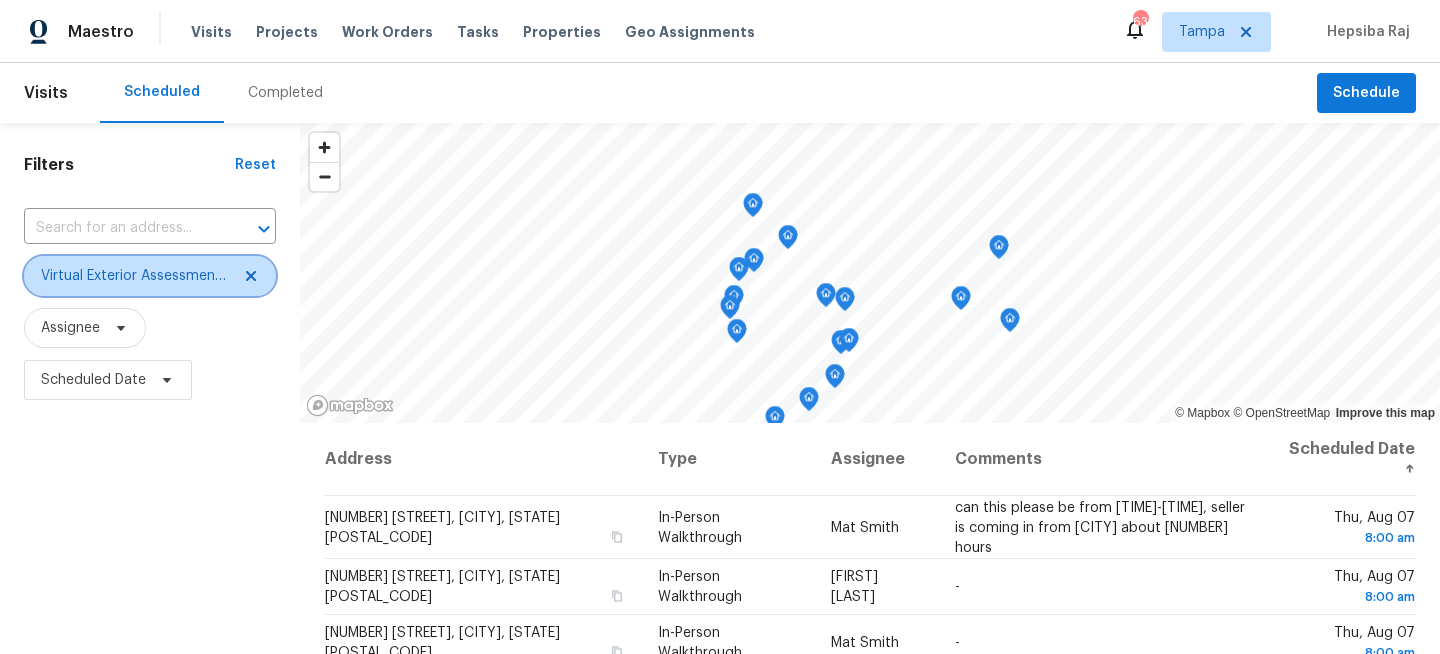 click on "Virtual Exterior Assessment + 1" at bounding box center [150, 276] 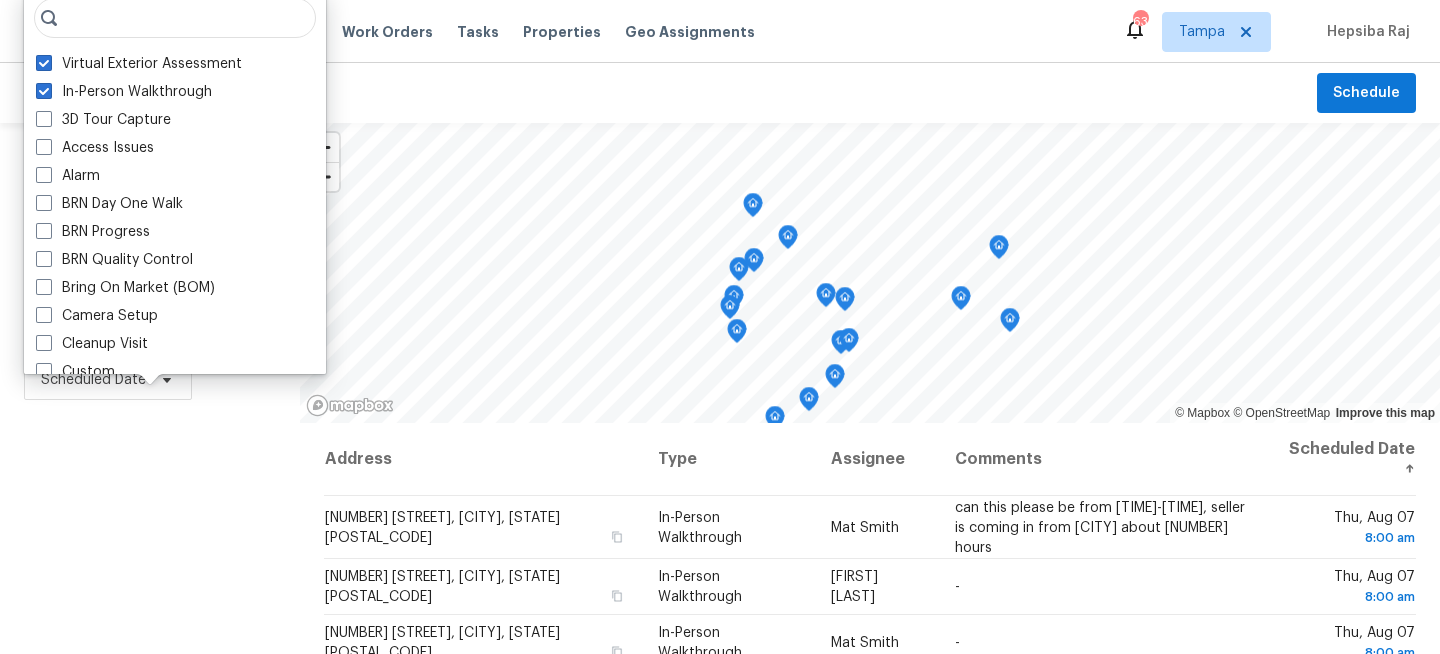 click at bounding box center [175, 18] 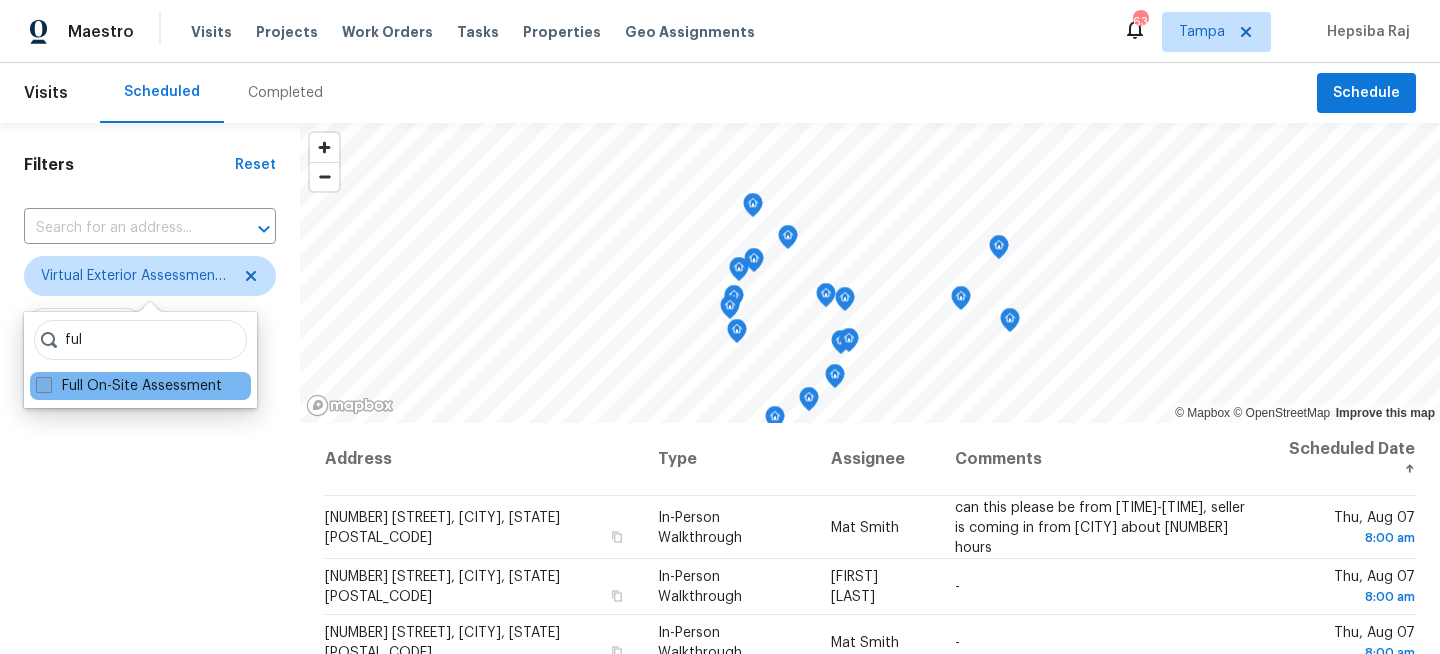 type on "ful" 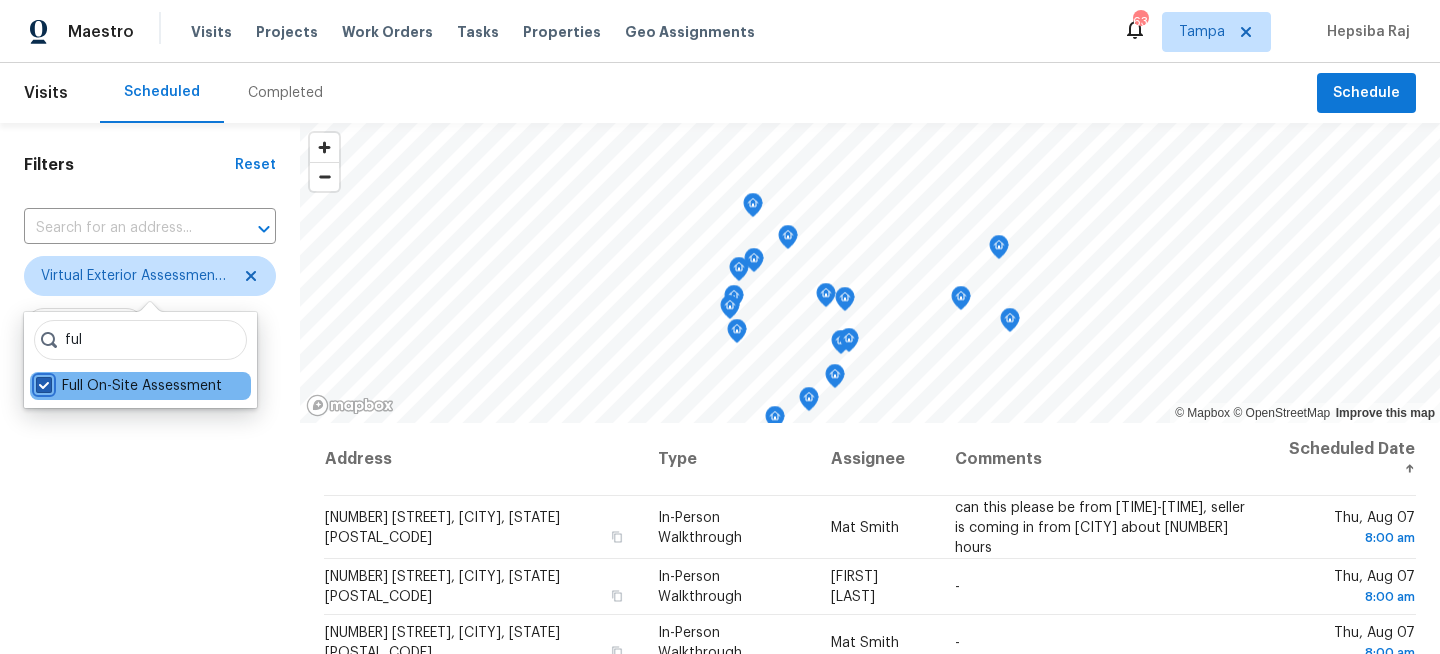checkbox on "true" 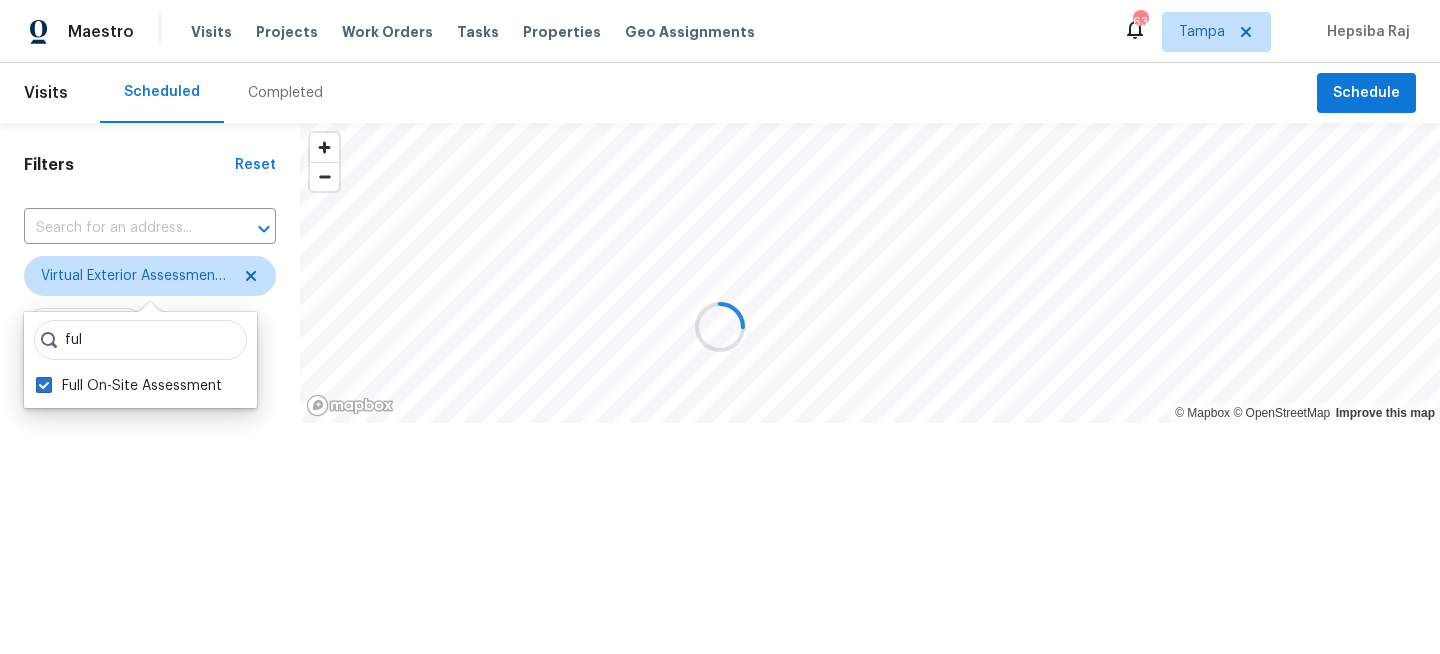 click at bounding box center [720, 327] 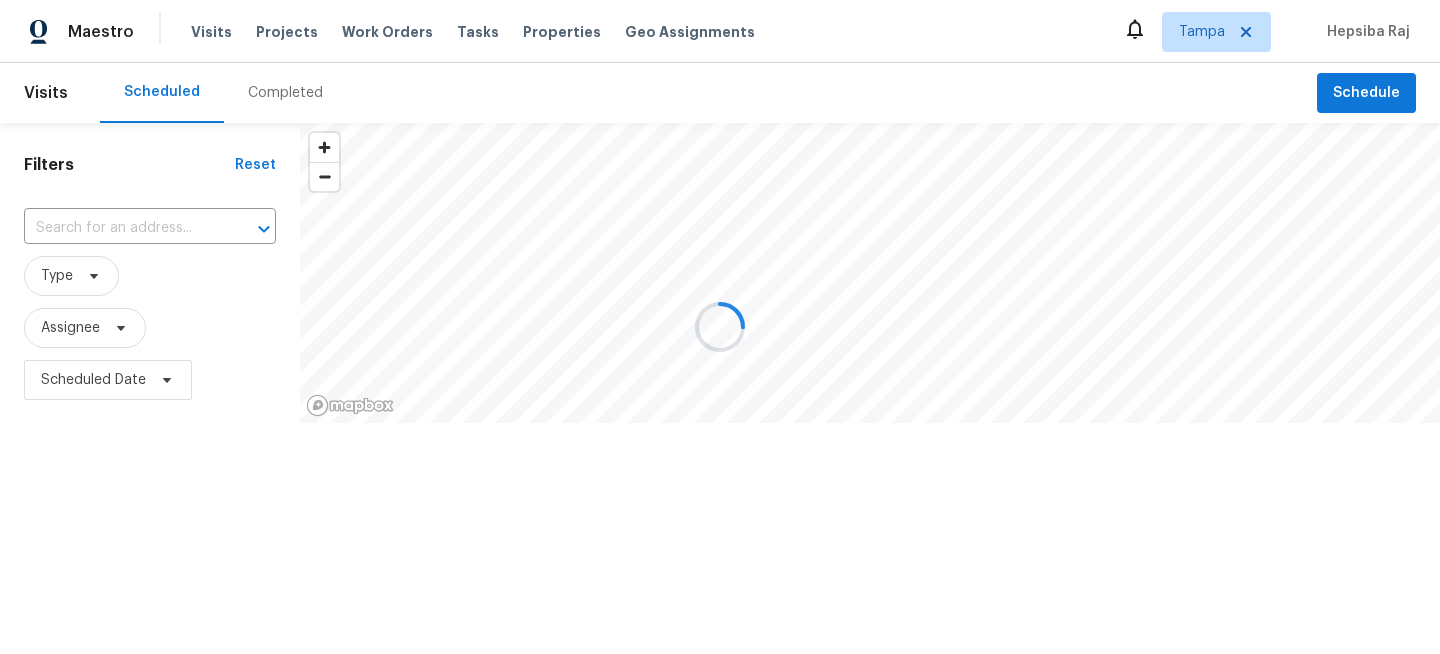 scroll, scrollTop: 0, scrollLeft: 0, axis: both 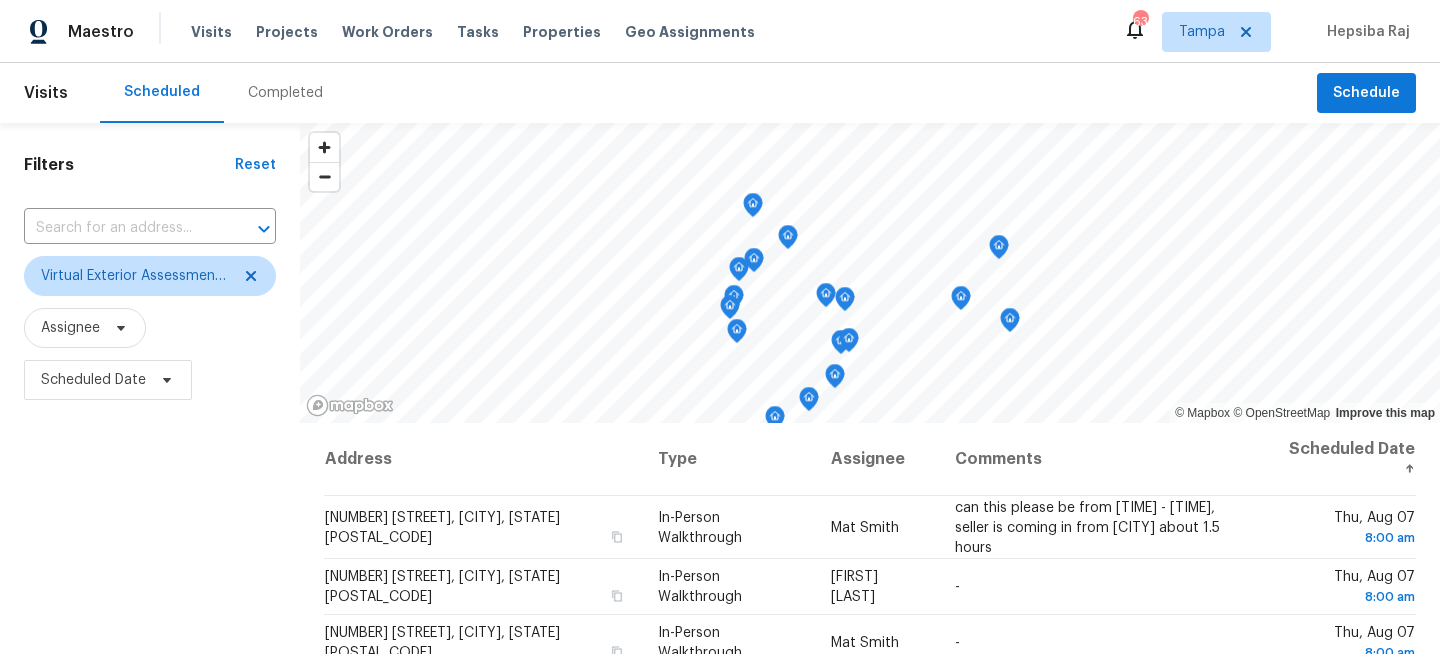 click on "Filters Reset ​ Virtual Exterior Assessment + 2 Assignee Scheduled Date" at bounding box center (150, 534) 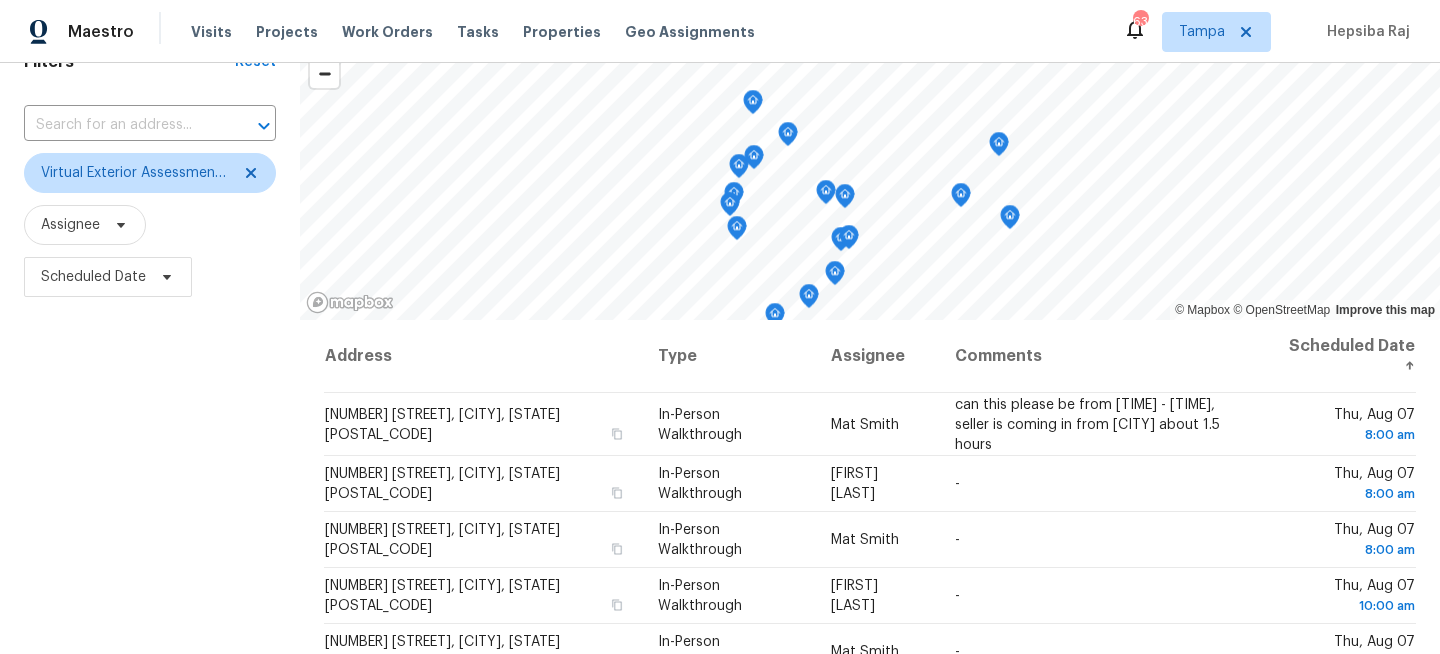 scroll, scrollTop: 292, scrollLeft: 0, axis: vertical 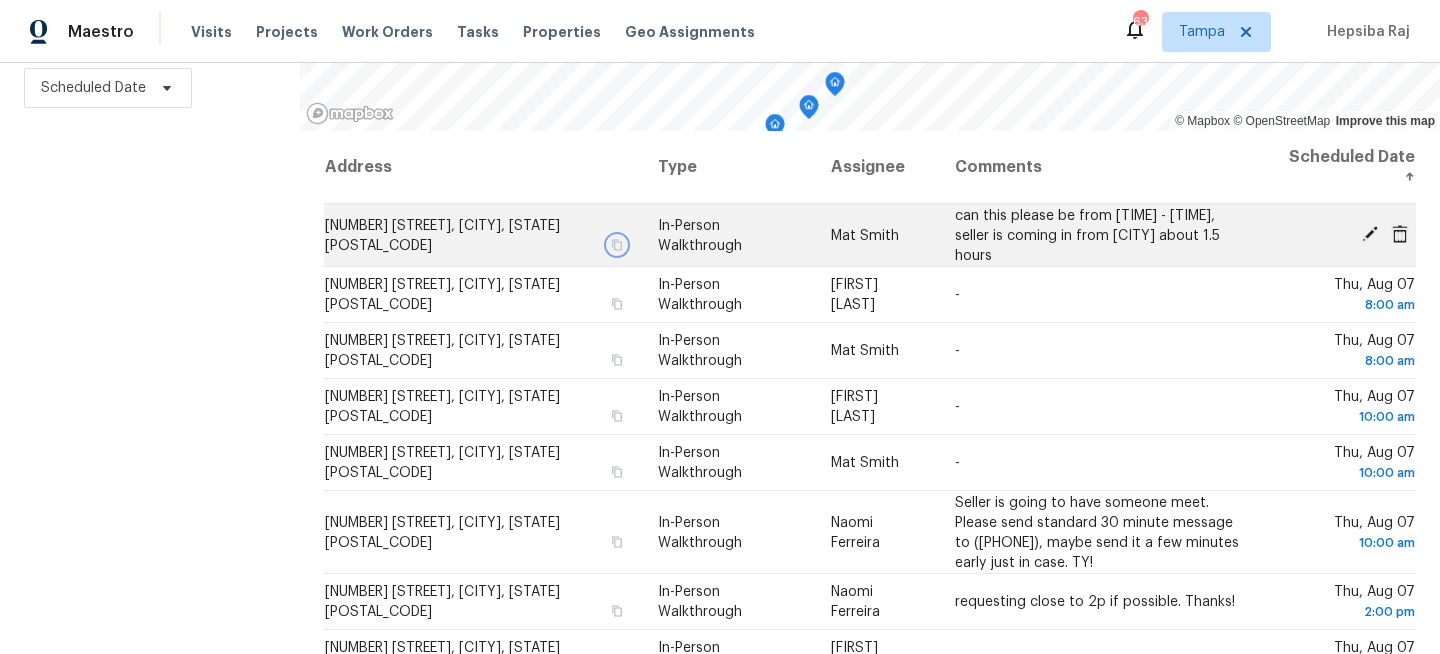 click at bounding box center [617, 244] 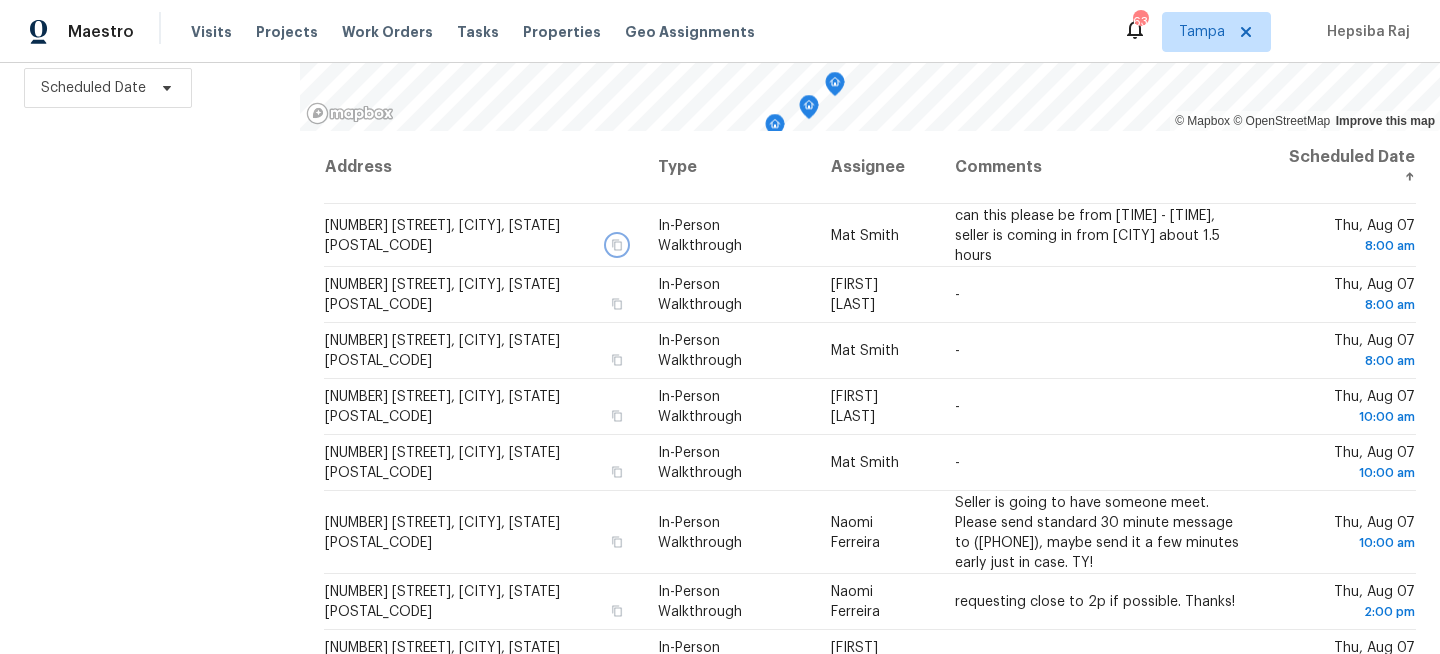 scroll, scrollTop: 0, scrollLeft: 0, axis: both 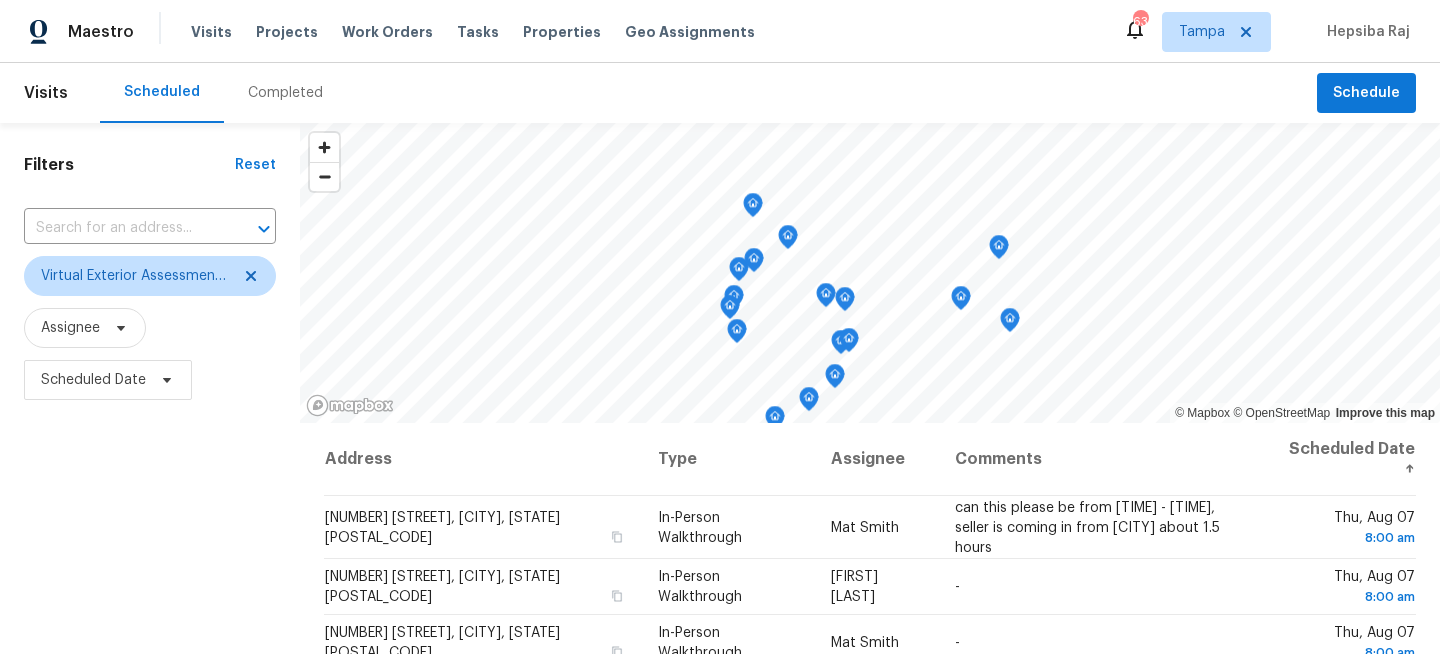 click on "Filters Reset ​ Virtual Exterior Assessment + 2 Assignee Scheduled Date" at bounding box center [150, 534] 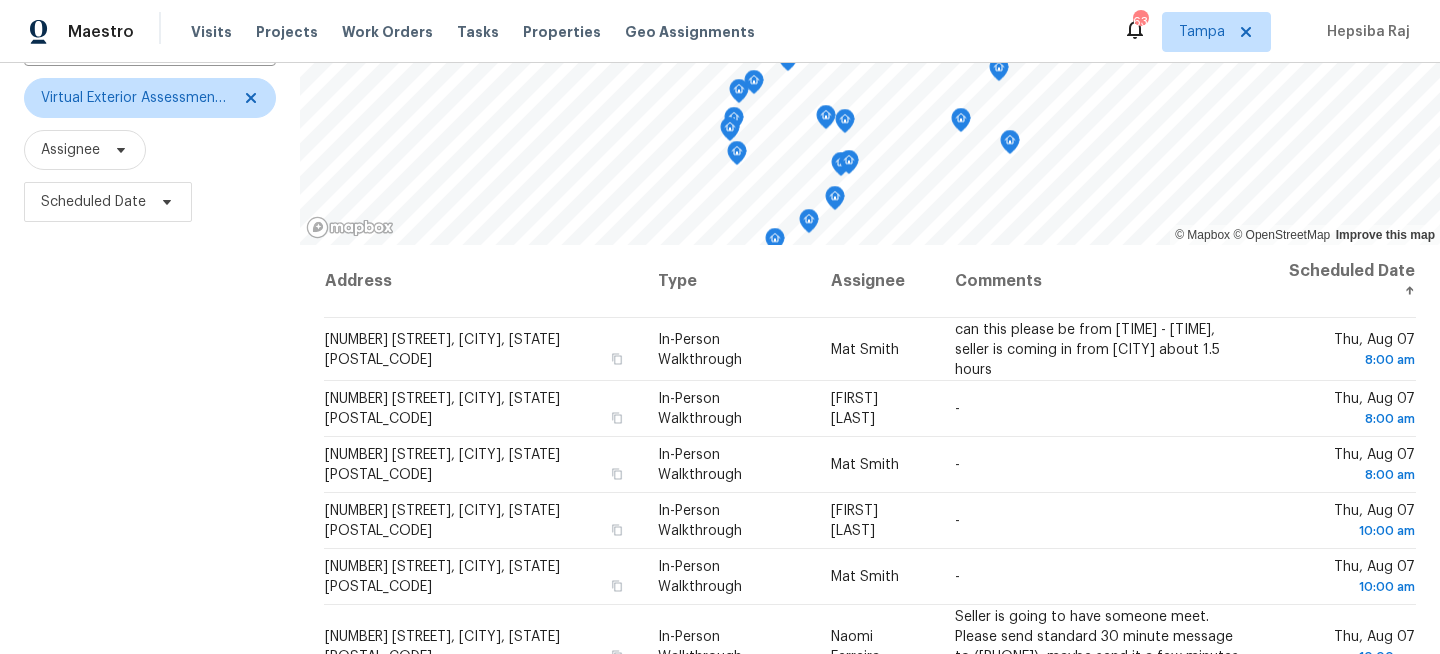 scroll, scrollTop: 192, scrollLeft: 0, axis: vertical 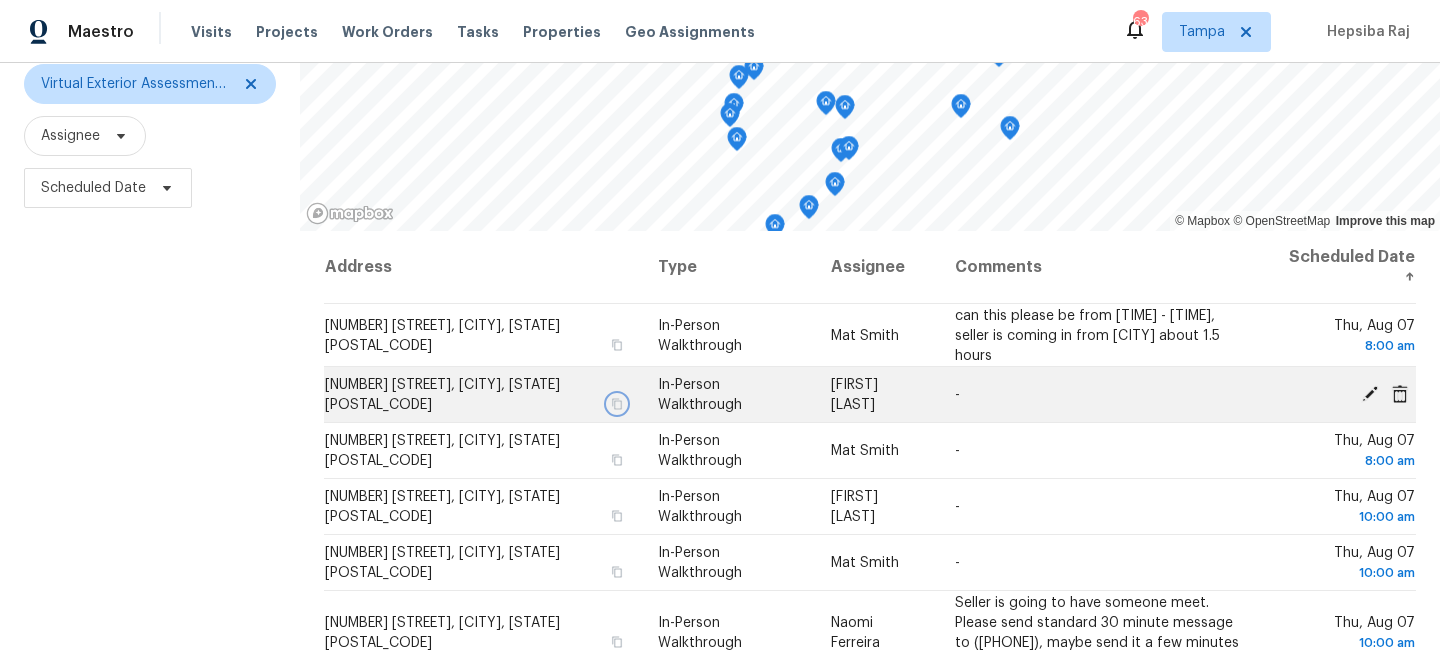 click 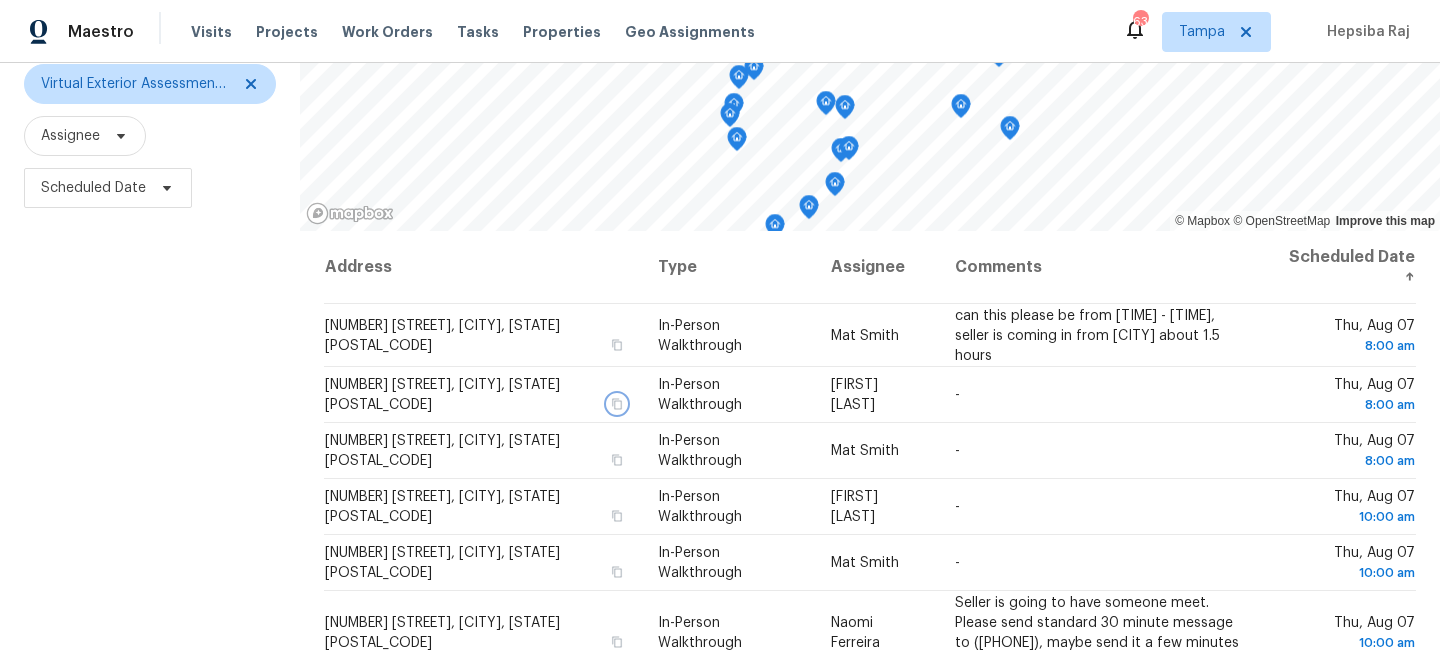 scroll, scrollTop: 0, scrollLeft: 0, axis: both 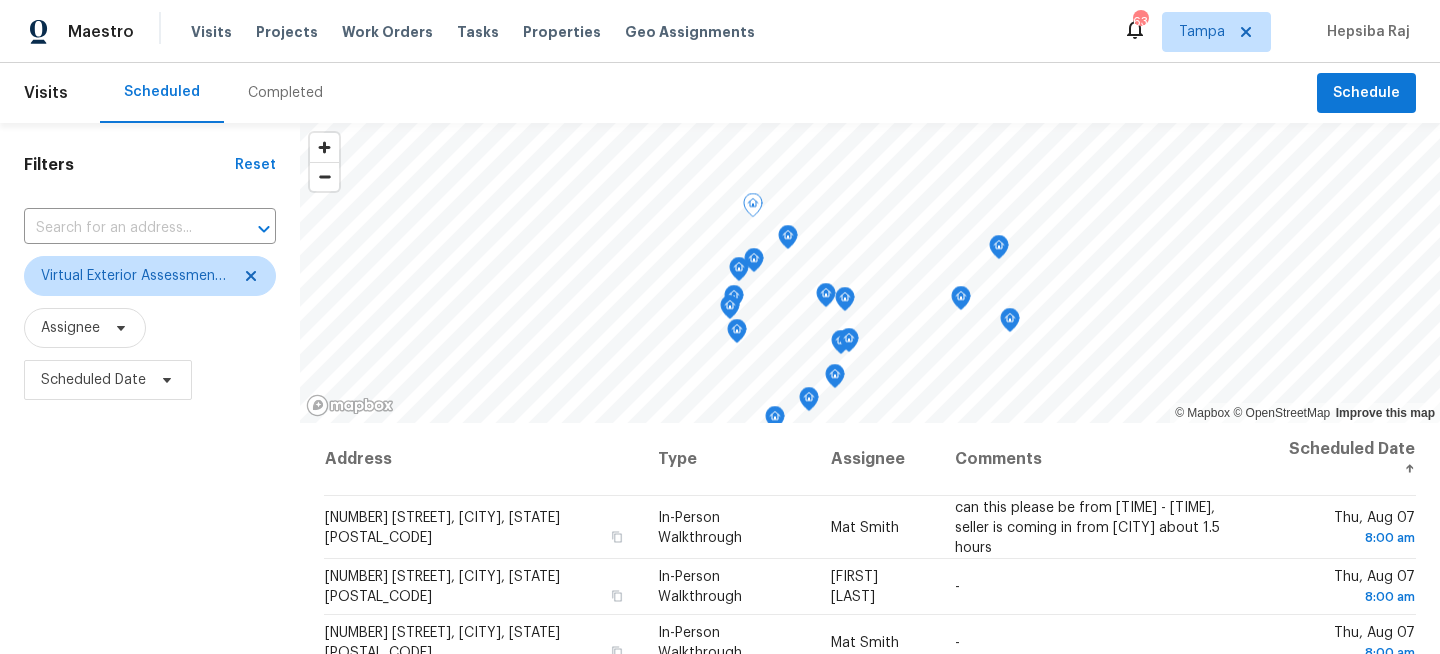 click on "Filters Reset ​ Virtual Exterior Assessment + 2 Assignee Scheduled Date" at bounding box center (150, 534) 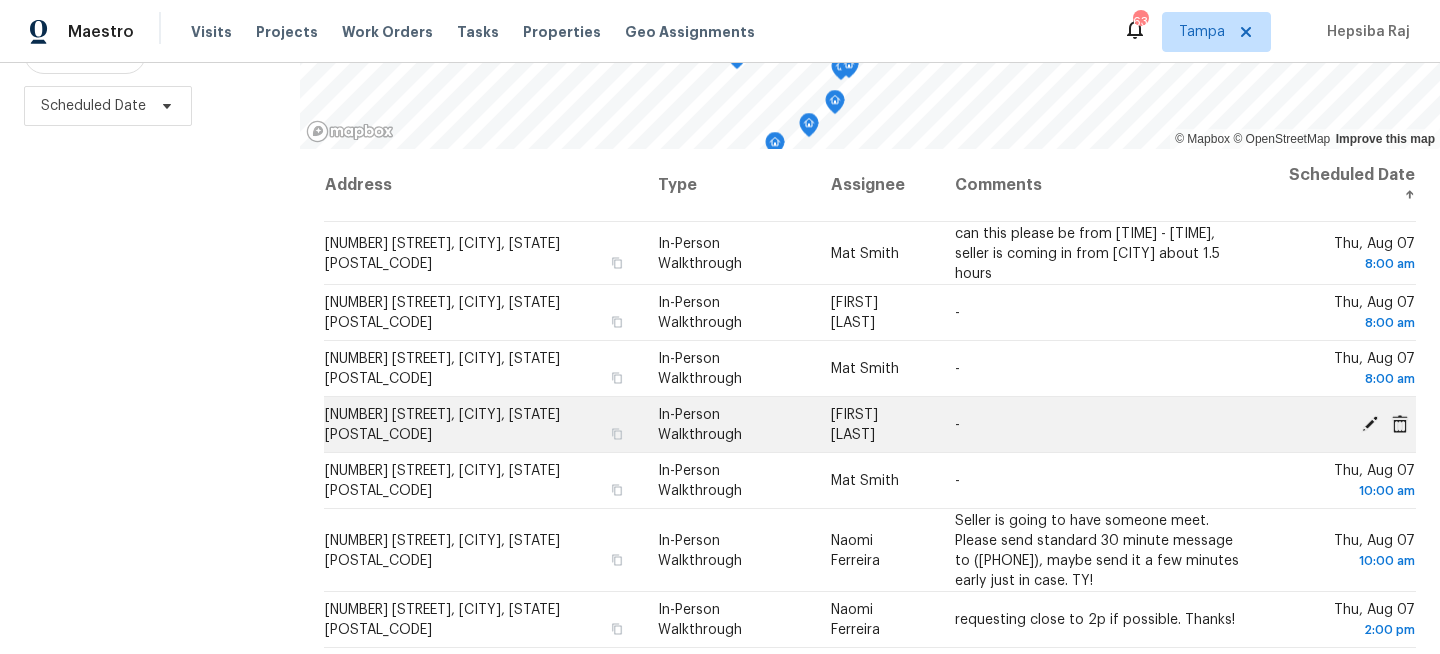 scroll, scrollTop: 292, scrollLeft: 0, axis: vertical 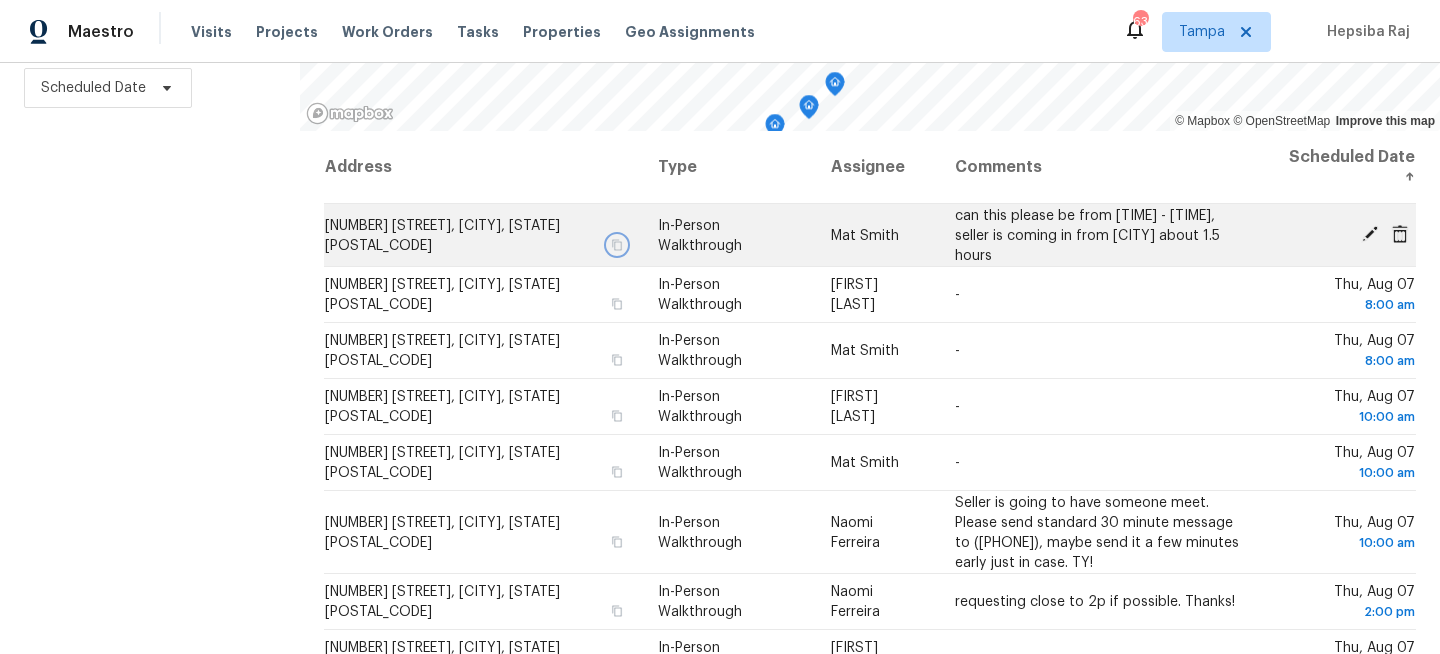 click 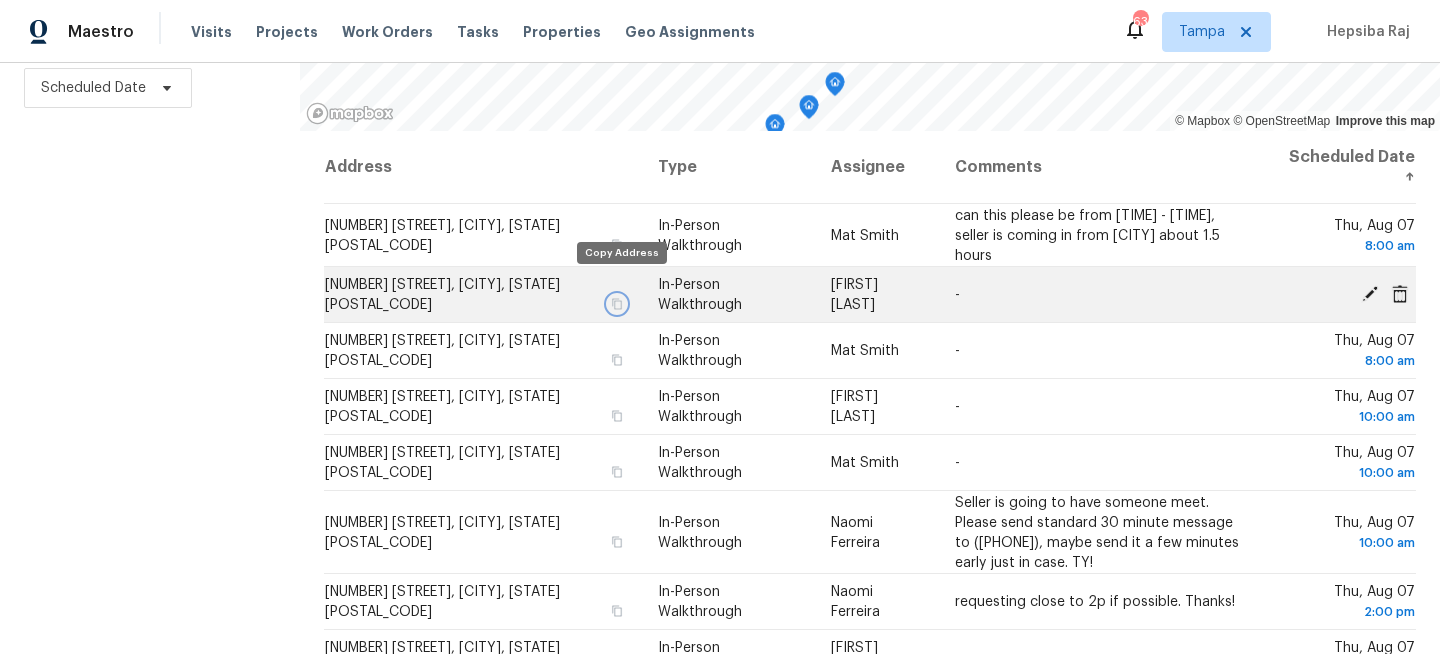 click 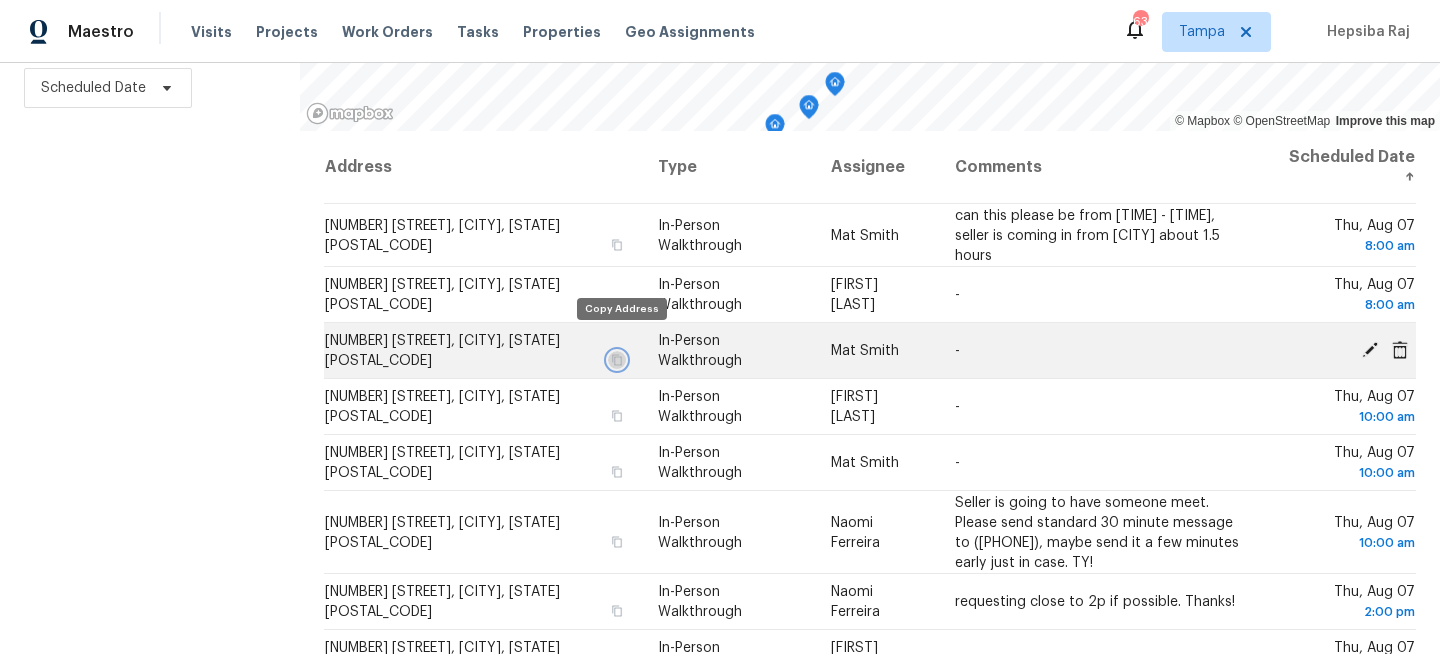 click 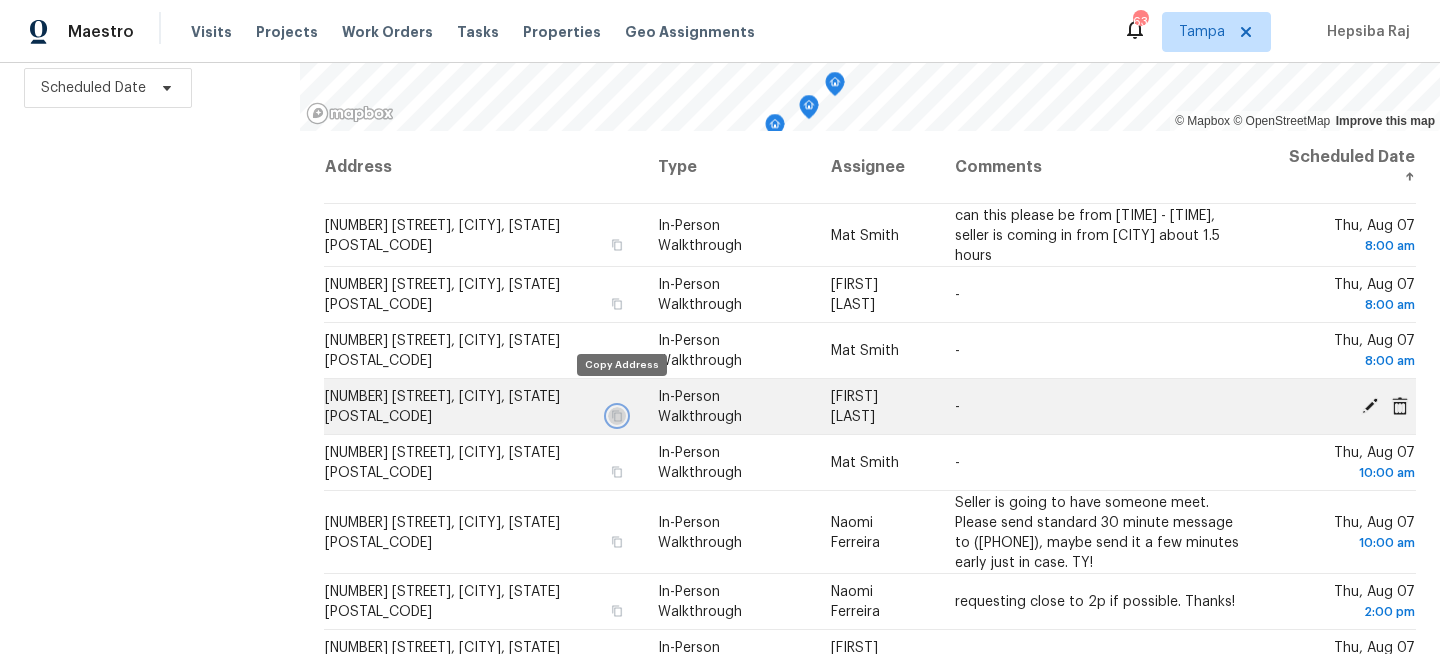 click 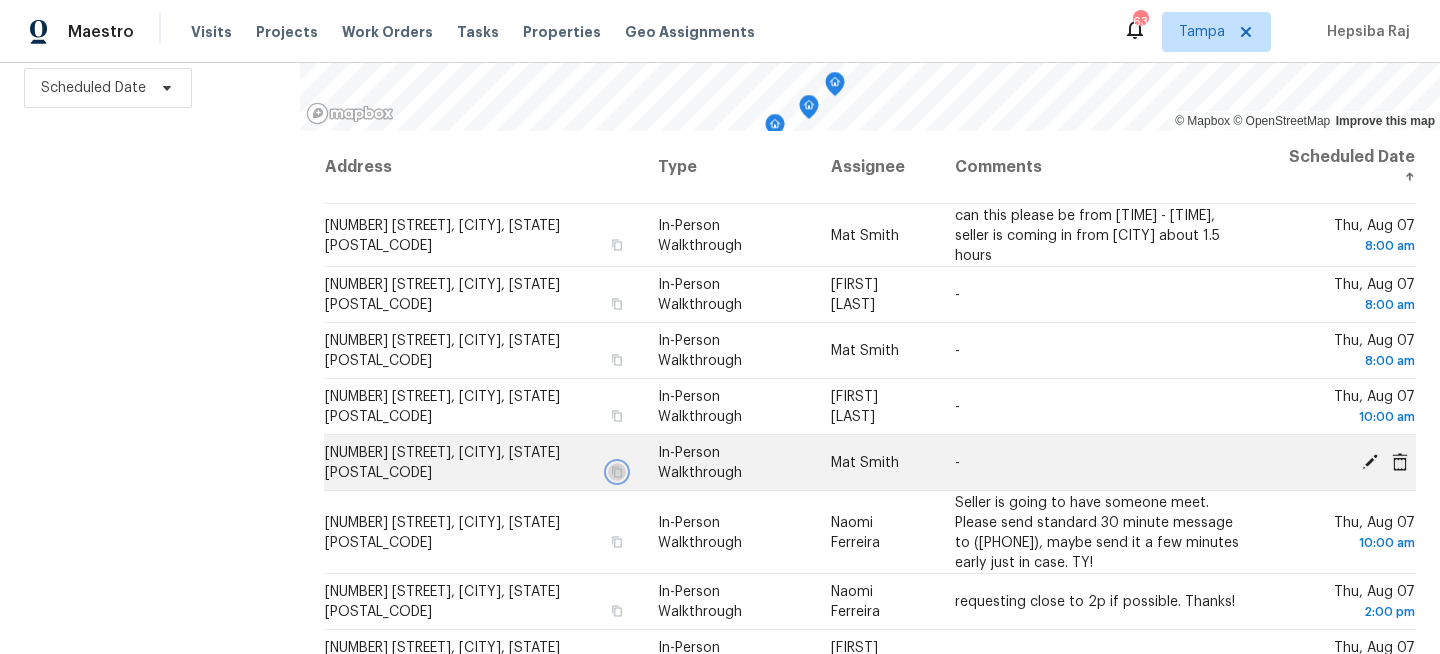 click 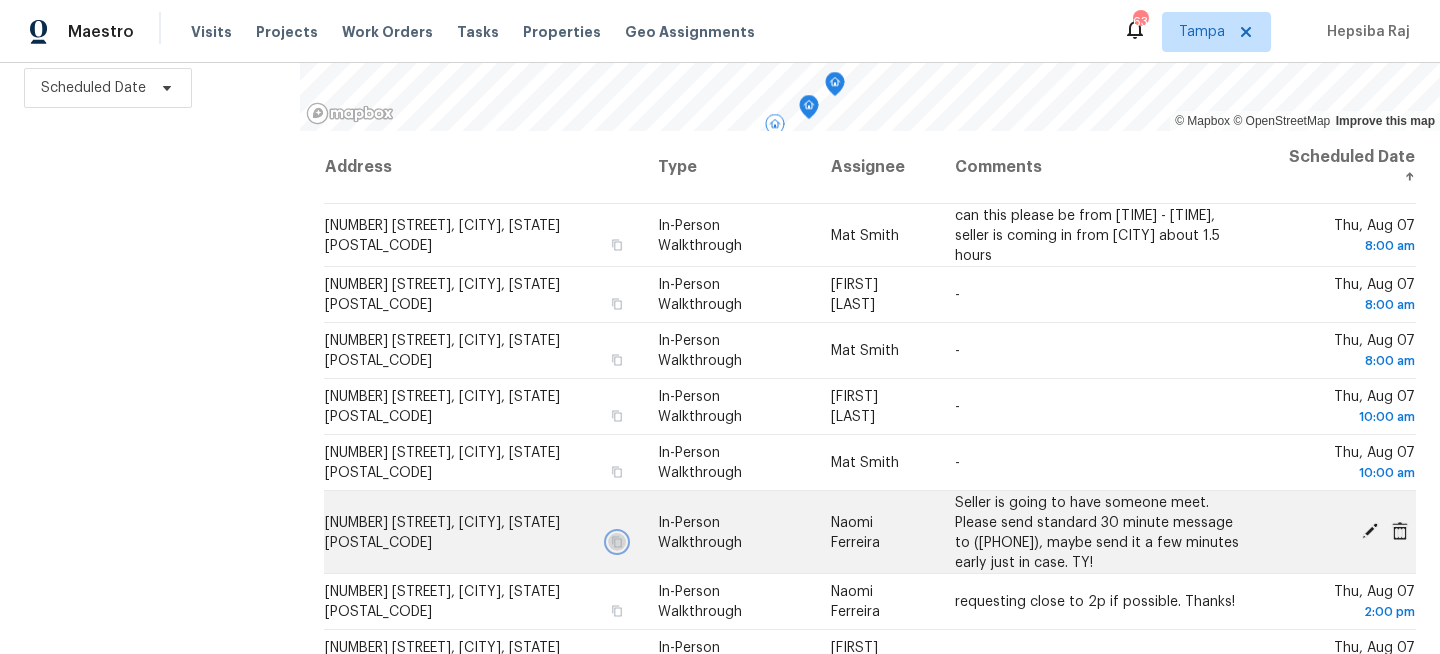 click 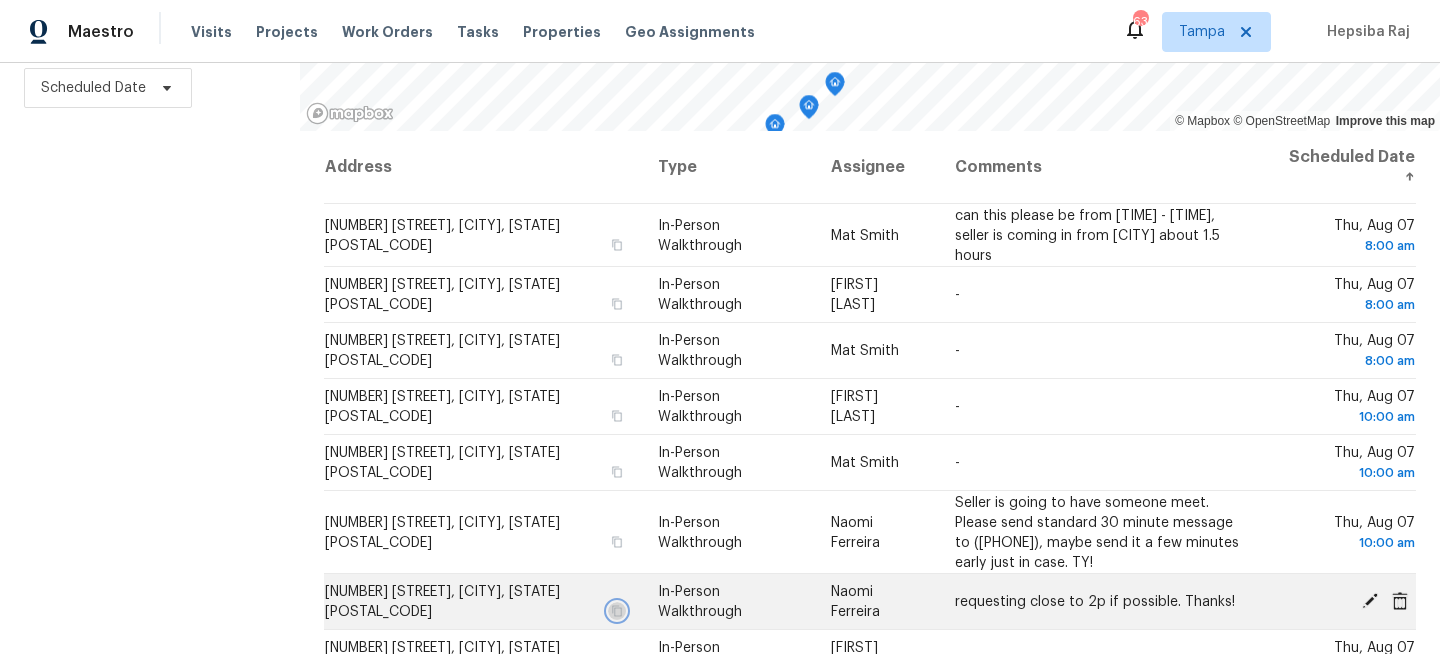 click at bounding box center [617, 611] 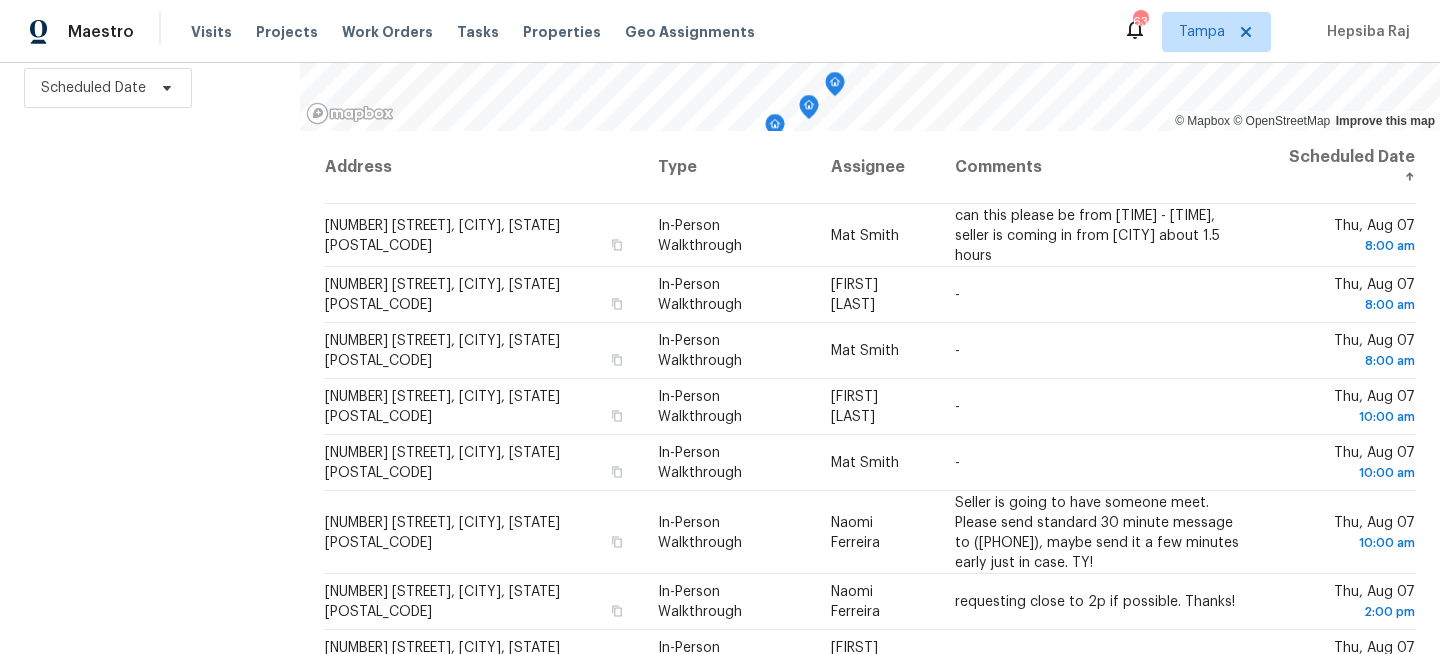 click on "Filters Reset ​ Virtual Exterior Assessment + 2 Assignee Scheduled Date" at bounding box center (150, 242) 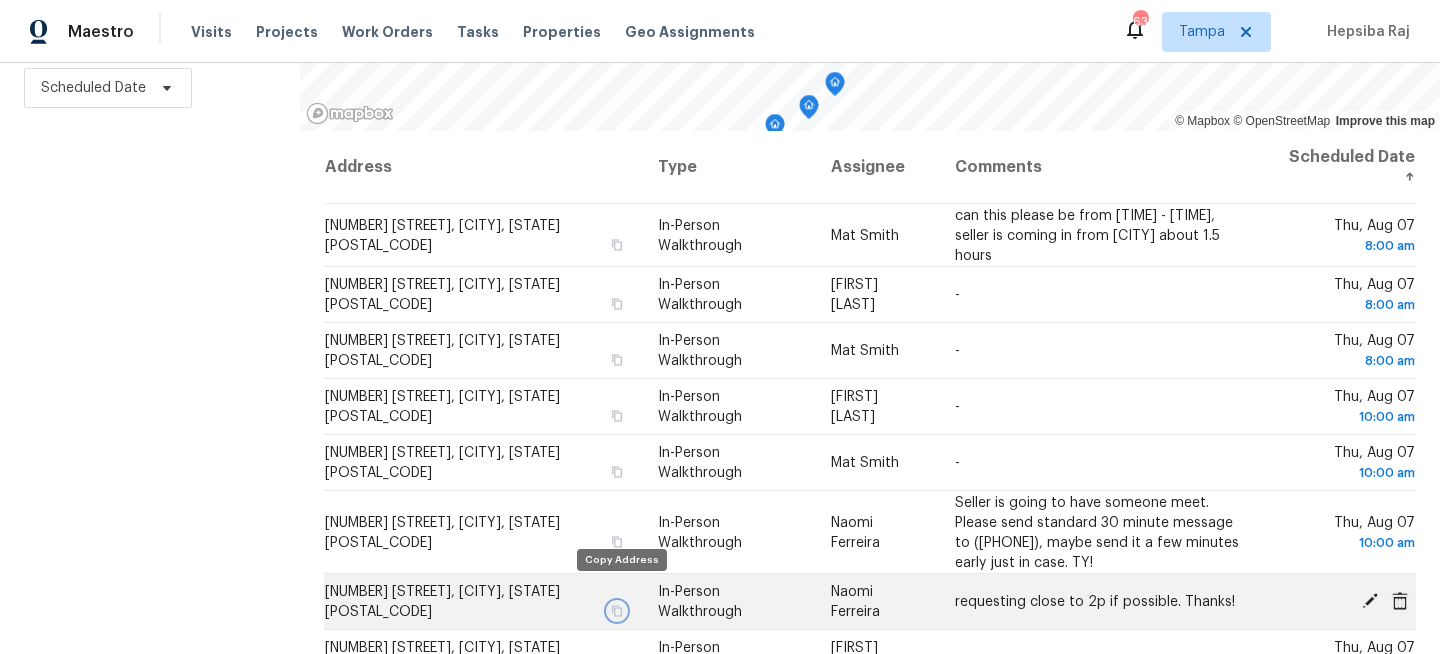 click 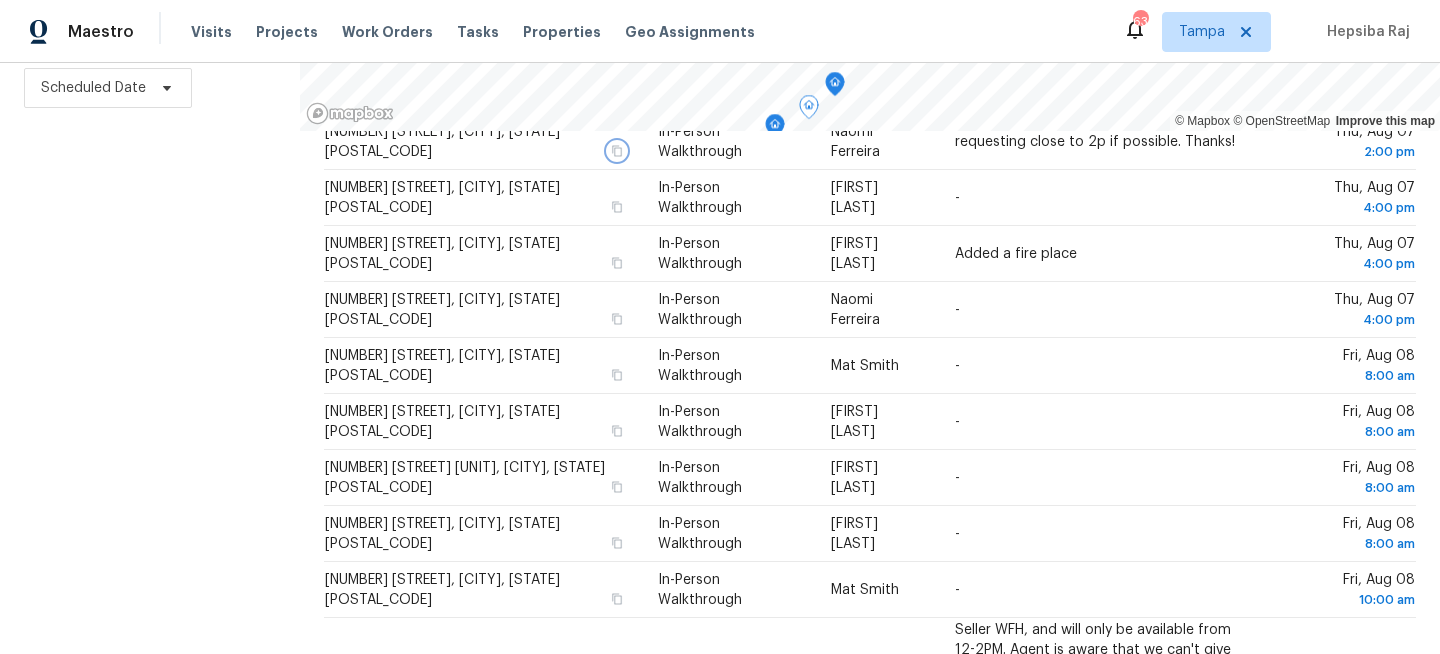 scroll, scrollTop: 434, scrollLeft: 0, axis: vertical 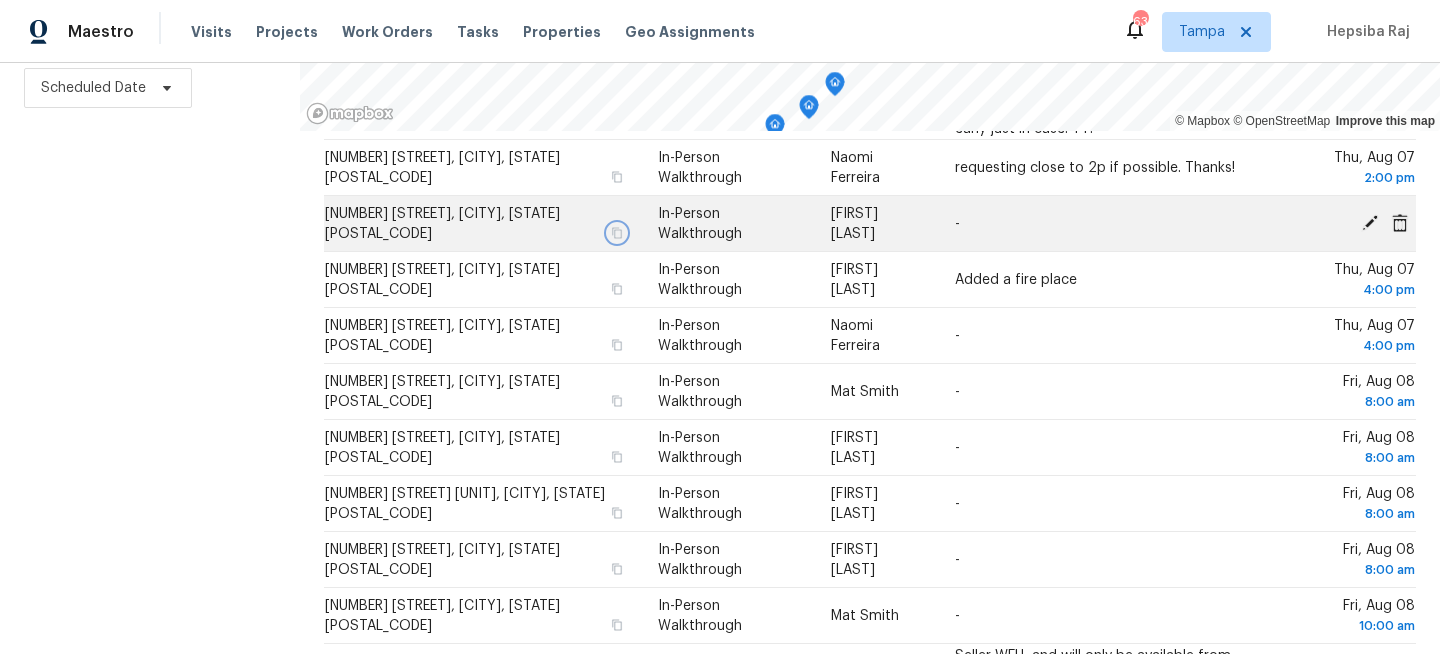 click 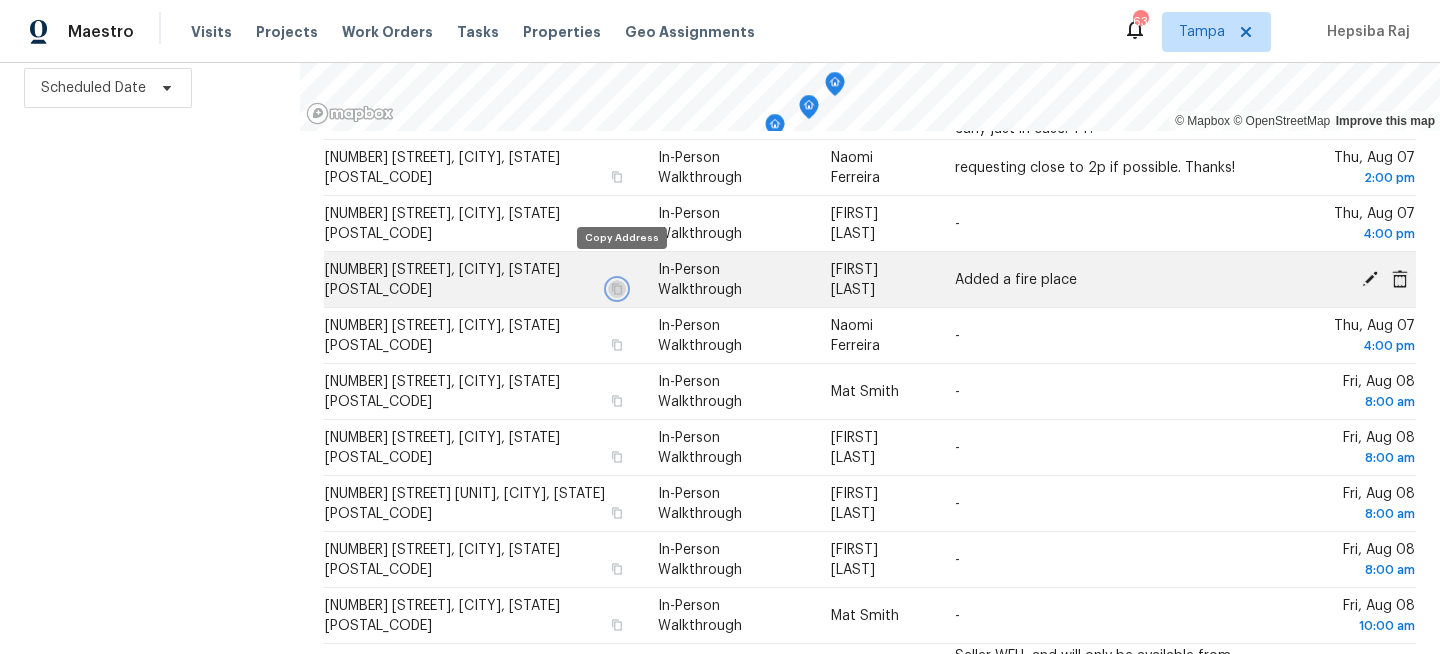 click 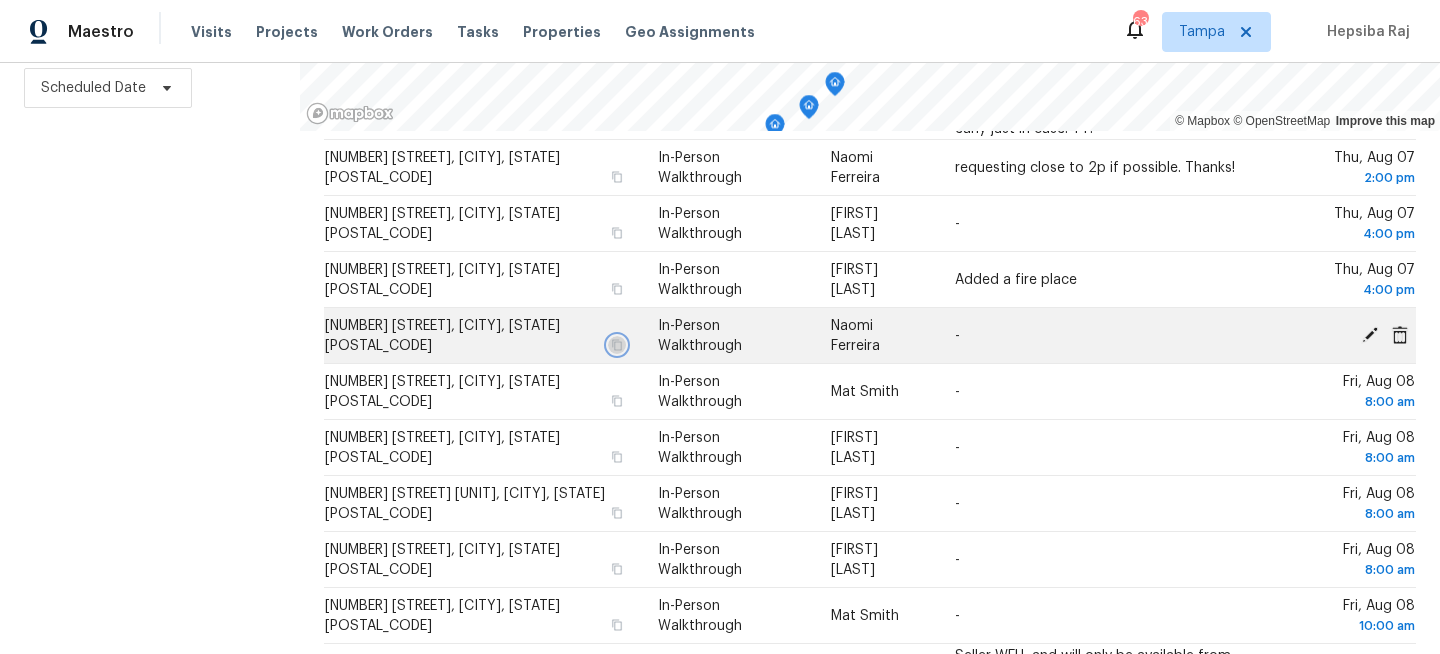 click 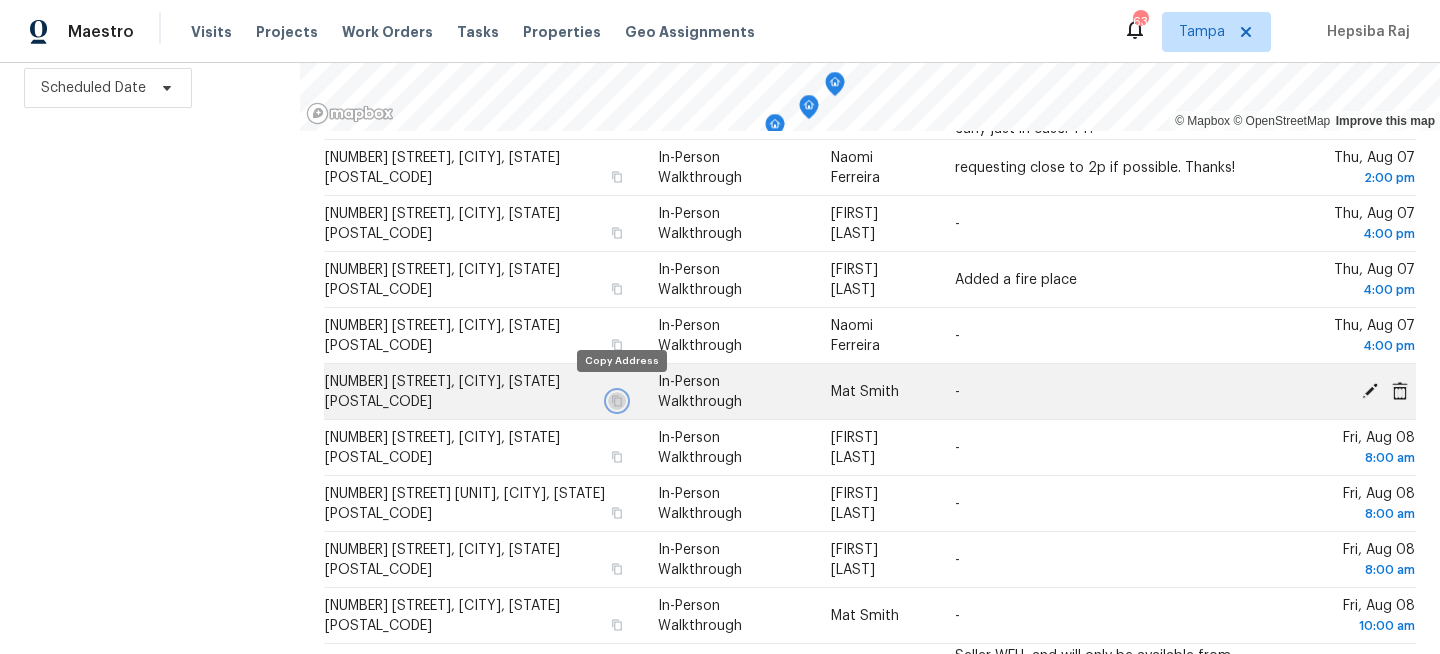 click 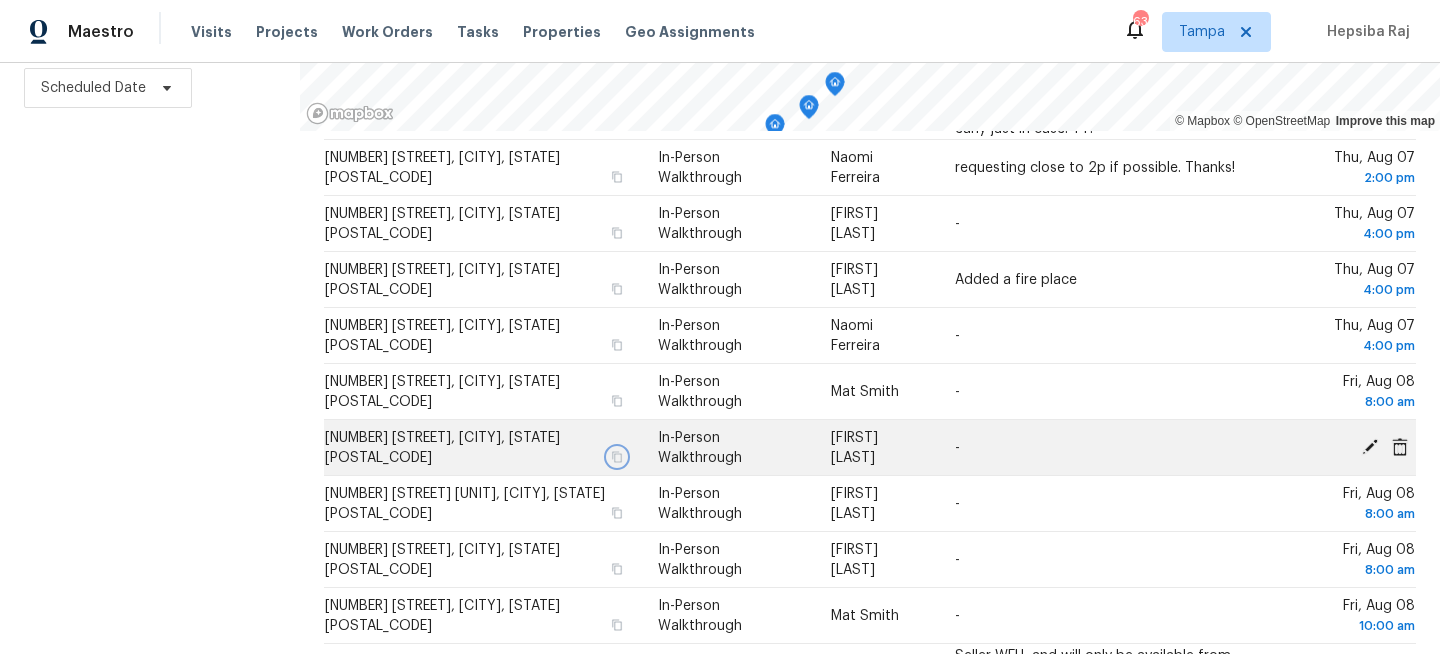 click 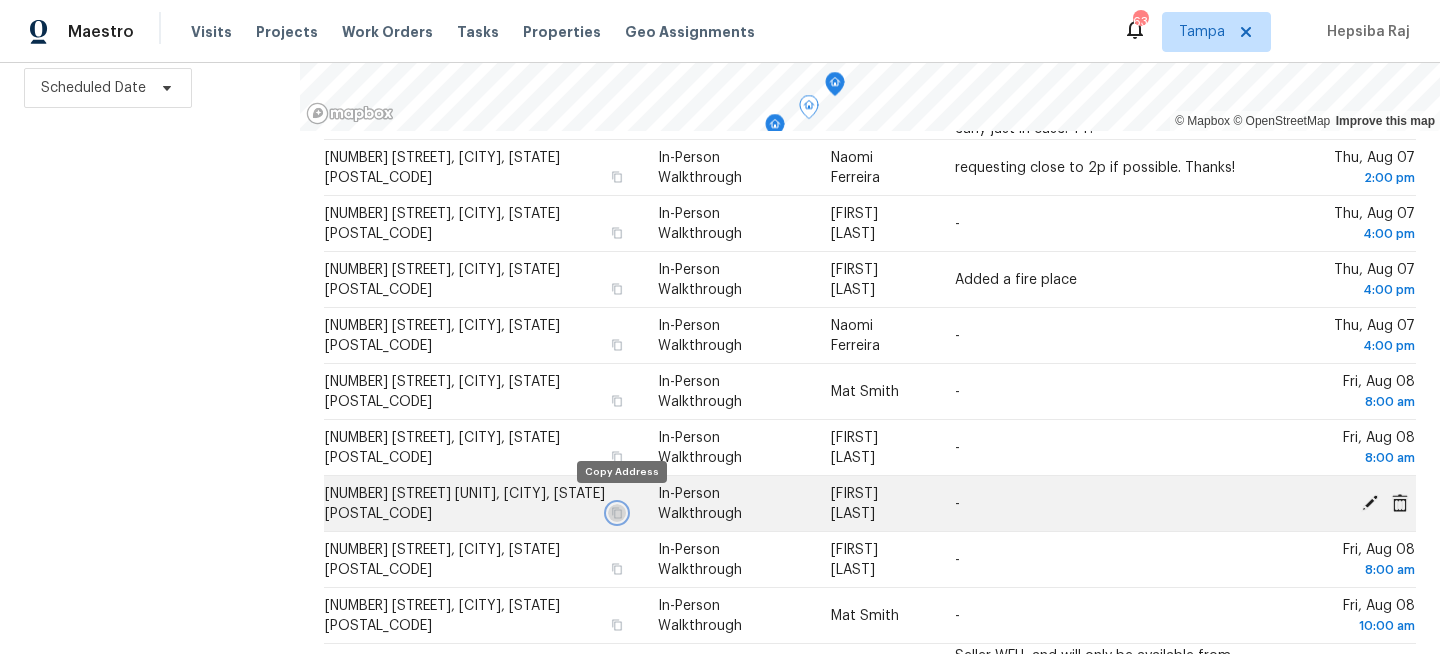 click 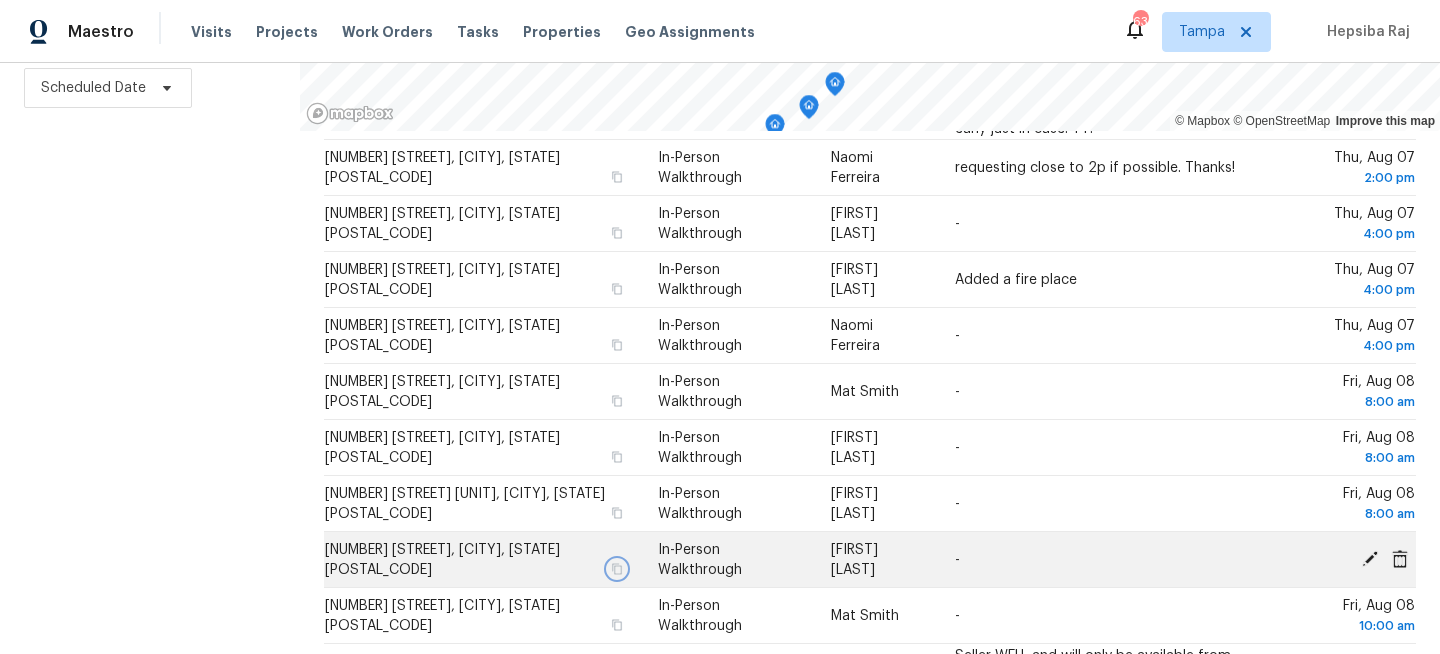click 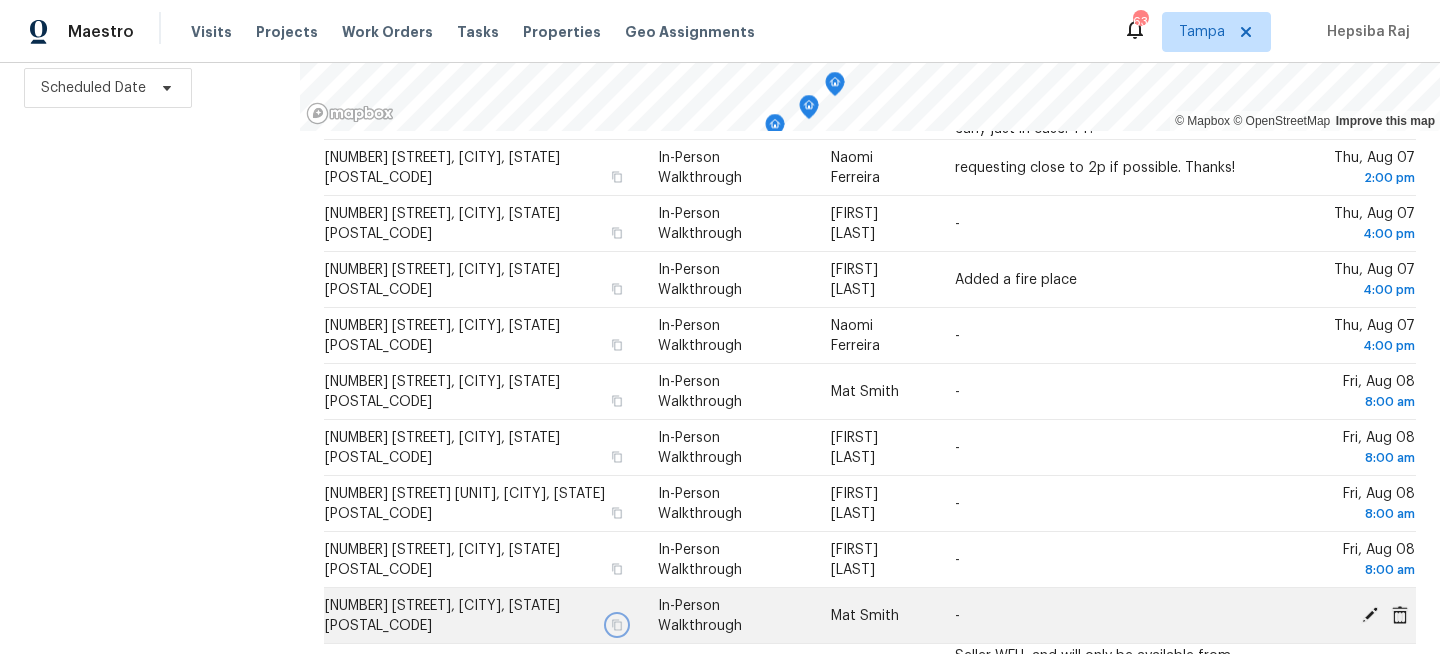 click 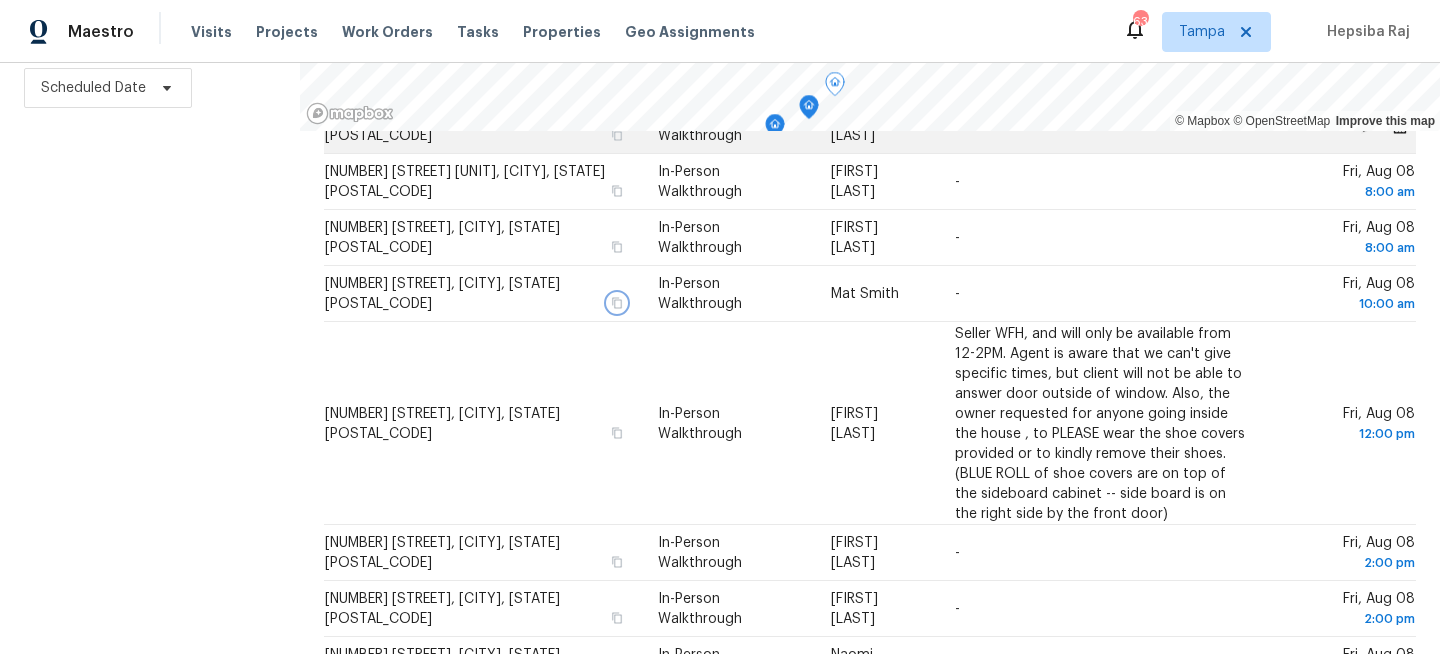 scroll, scrollTop: 760, scrollLeft: 0, axis: vertical 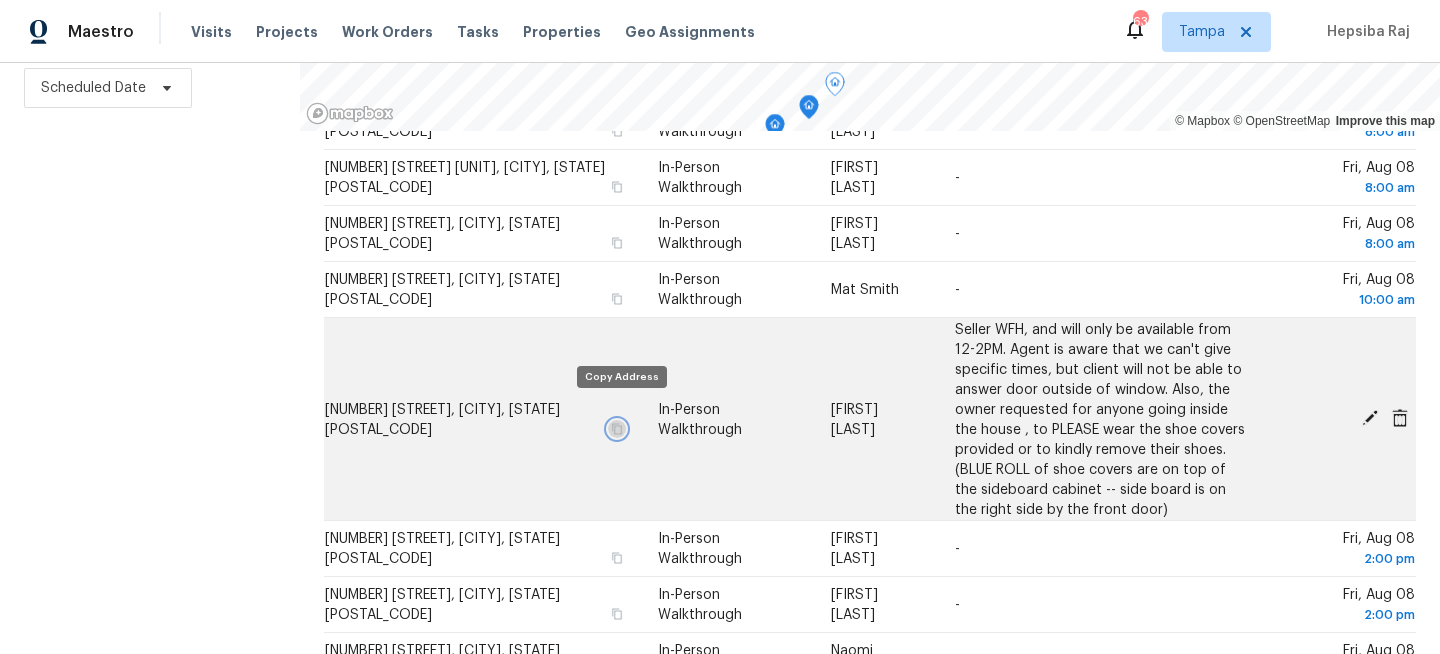 click 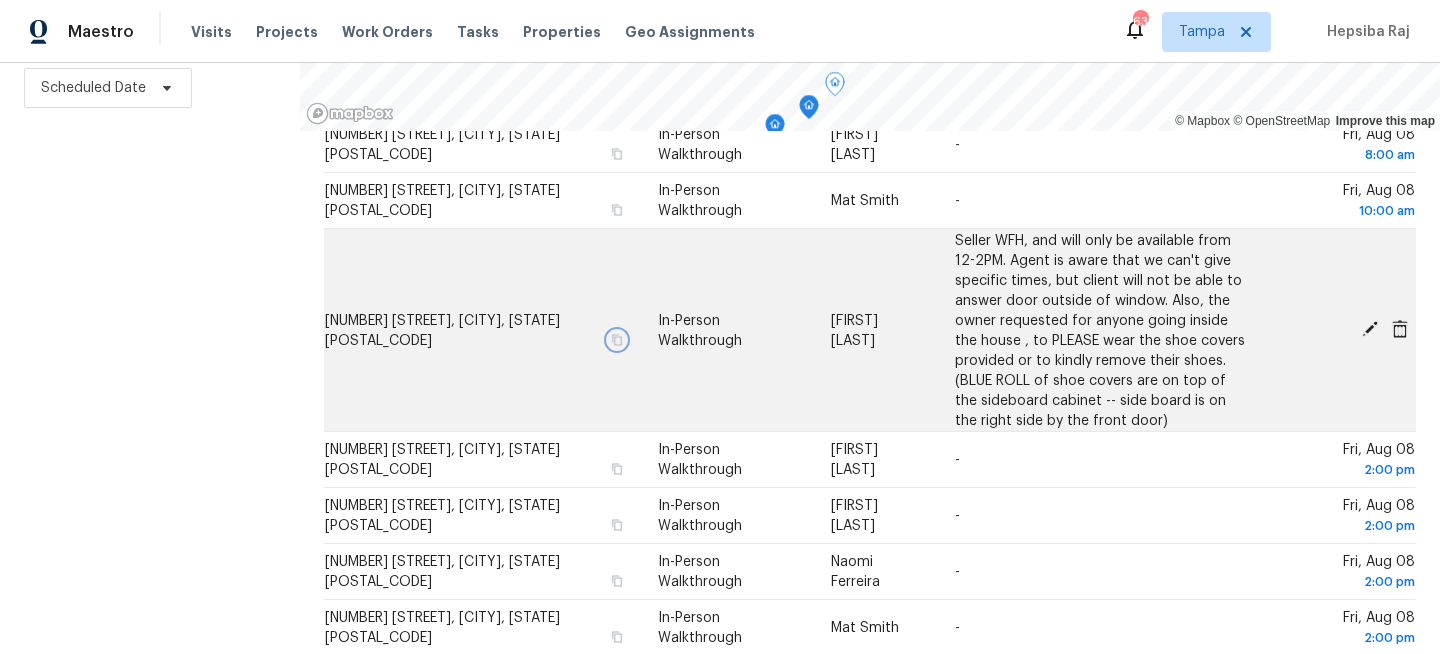 scroll, scrollTop: 897, scrollLeft: 0, axis: vertical 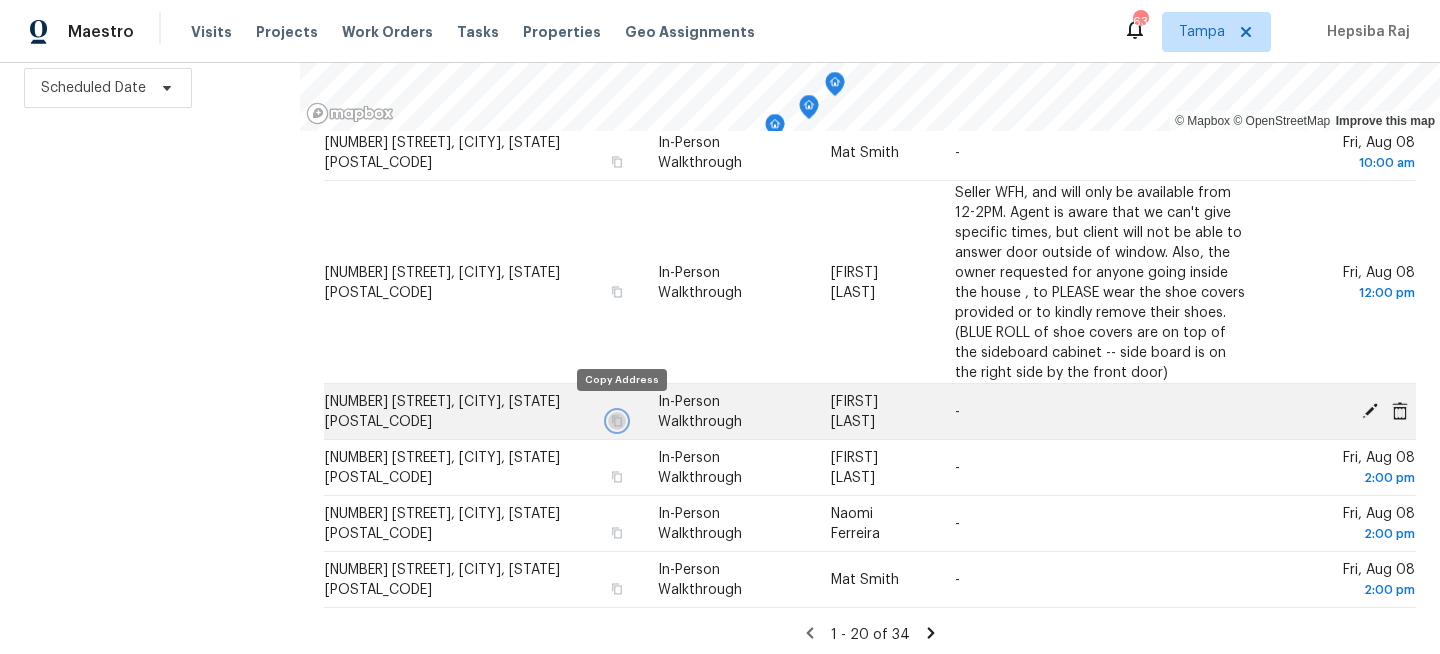 click 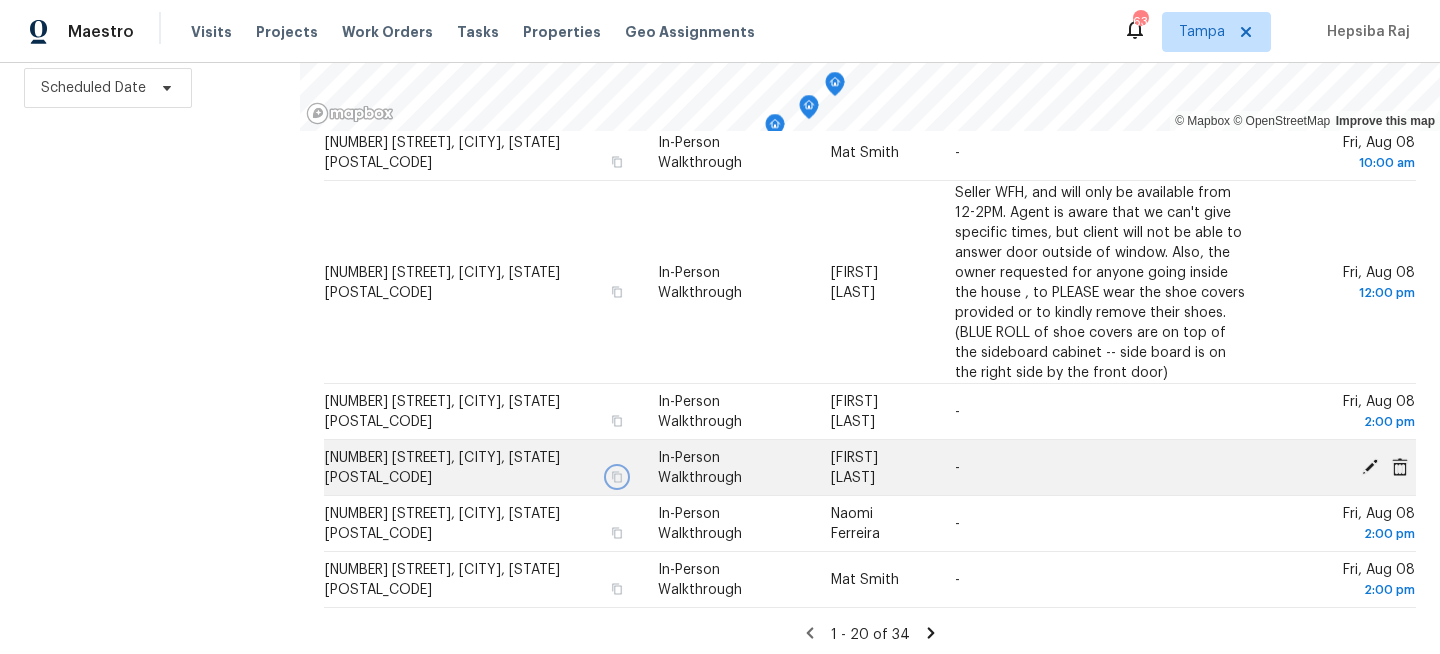 click 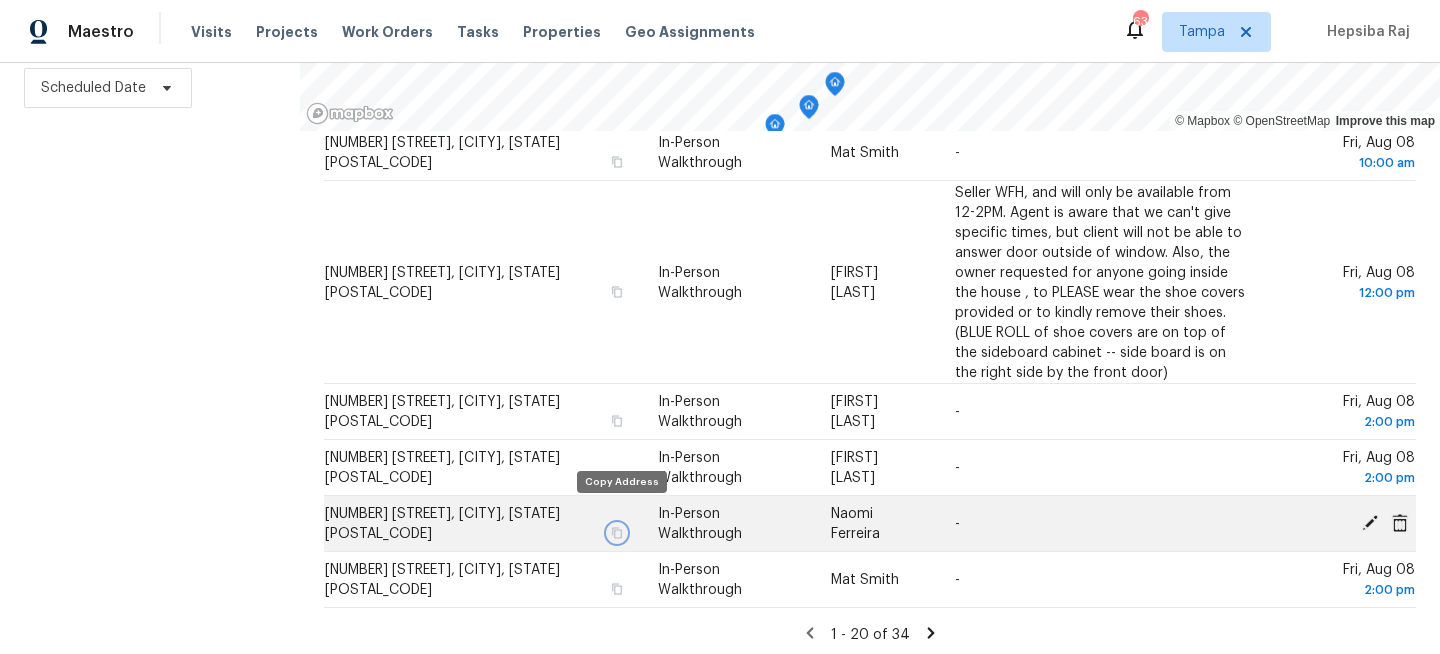 click 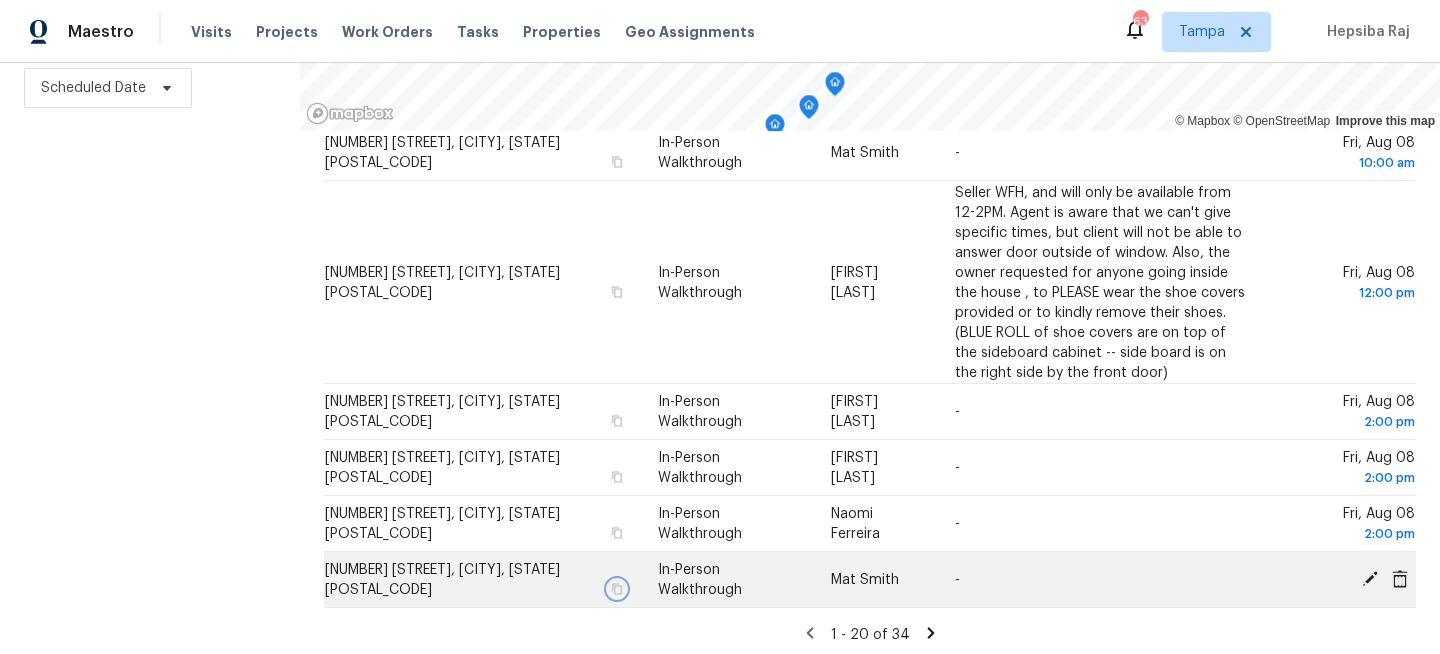 click 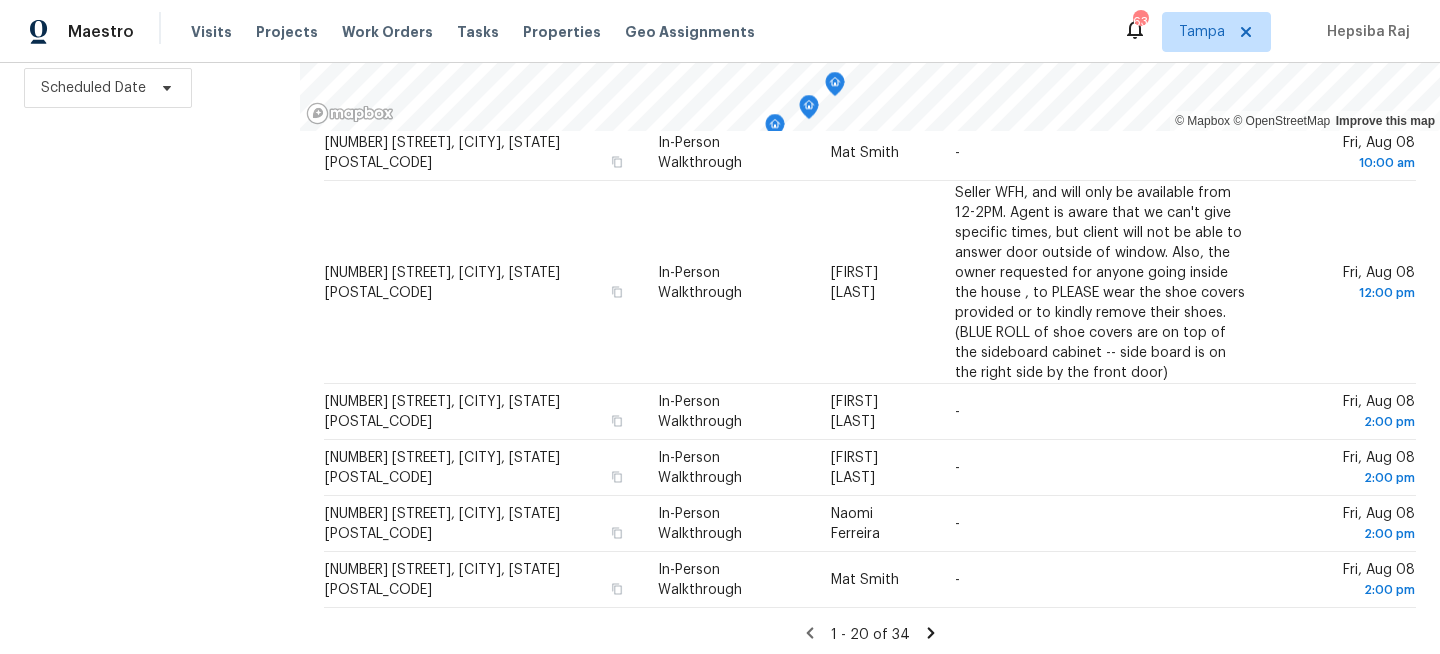 click 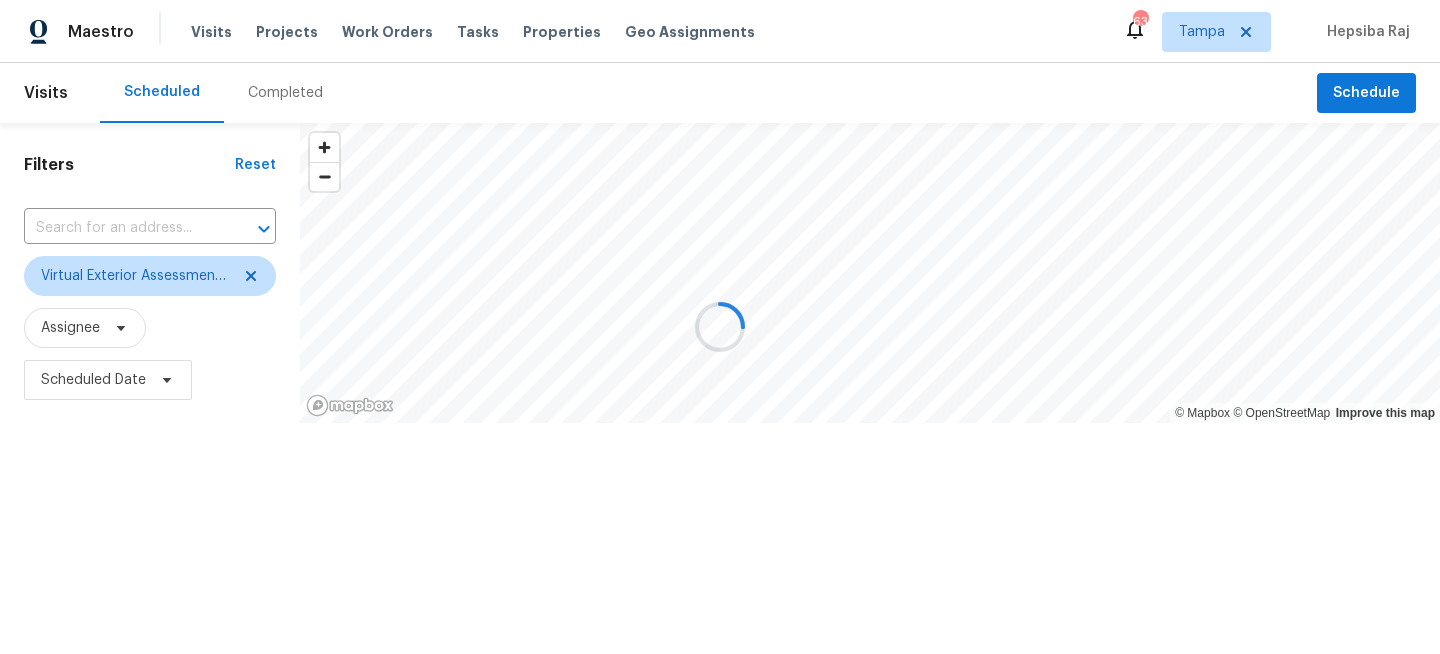 scroll, scrollTop: 0, scrollLeft: 0, axis: both 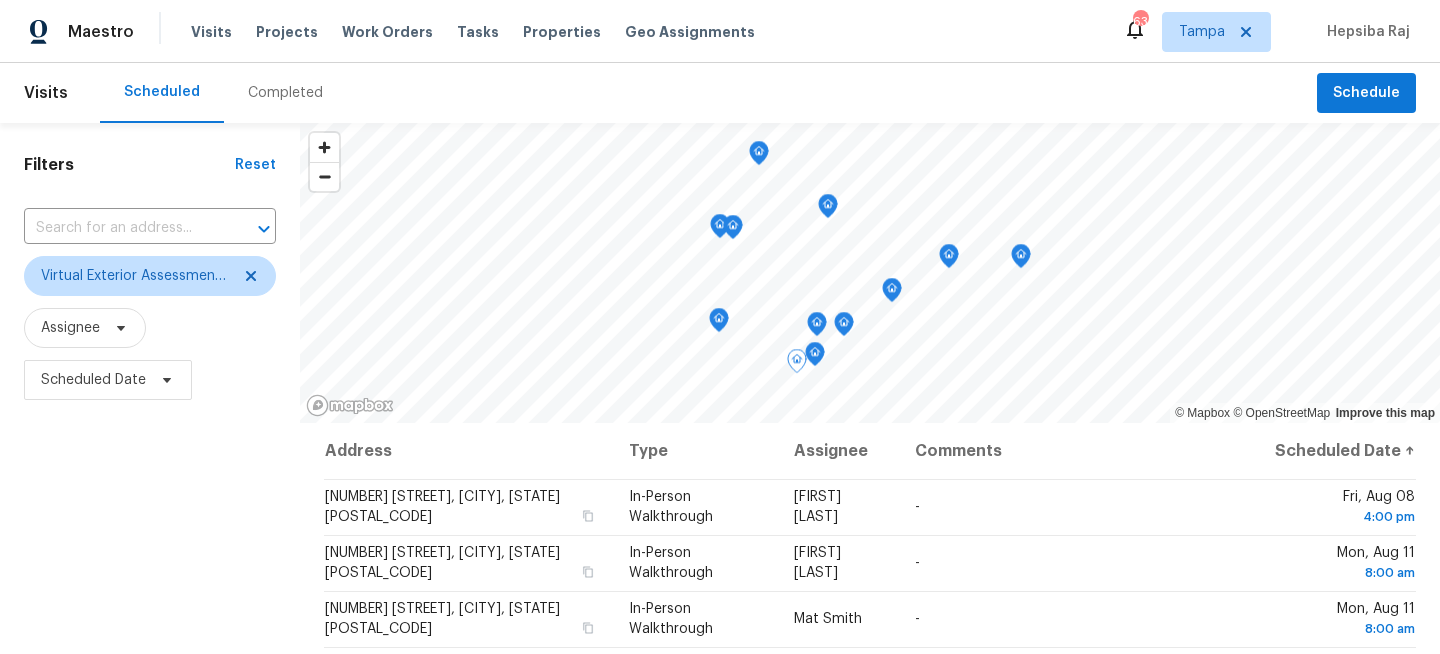click on "Filters Reset ​ Virtual Exterior Assessment + 2 Assignee Scheduled Date" at bounding box center (150, 534) 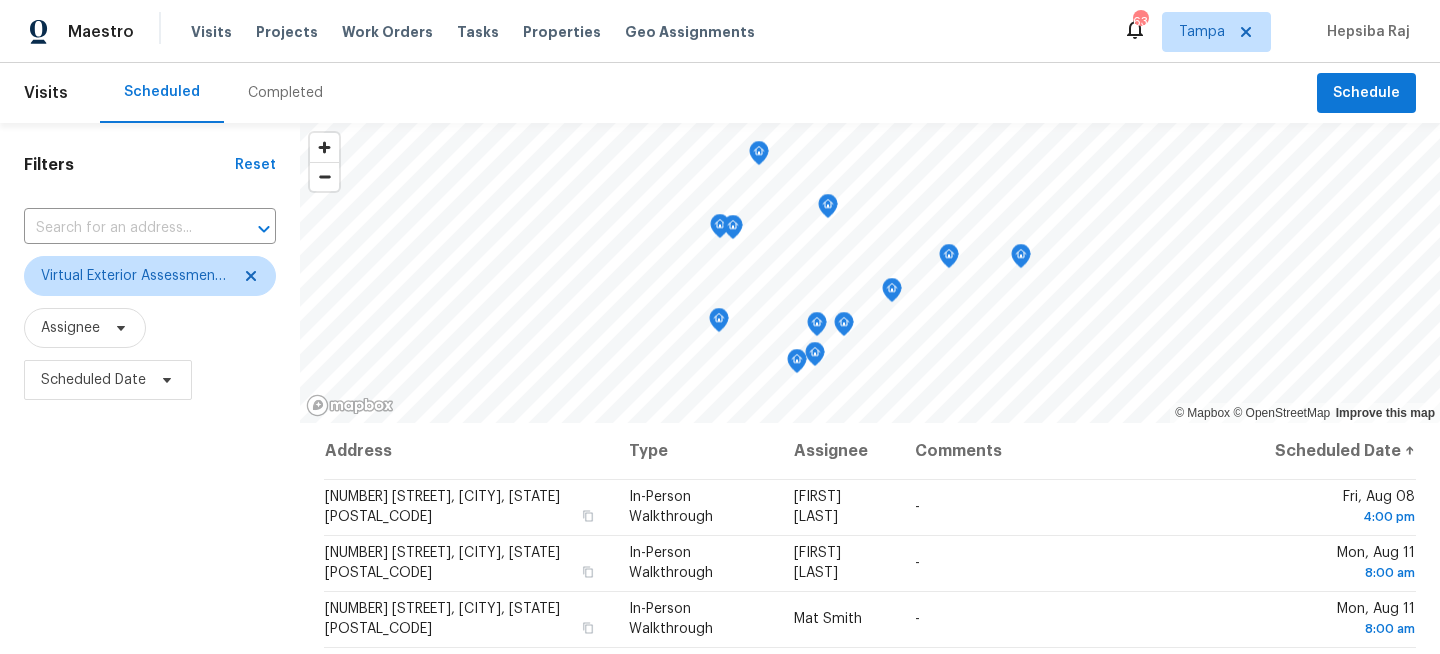 scroll, scrollTop: 292, scrollLeft: 0, axis: vertical 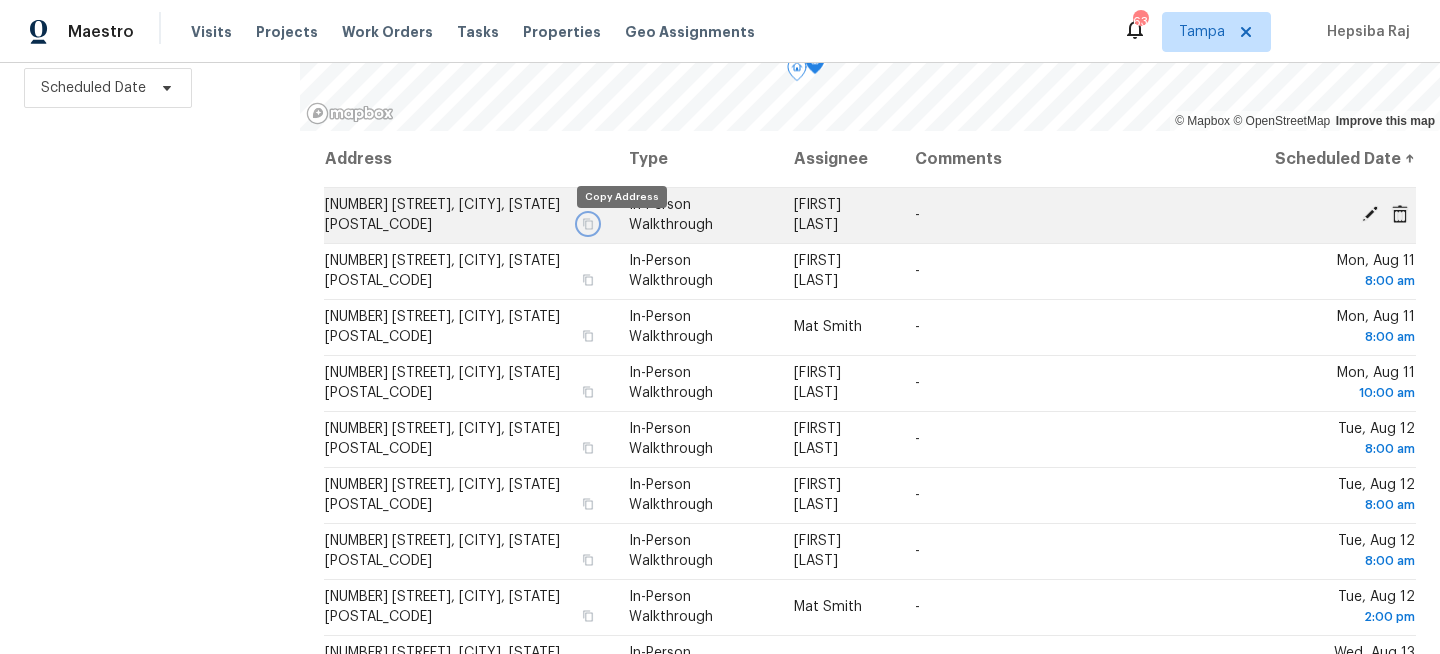 click 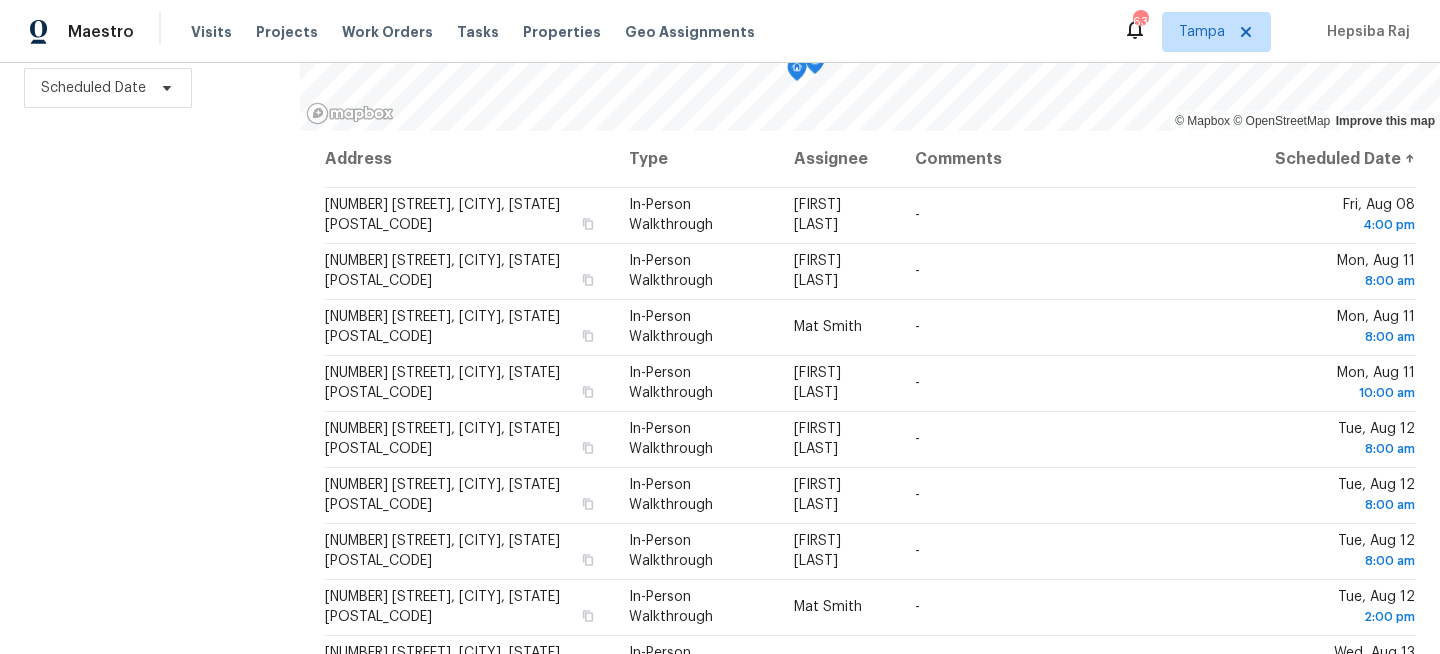 click on "Filters Reset ​ Virtual Exterior Assessment + 2 Assignee Scheduled Date" at bounding box center [150, 242] 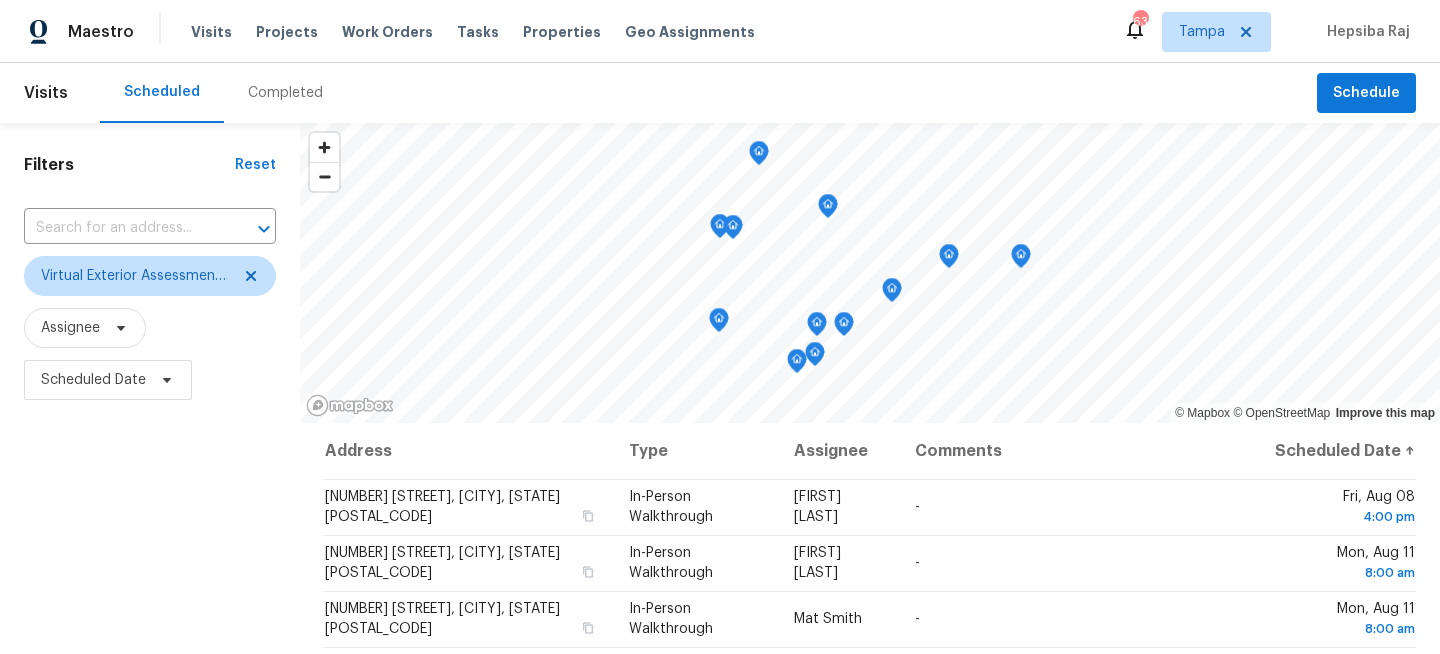 click on "Filters Reset ​ Virtual Exterior Assessment + 2 Assignee Scheduled Date" at bounding box center [150, 534] 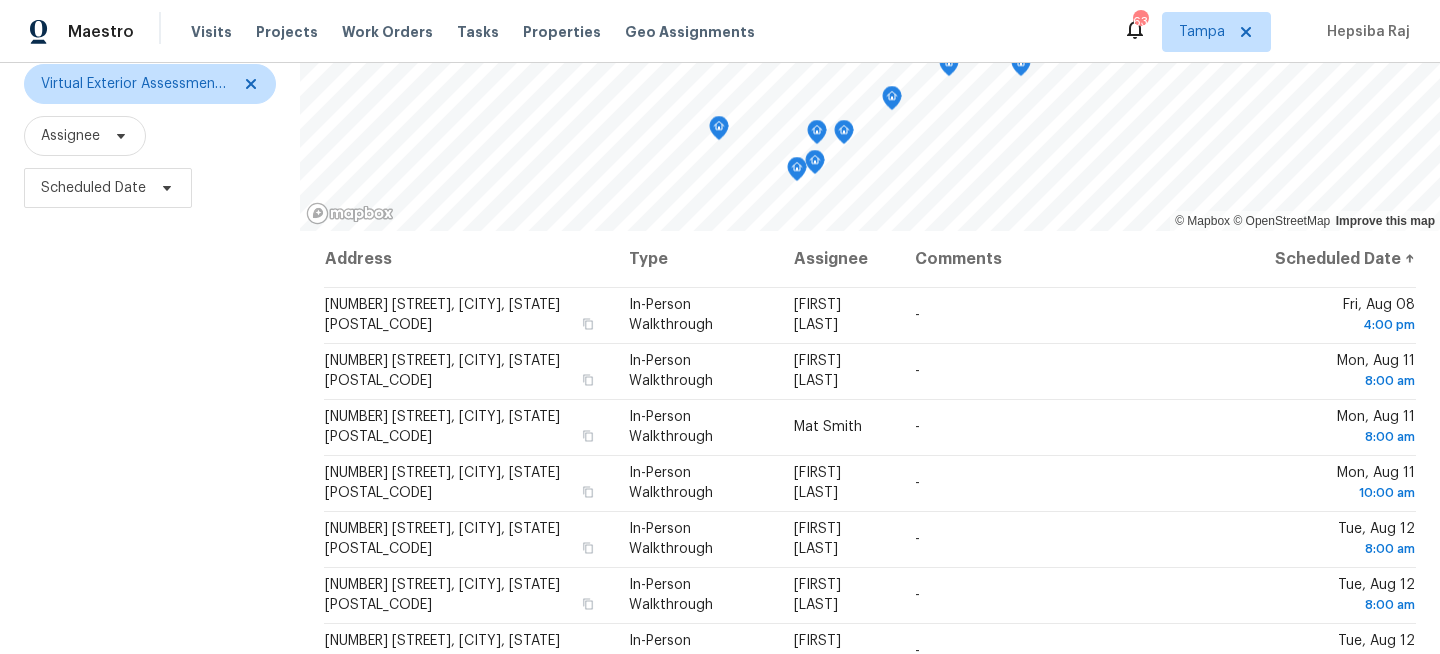 scroll, scrollTop: 292, scrollLeft: 0, axis: vertical 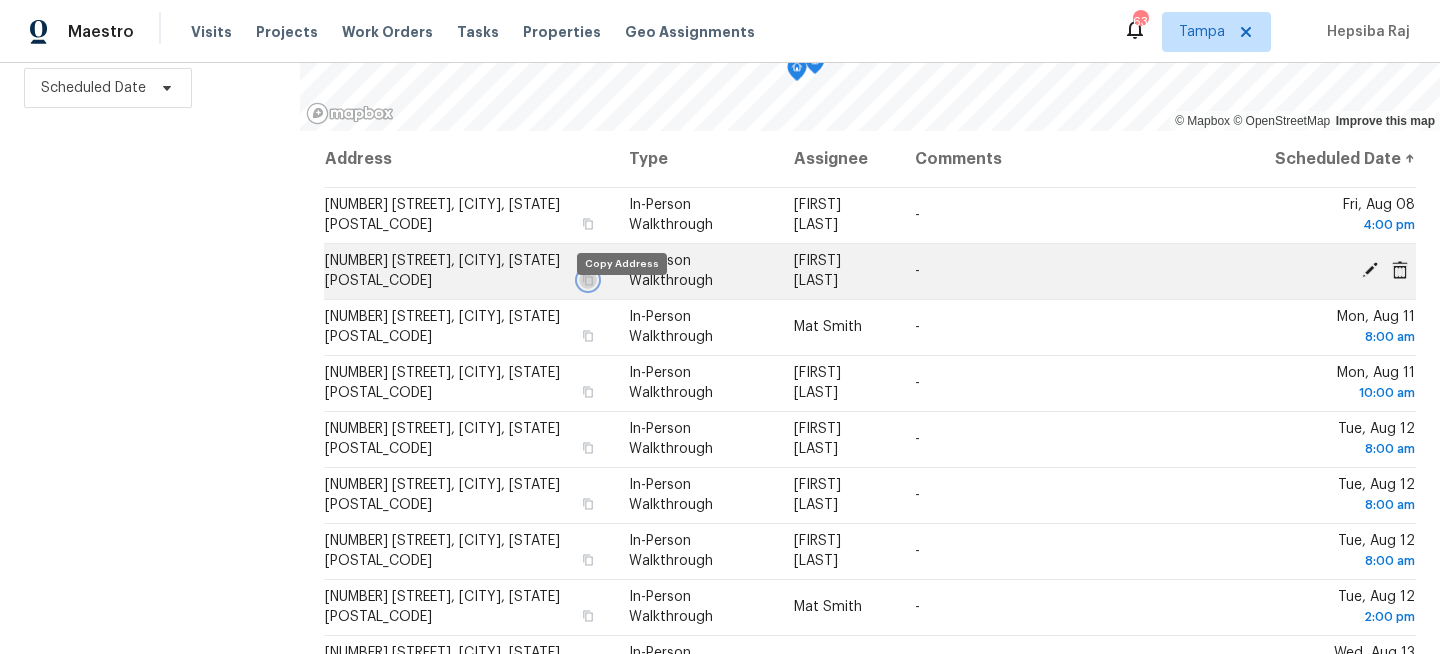 click 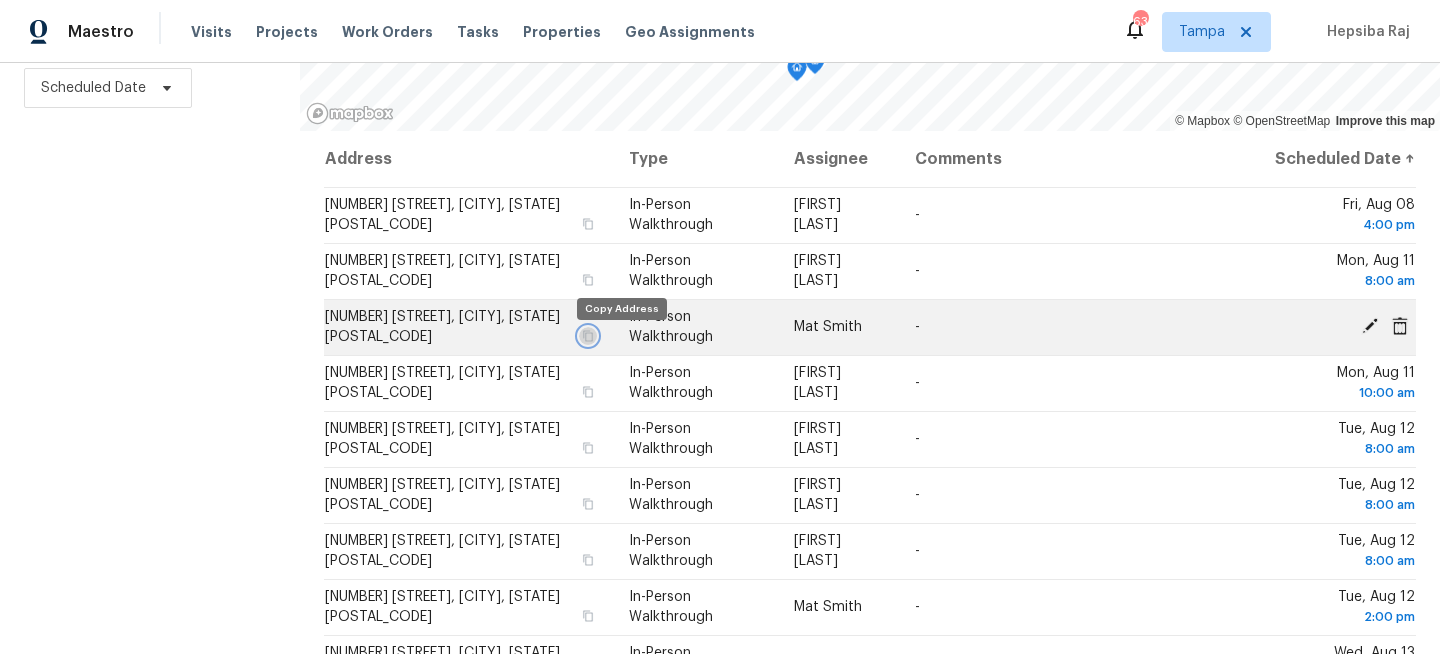 click at bounding box center (588, 336) 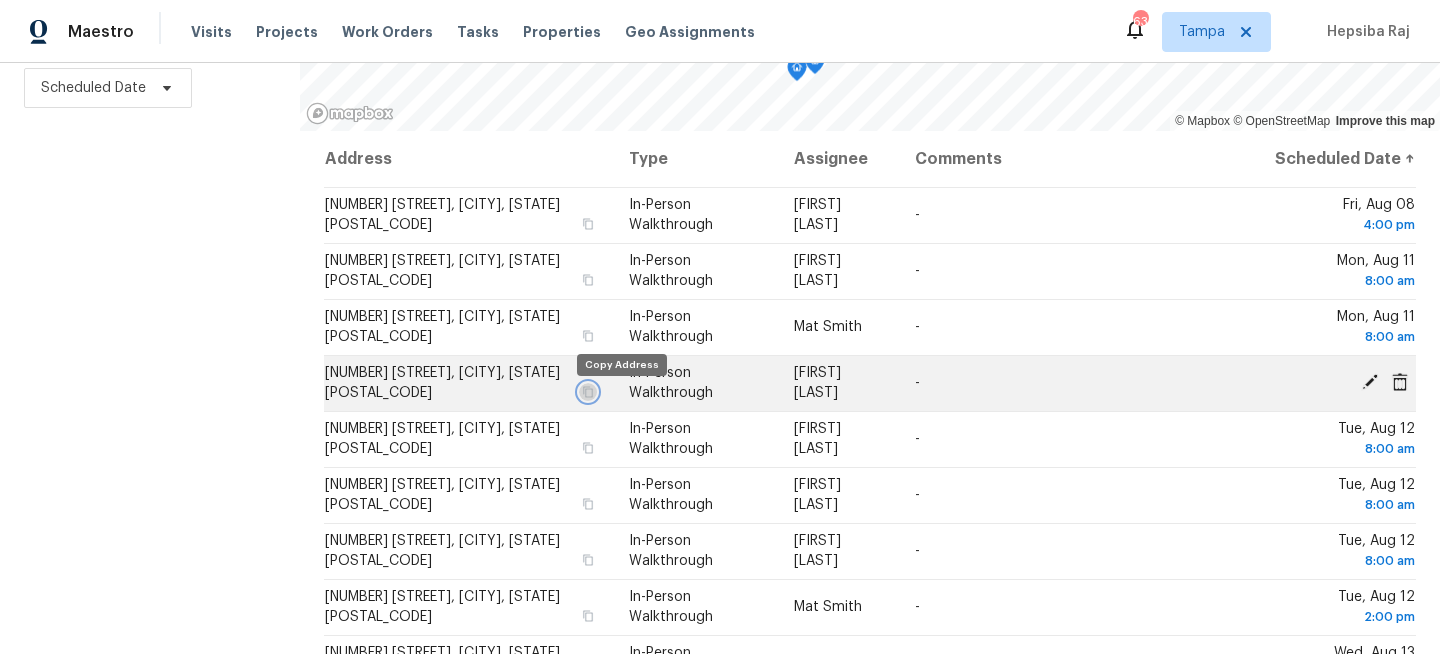 click 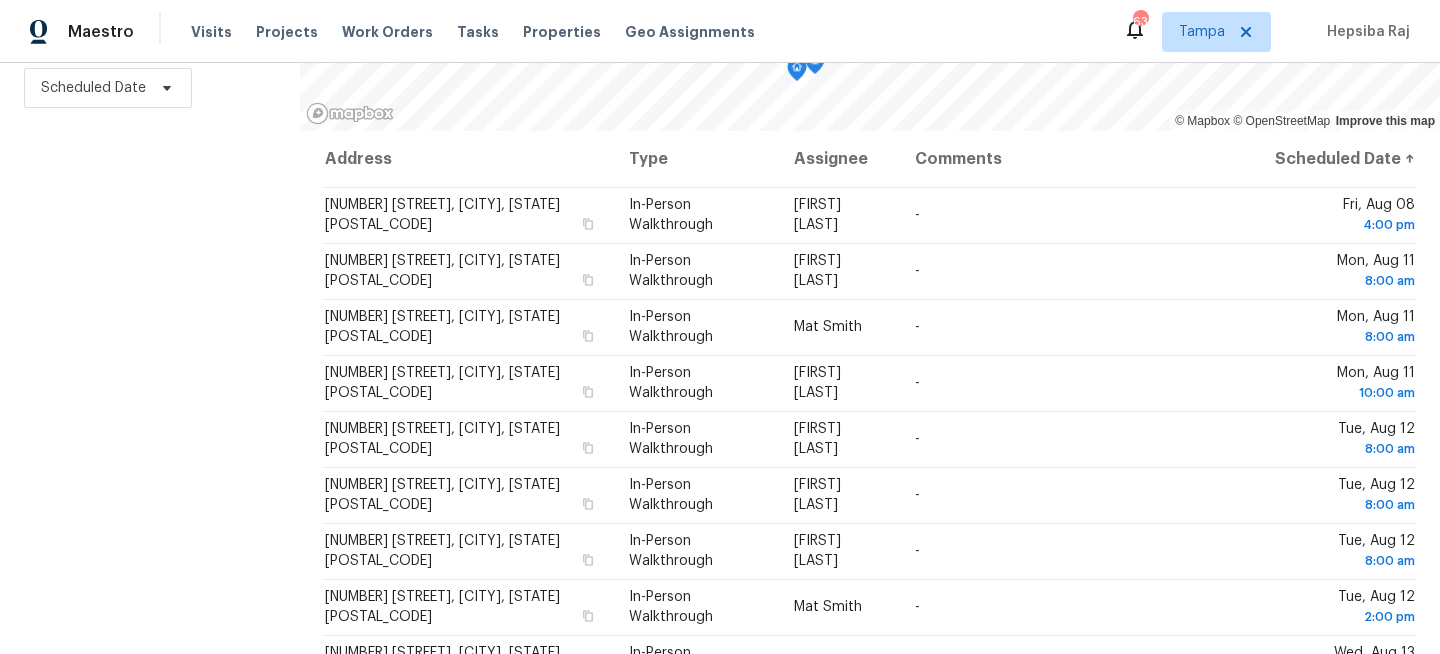 click on "Filters Reset ​ Virtual Exterior Assessment + 2 Assignee Scheduled Date" at bounding box center (150, 242) 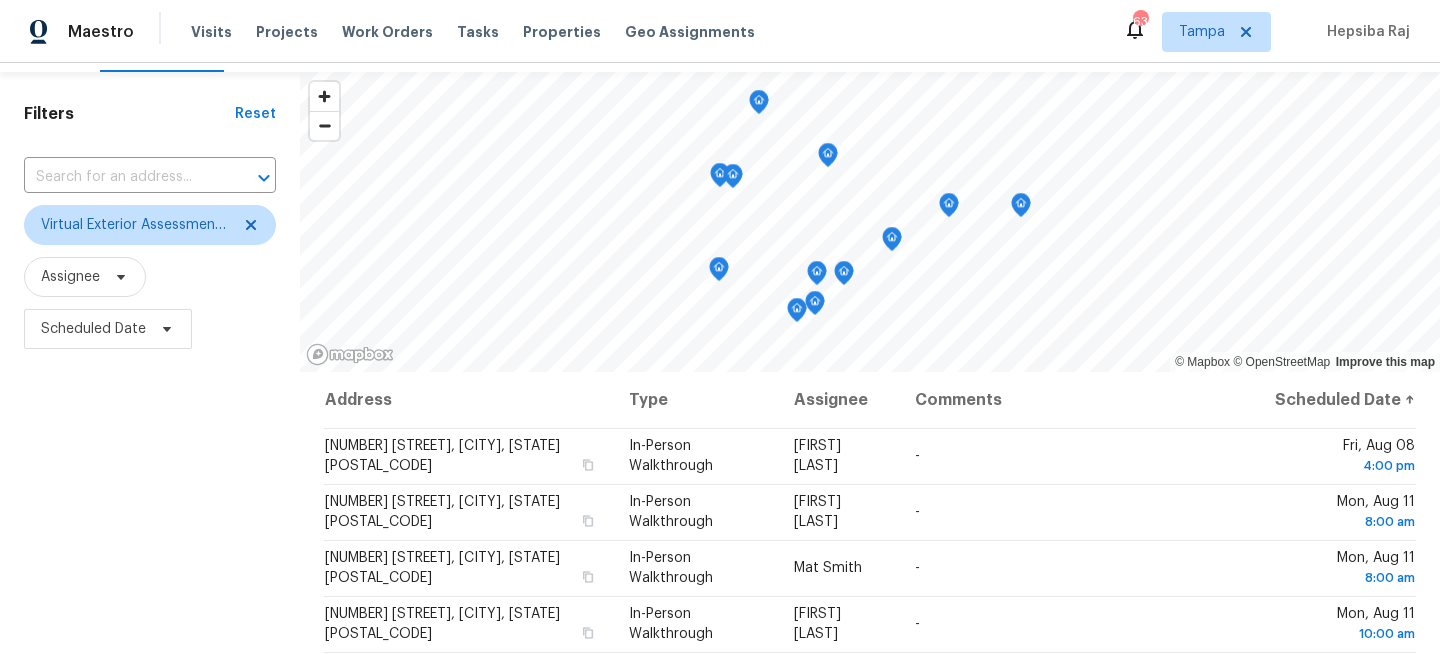 scroll, scrollTop: 0, scrollLeft: 0, axis: both 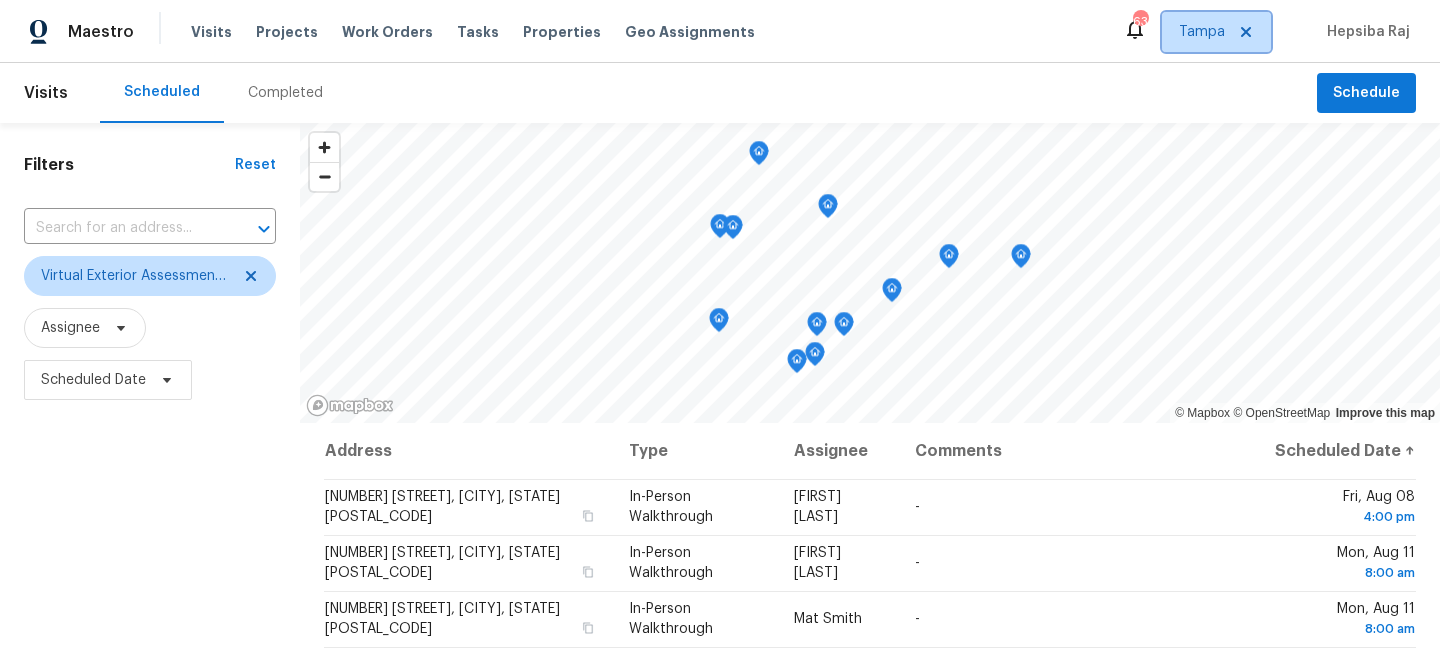 click on "Tampa" at bounding box center [1202, 32] 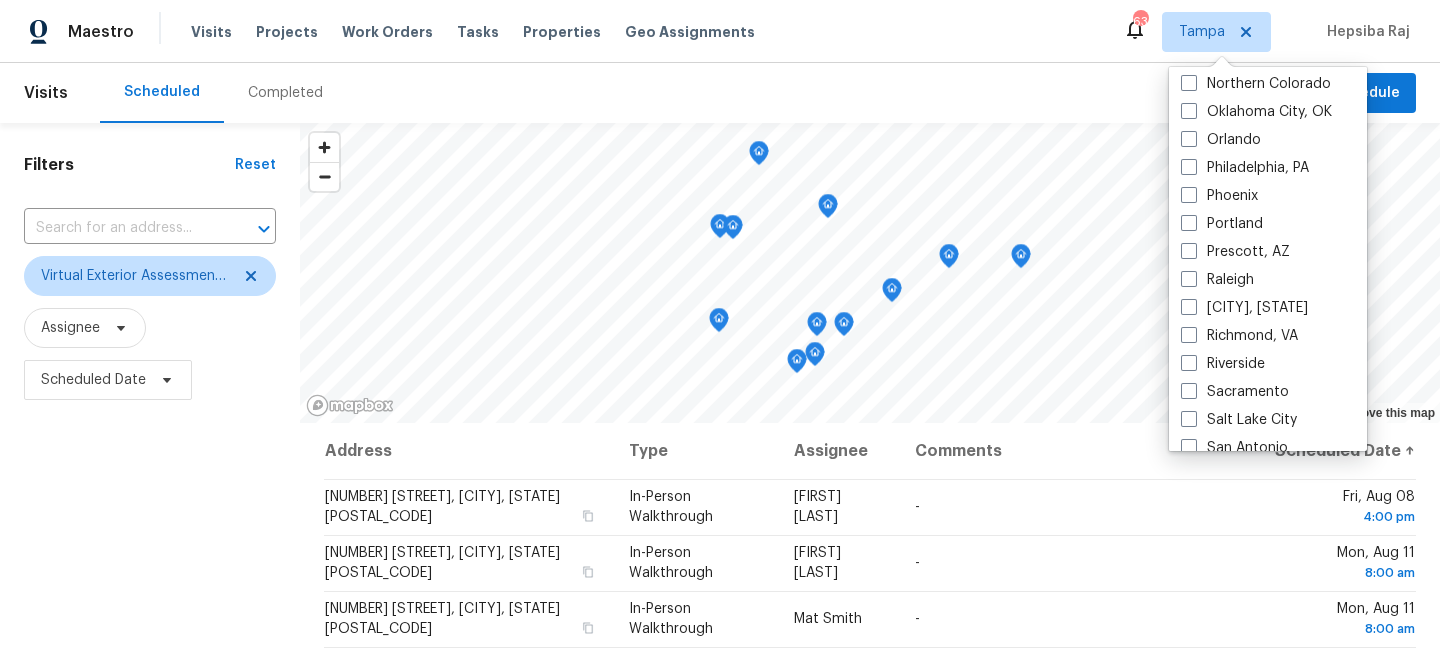 scroll, scrollTop: 1044, scrollLeft: 0, axis: vertical 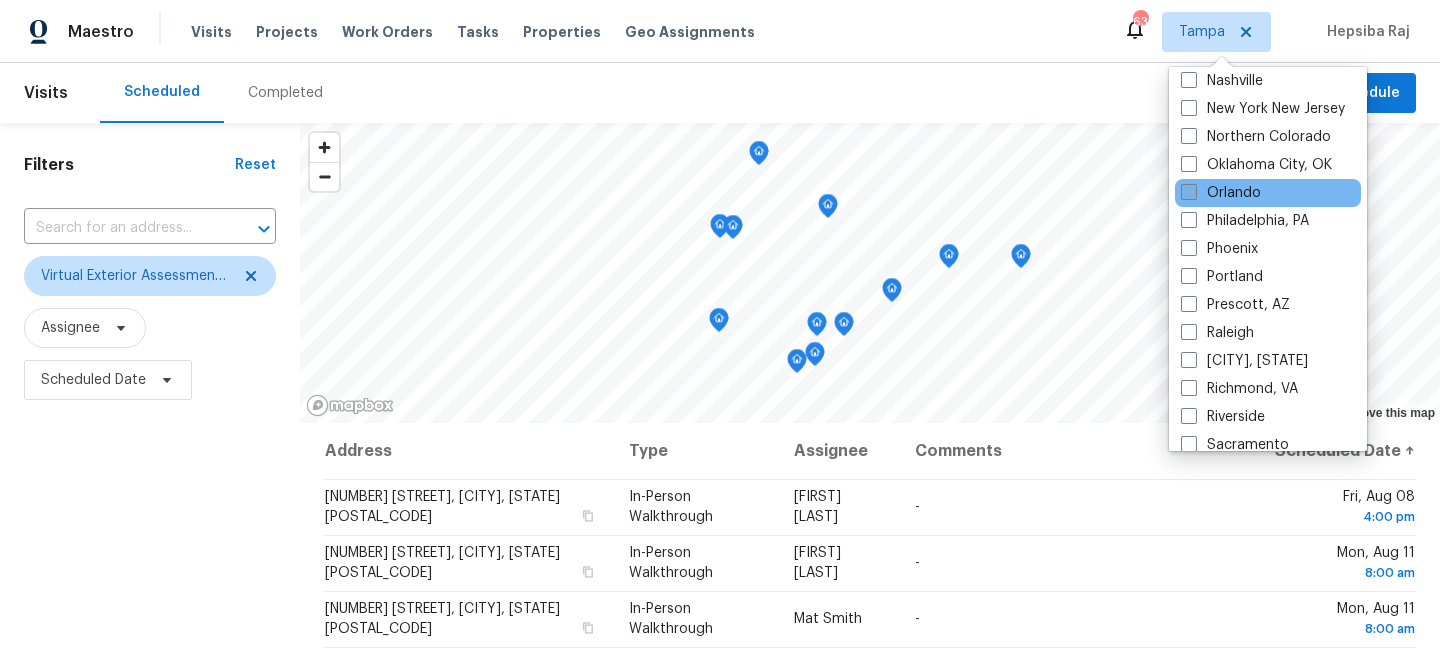 click on "Orlando" at bounding box center [1221, 193] 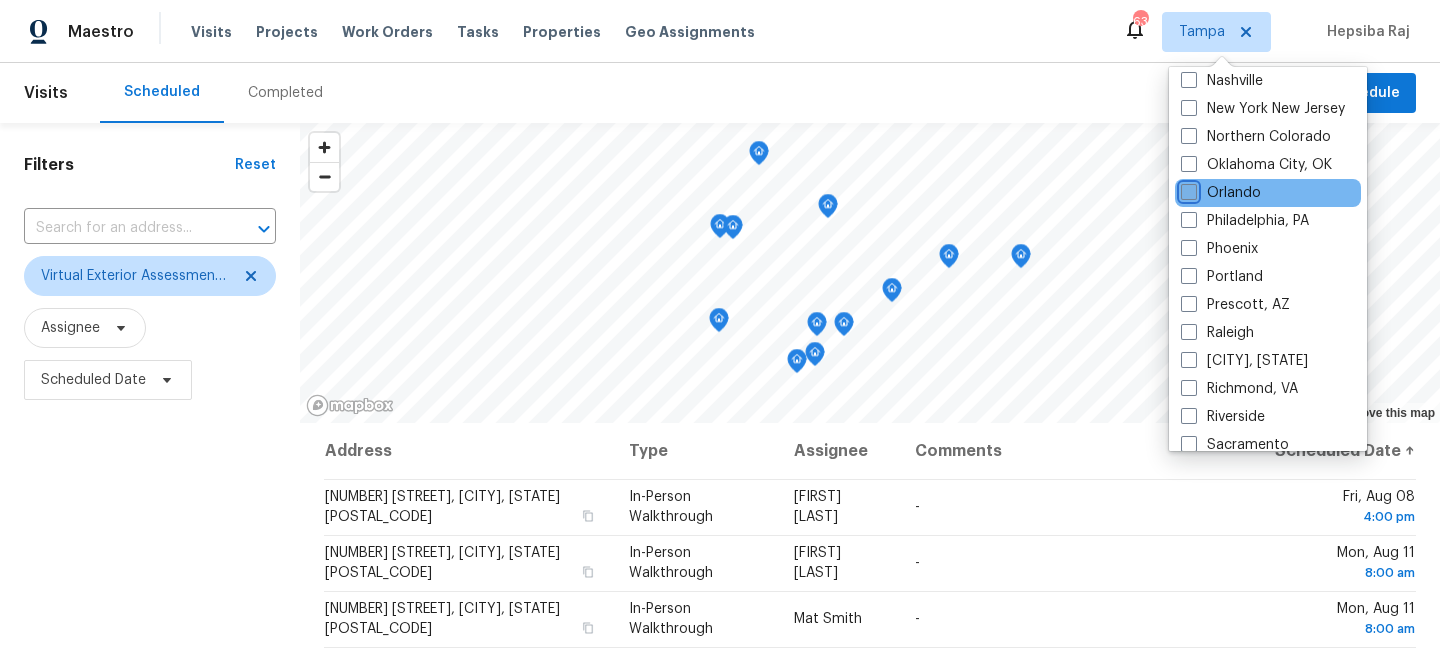 click on "Orlando" at bounding box center (1187, 189) 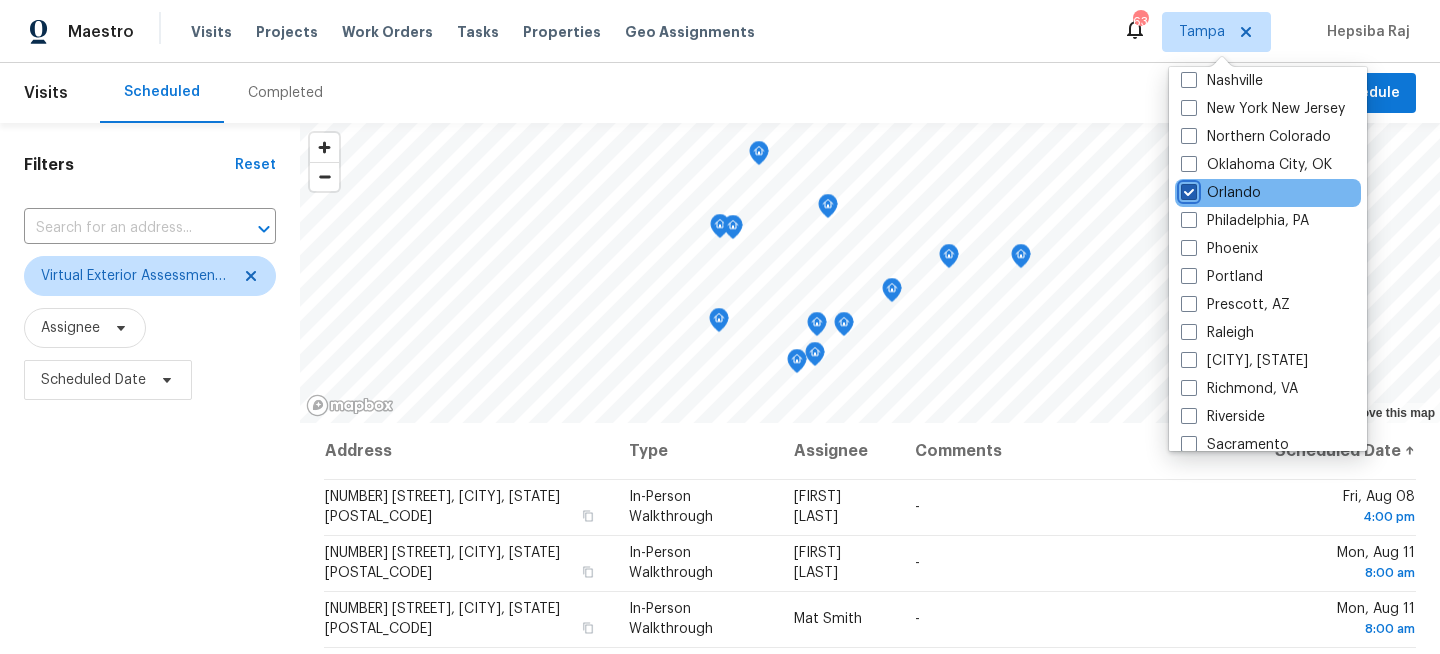 checkbox on "true" 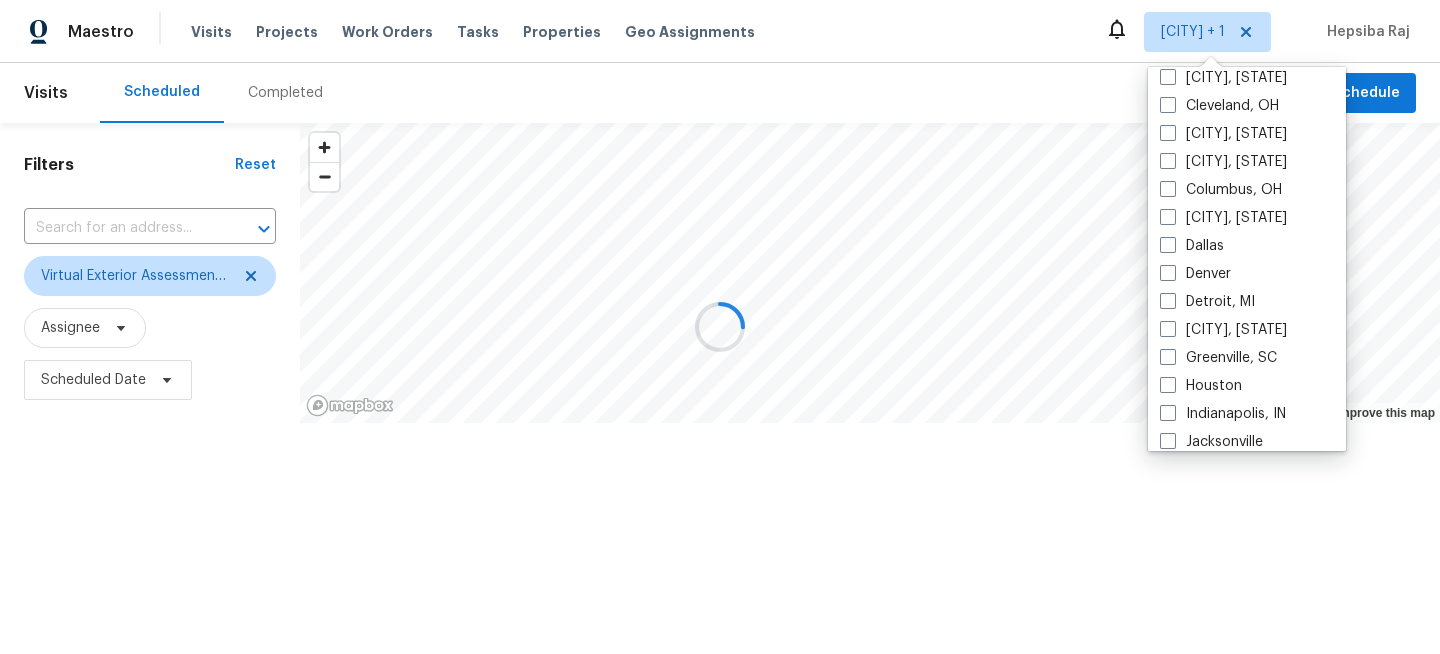 scroll, scrollTop: 0, scrollLeft: 0, axis: both 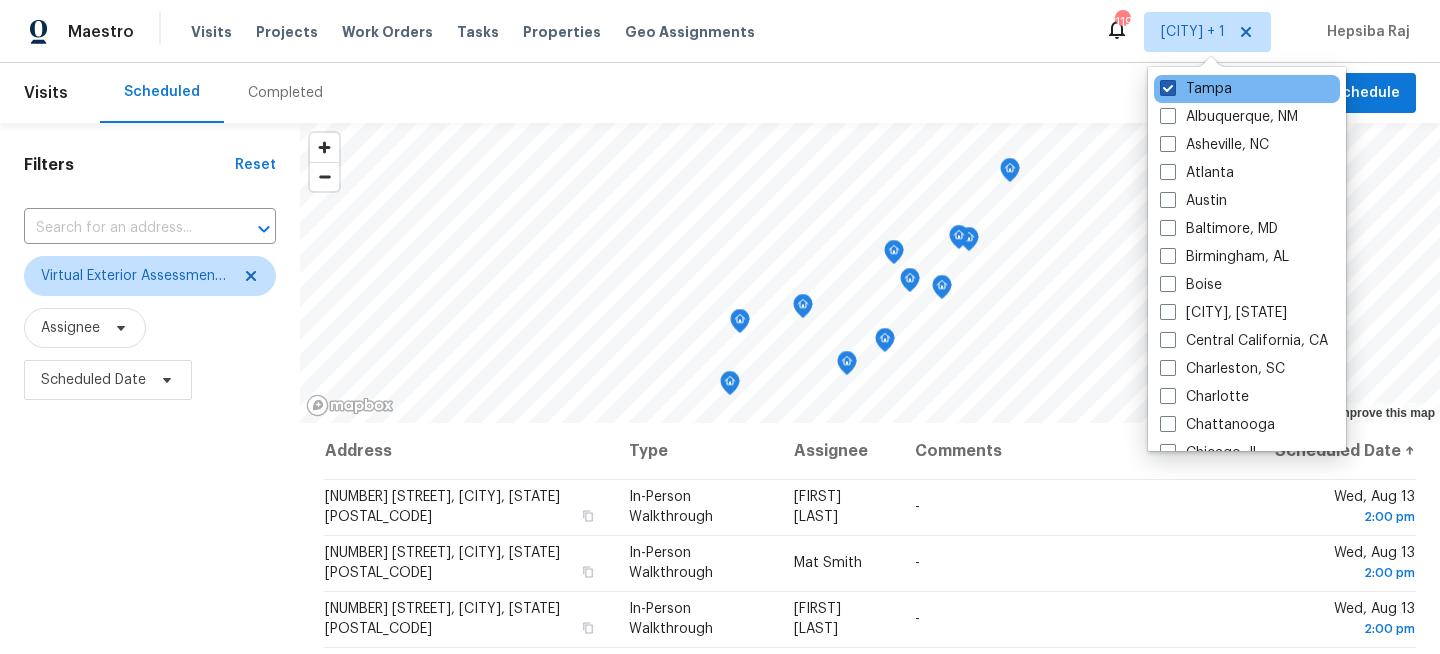 click on "Tampa" at bounding box center [1196, 89] 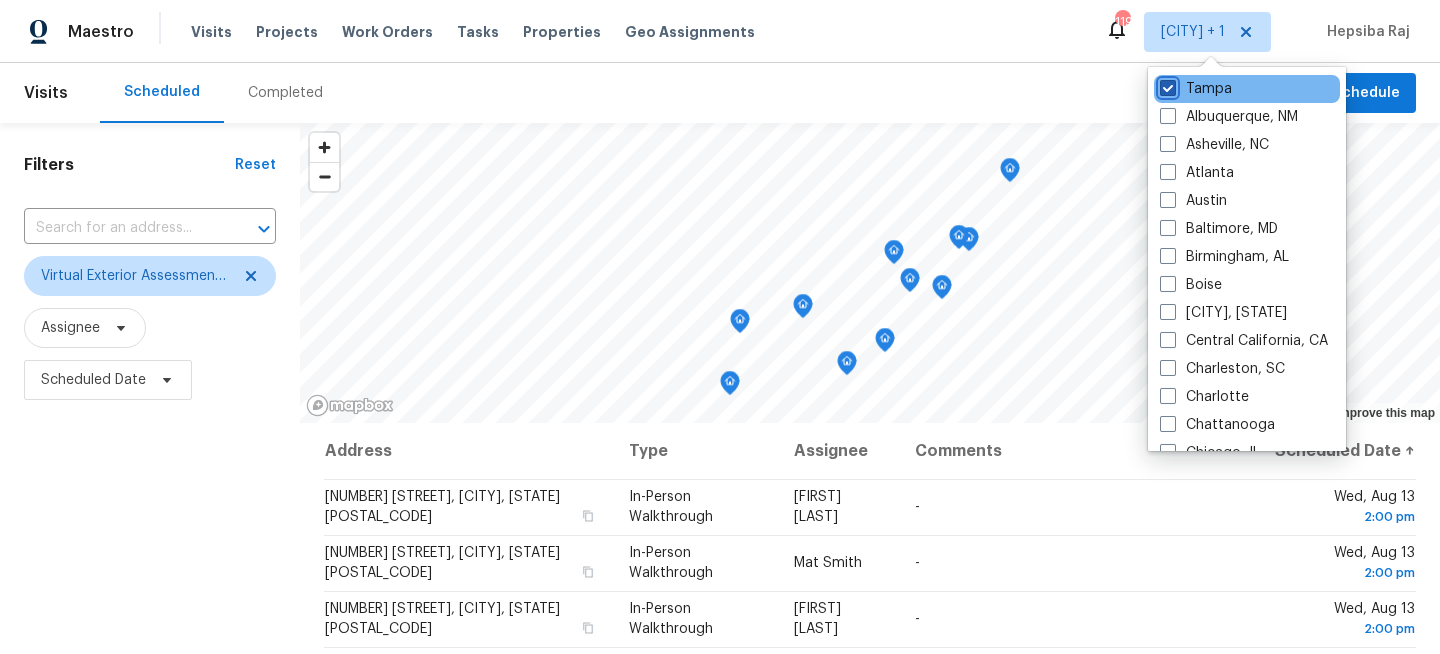 click on "Tampa" at bounding box center [1166, 85] 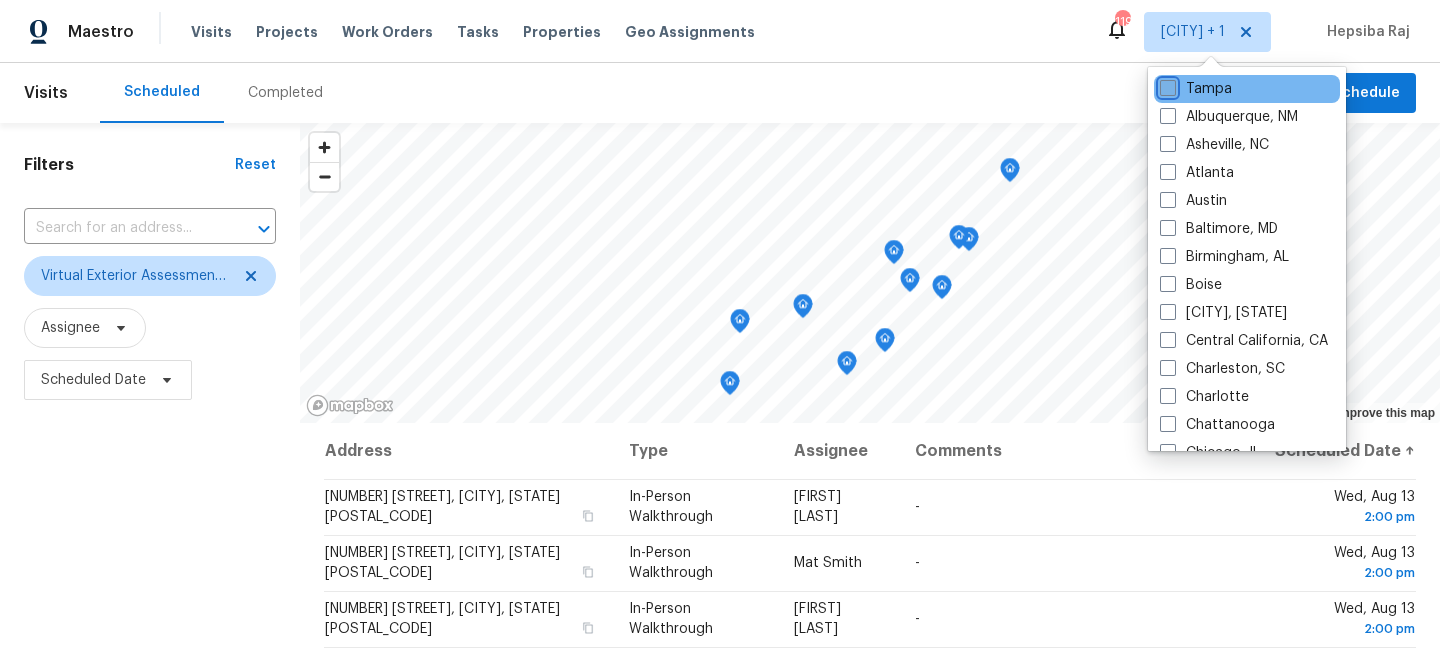checkbox on "false" 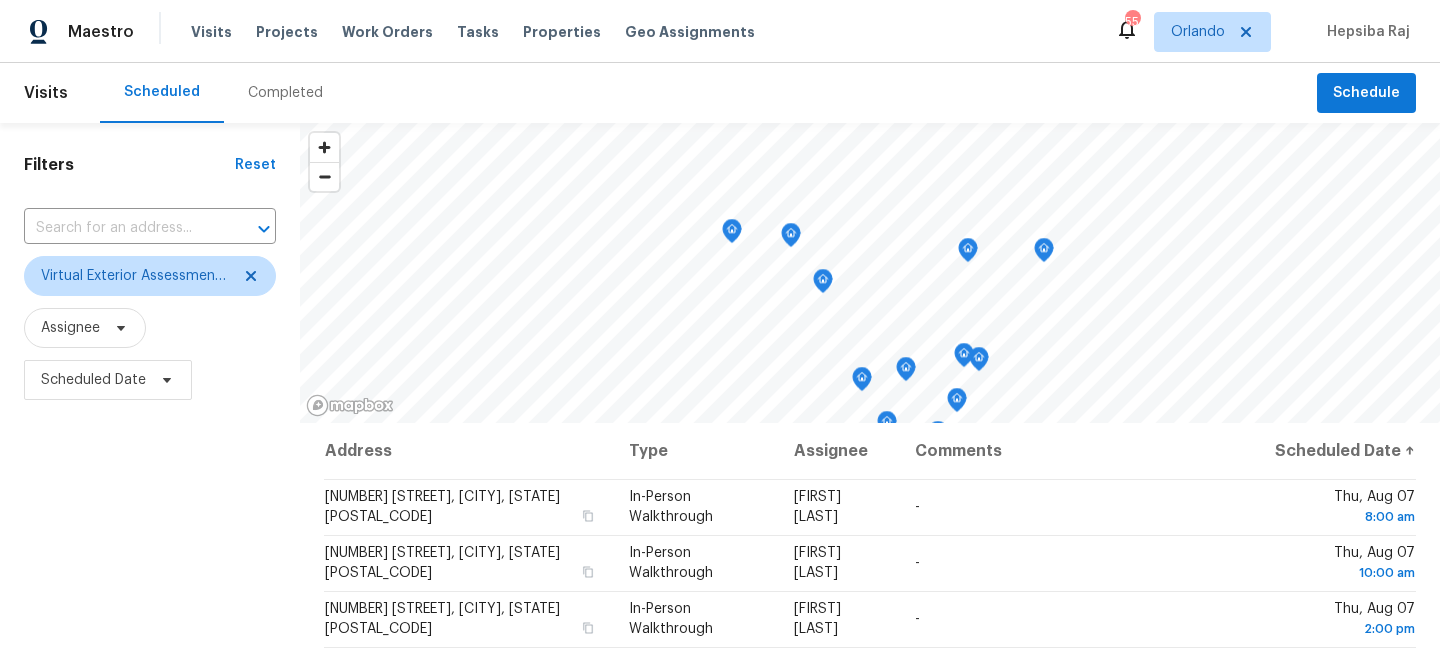 scroll, scrollTop: 0, scrollLeft: 0, axis: both 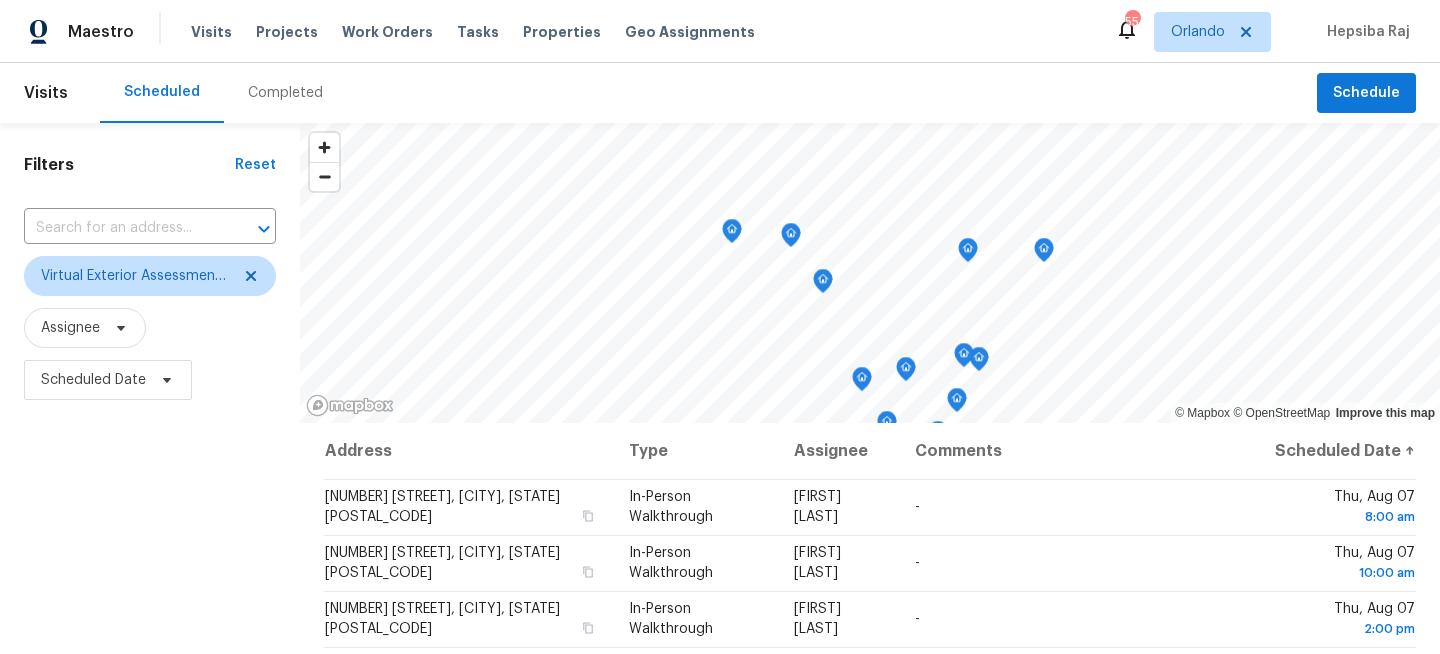 click on "Filters Reset ​ Virtual Exterior Assessment + 2 Assignee Scheduled Date" at bounding box center (150, 534) 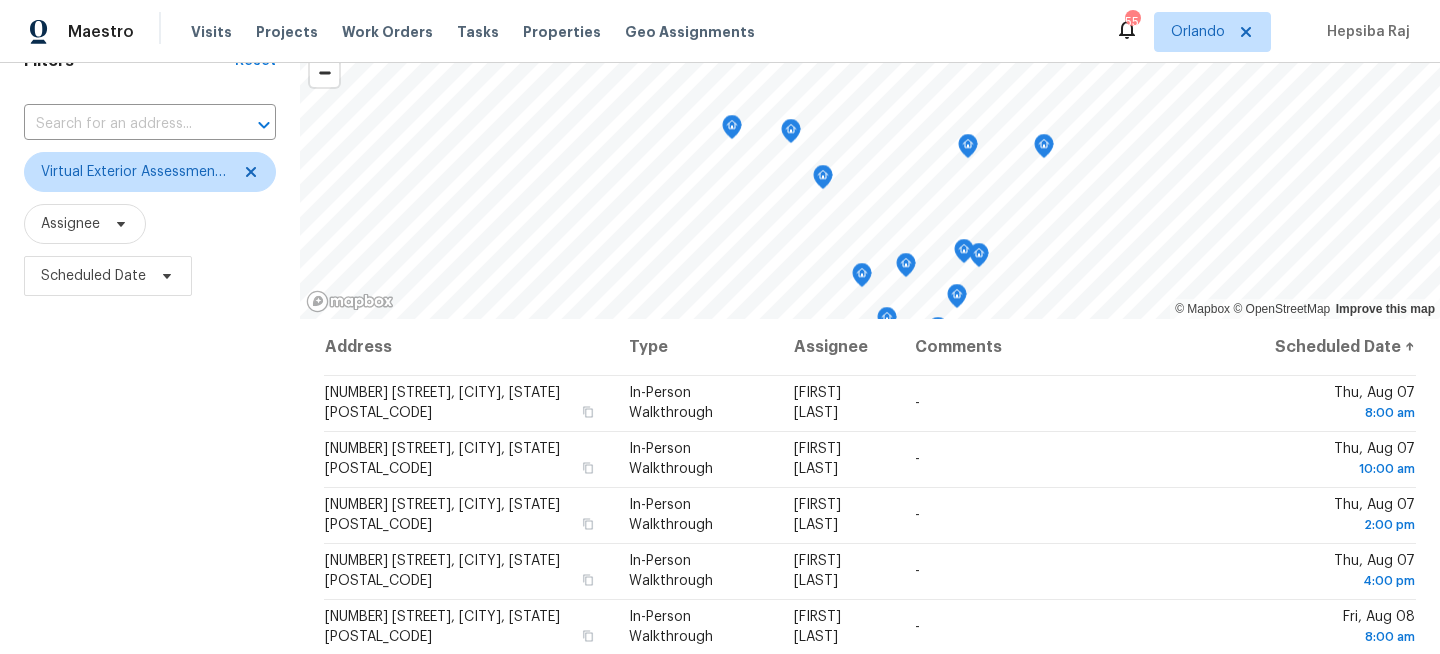 scroll, scrollTop: 292, scrollLeft: 0, axis: vertical 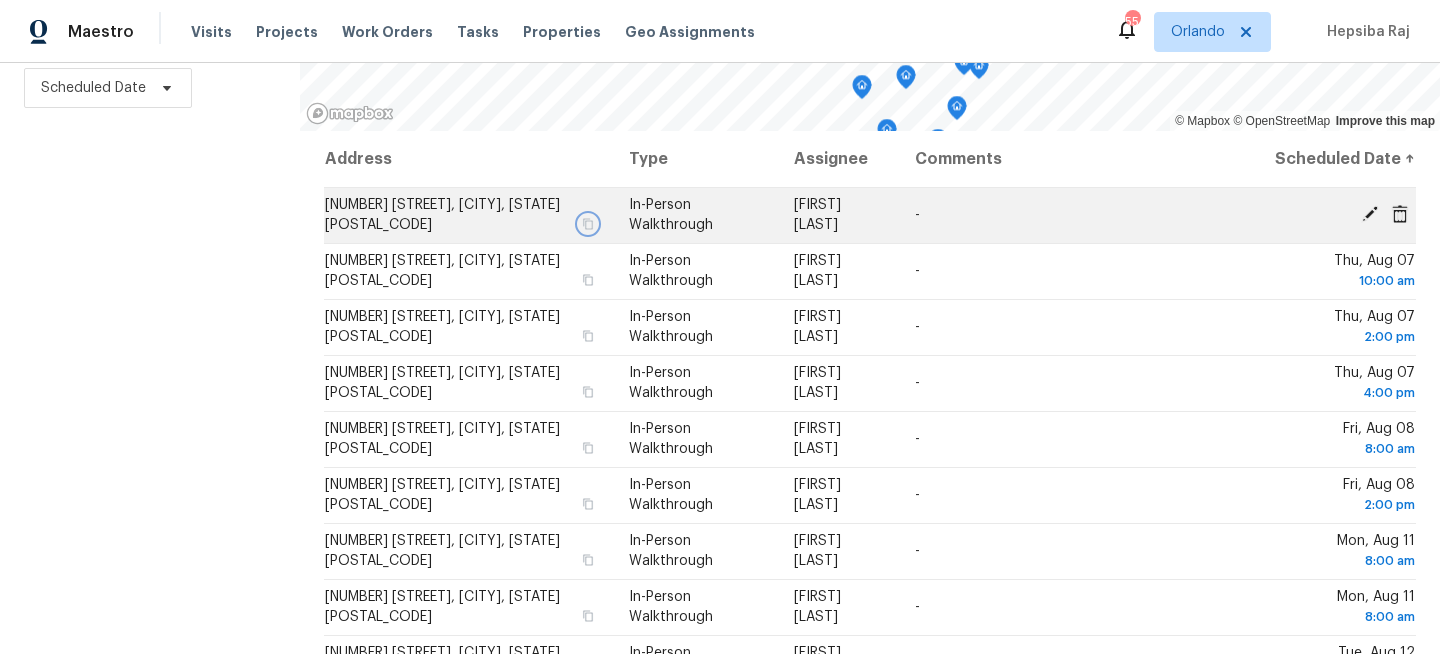 click 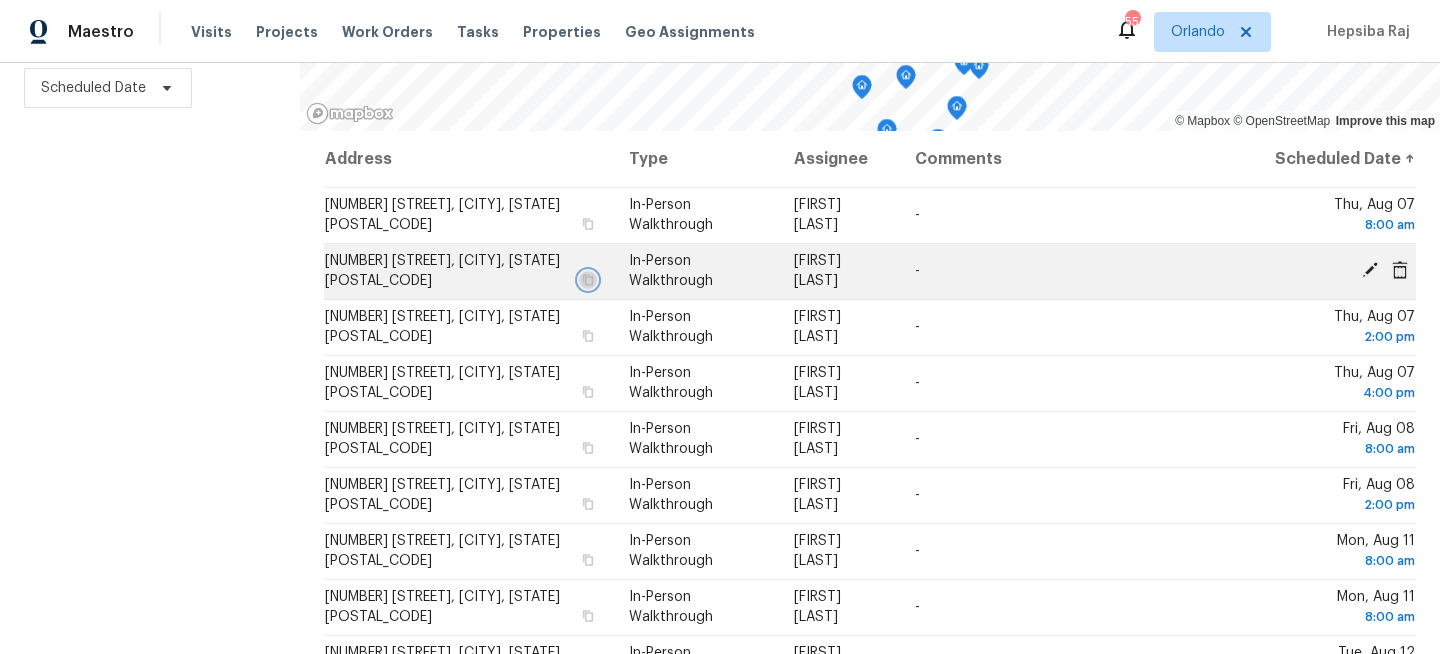 click 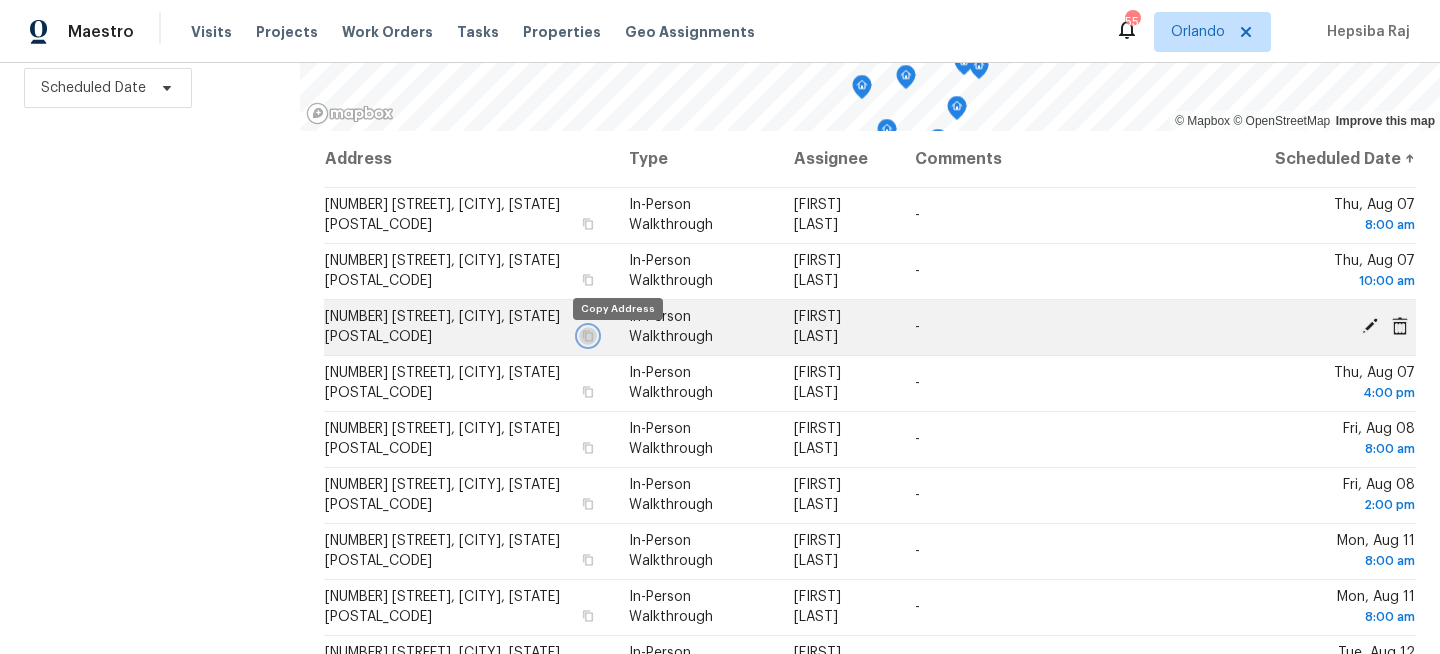 click 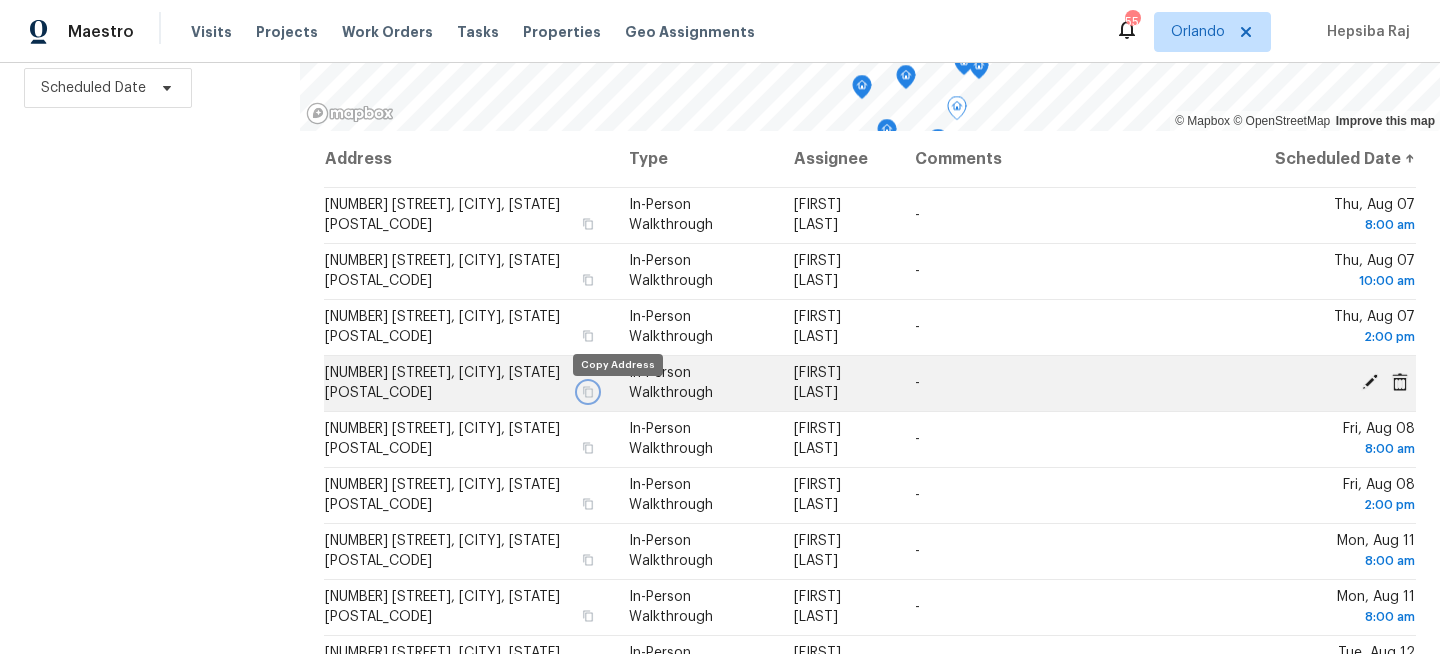 click 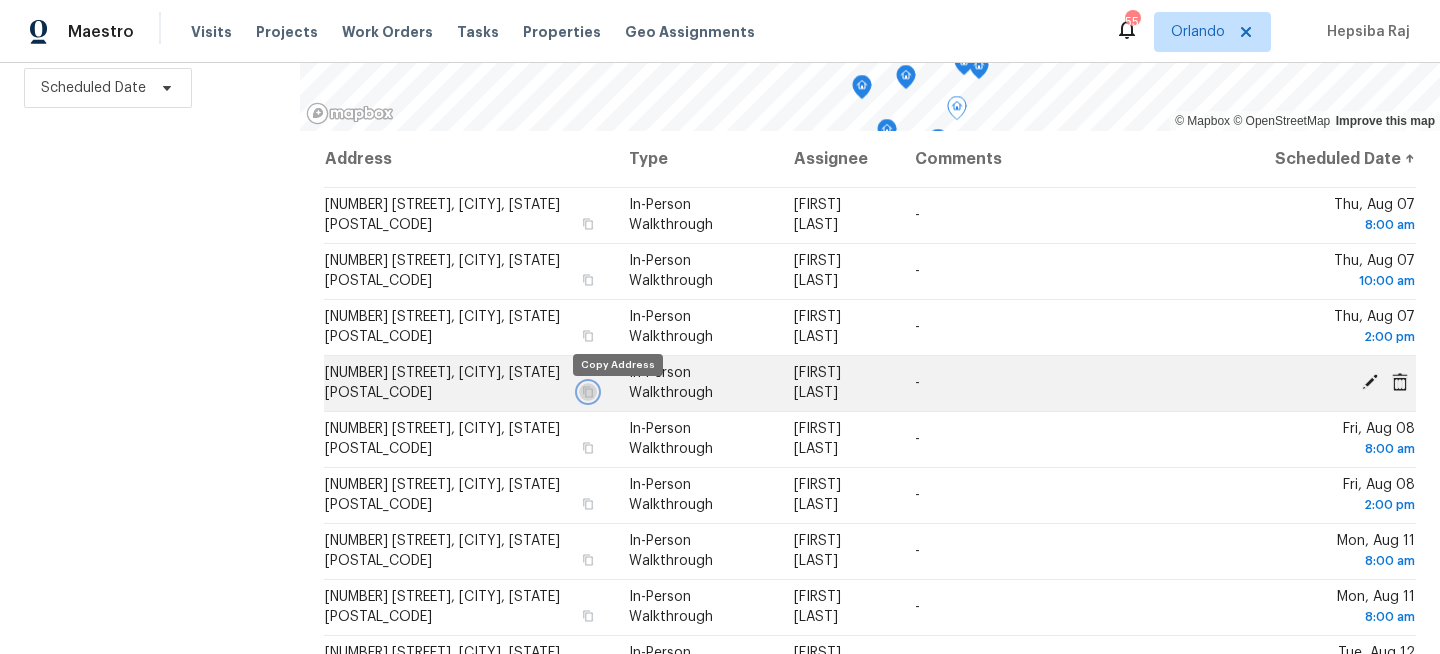 click 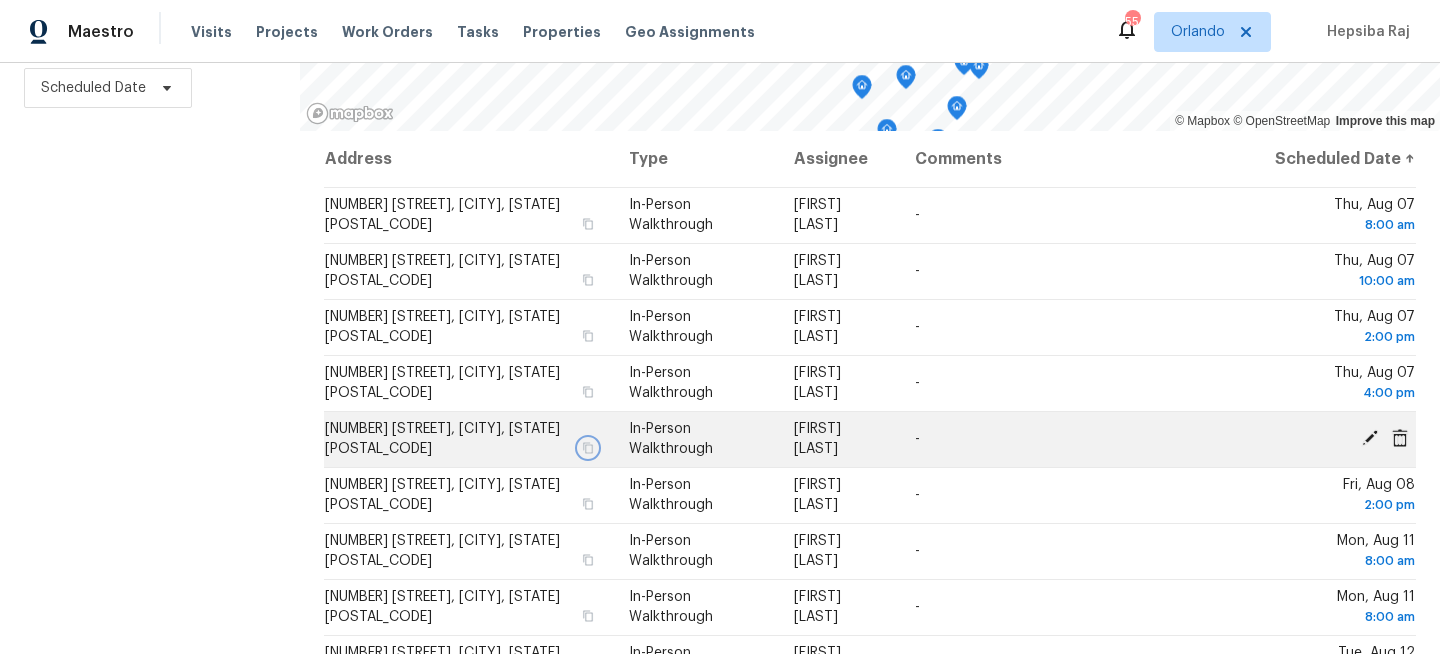 click 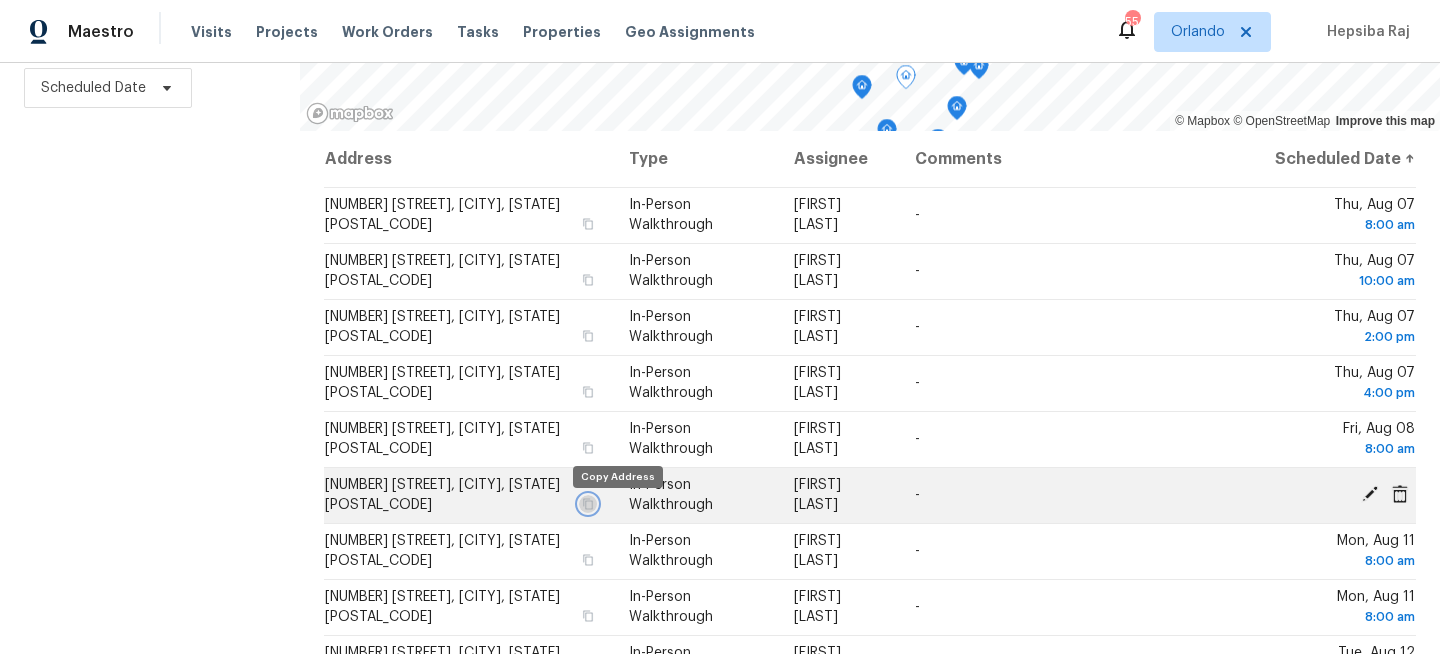 click 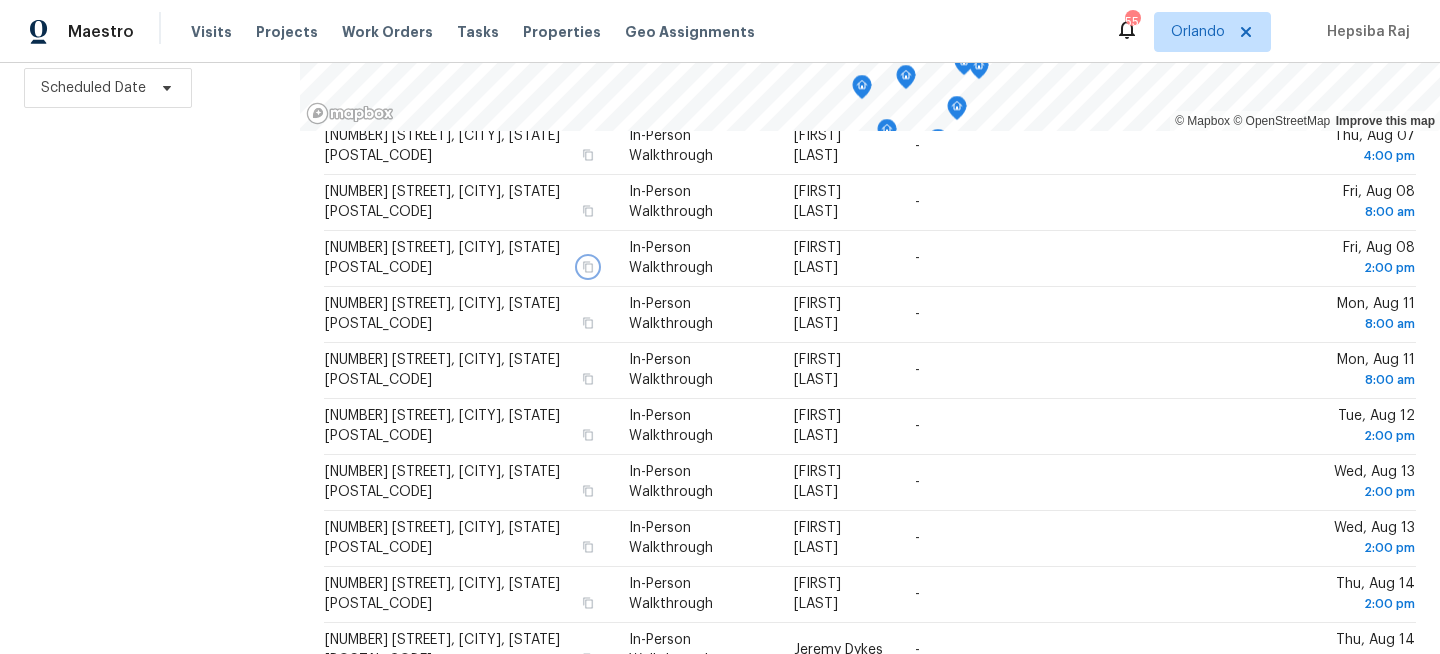 scroll, scrollTop: 257, scrollLeft: 0, axis: vertical 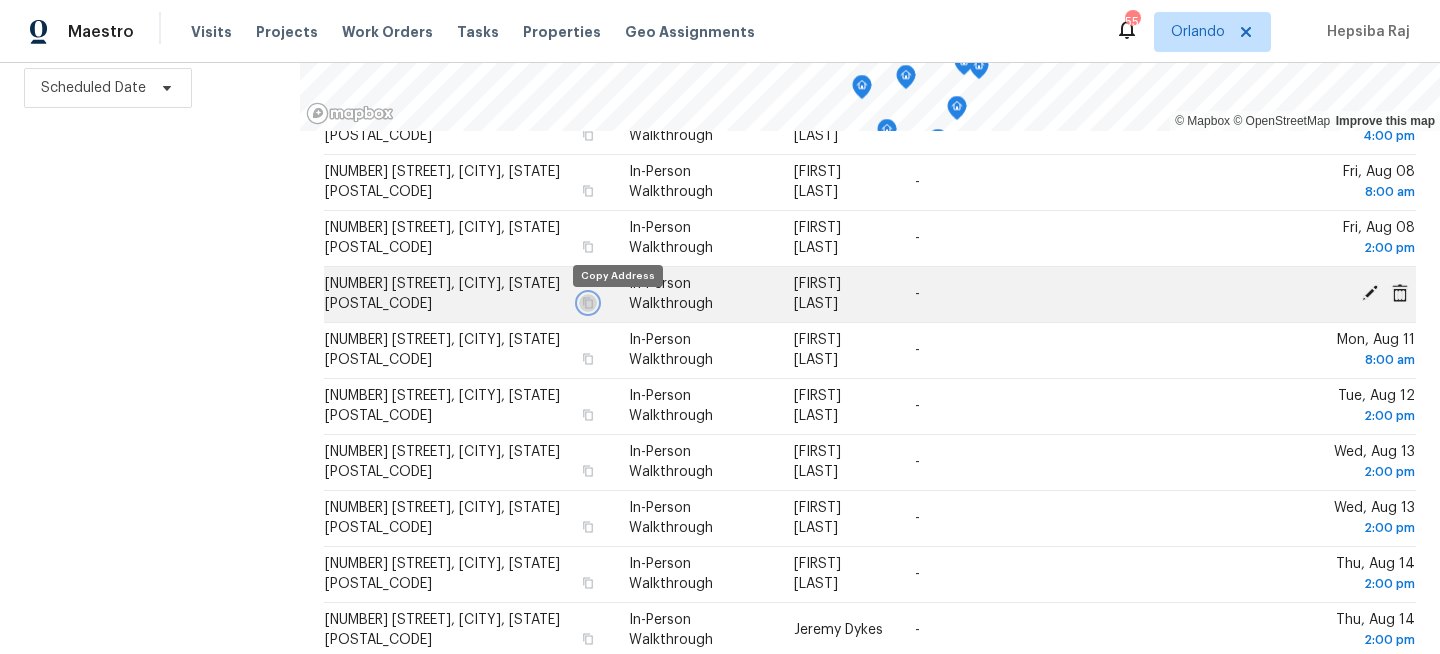 click 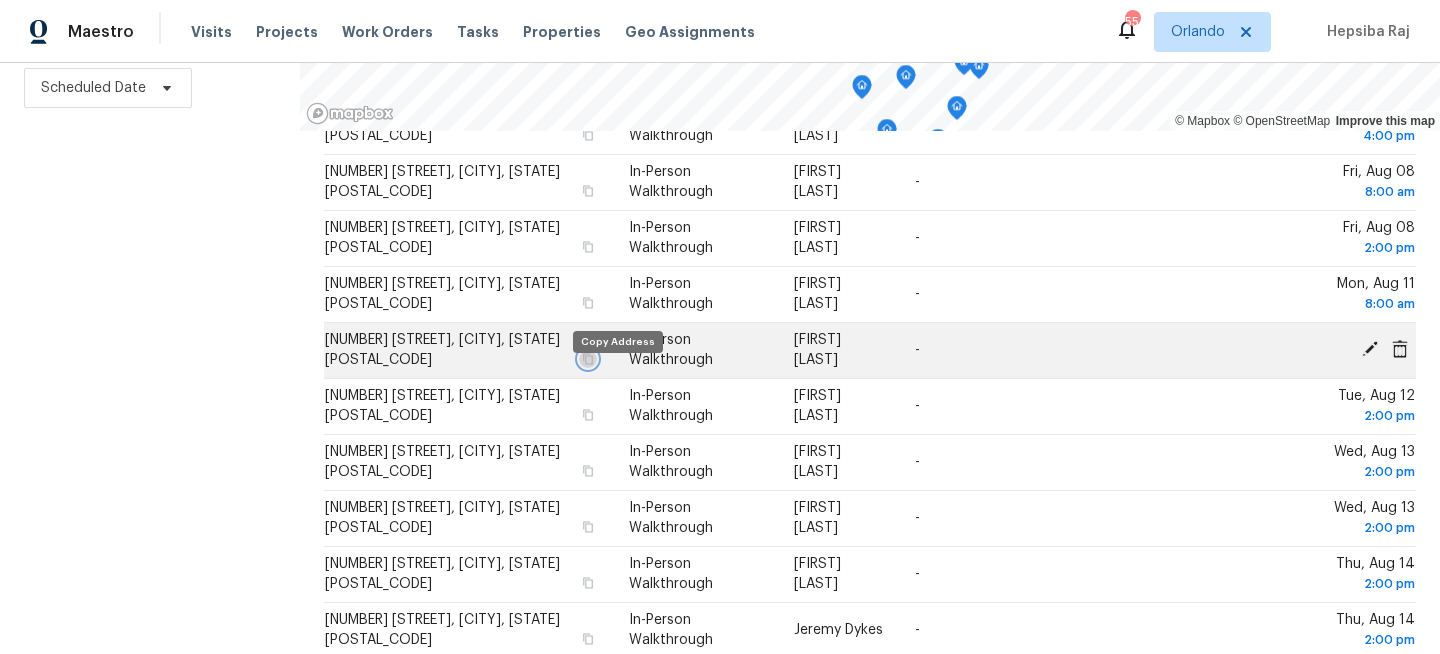 click 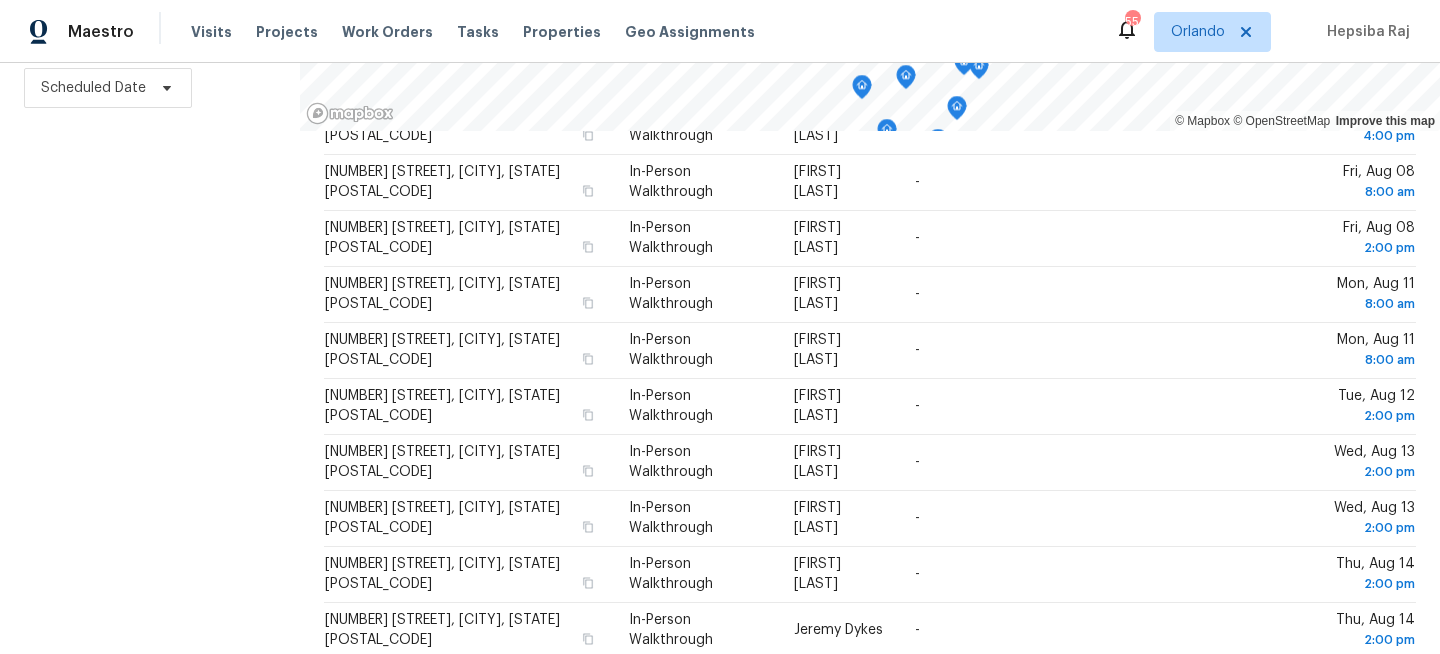 click on "Filters Reset ​ Virtual Exterior Assessment + 2 Assignee Scheduled Date" at bounding box center [150, 242] 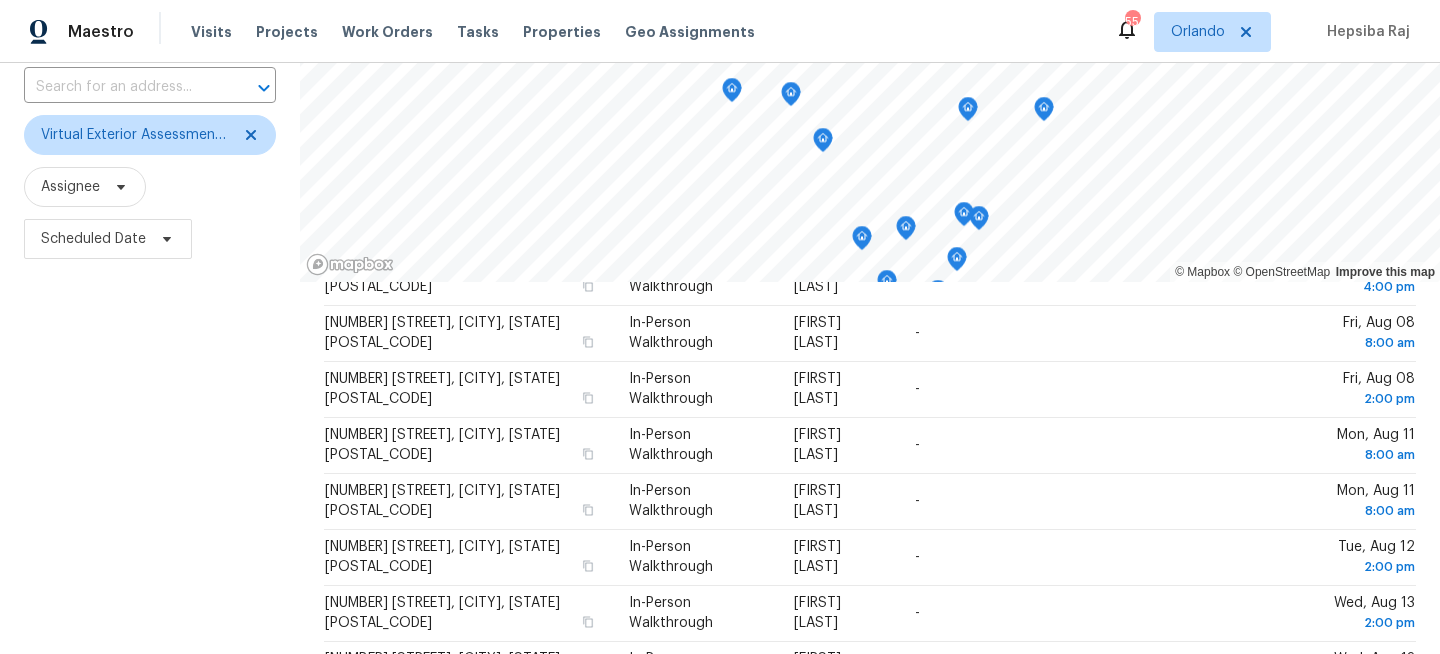 scroll, scrollTop: 0, scrollLeft: 0, axis: both 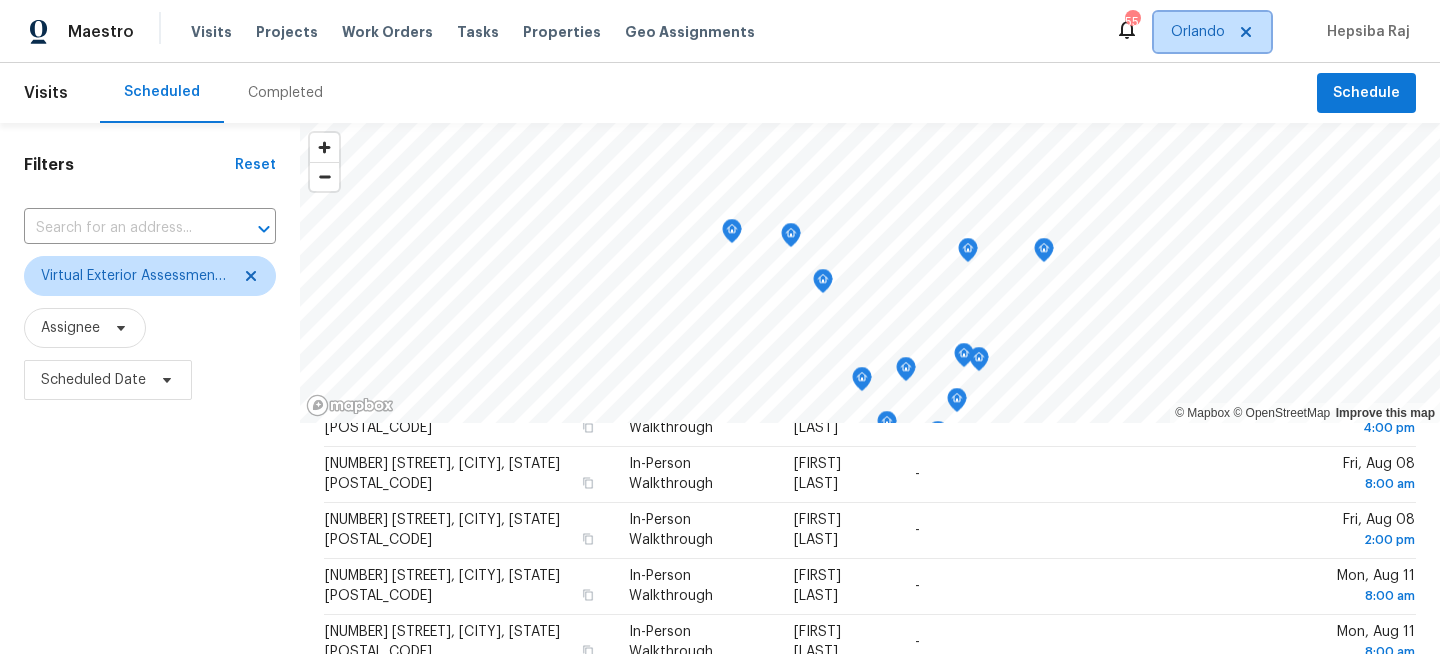 click on "Orlando" at bounding box center (1198, 32) 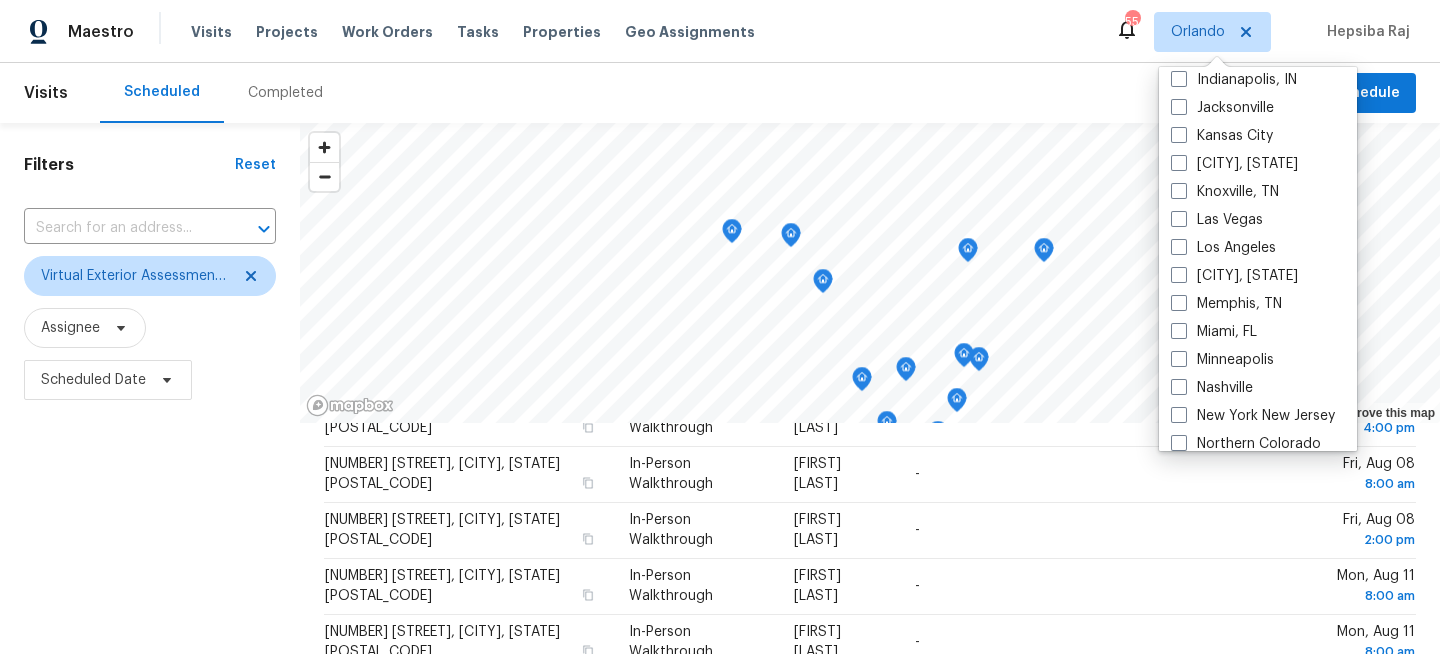 scroll, scrollTop: 783, scrollLeft: 0, axis: vertical 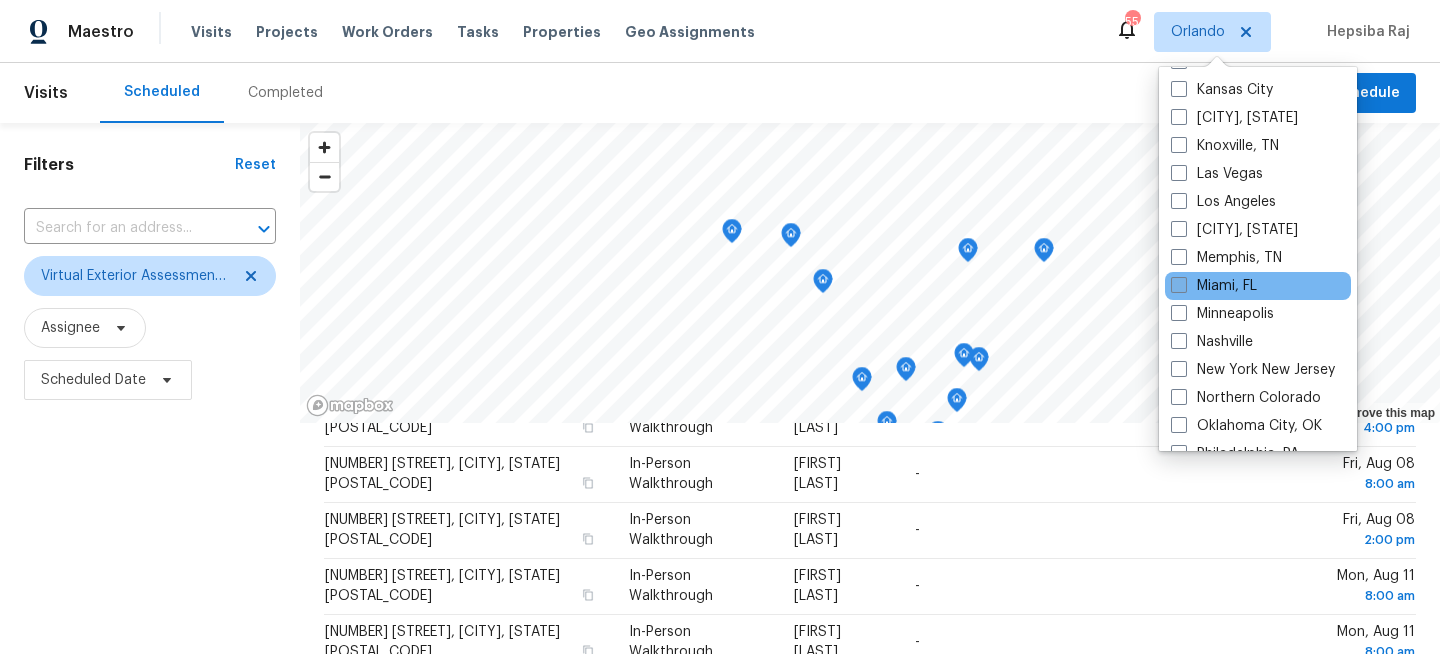 click on "Miami, FL" at bounding box center [1214, 286] 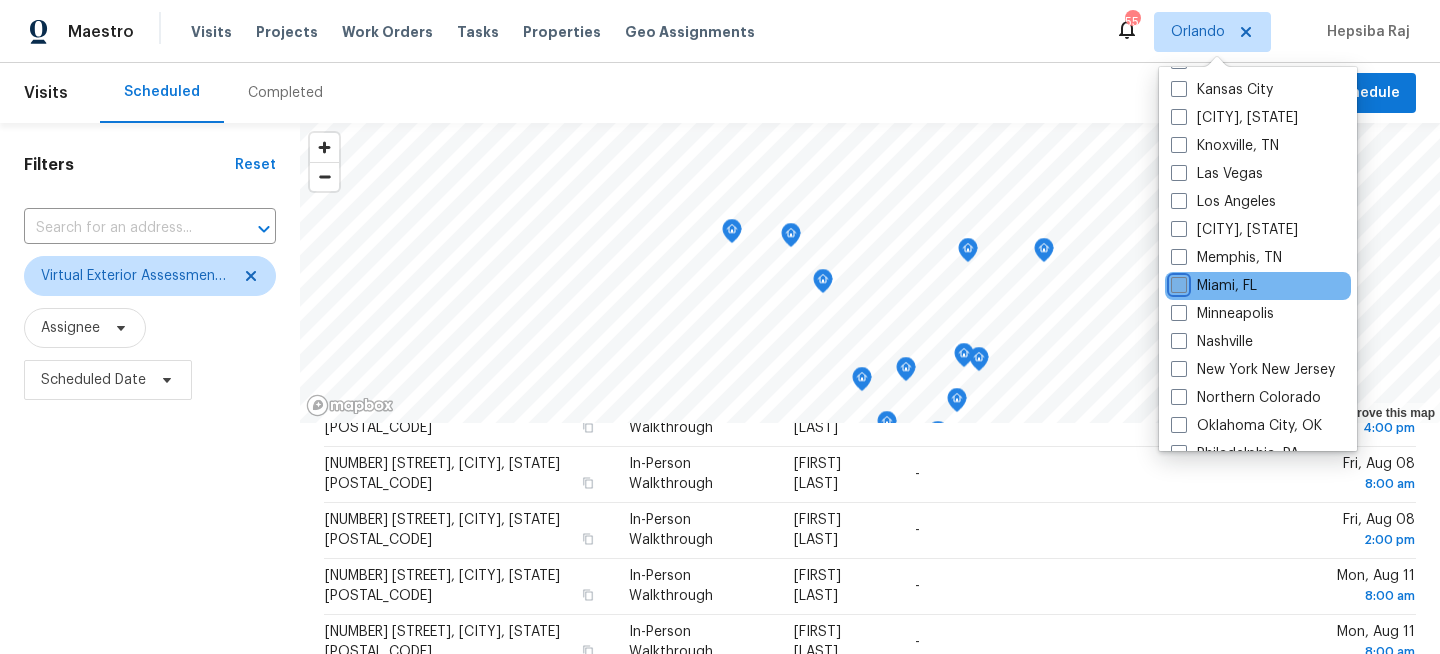 click on "Miami, FL" at bounding box center [1177, 282] 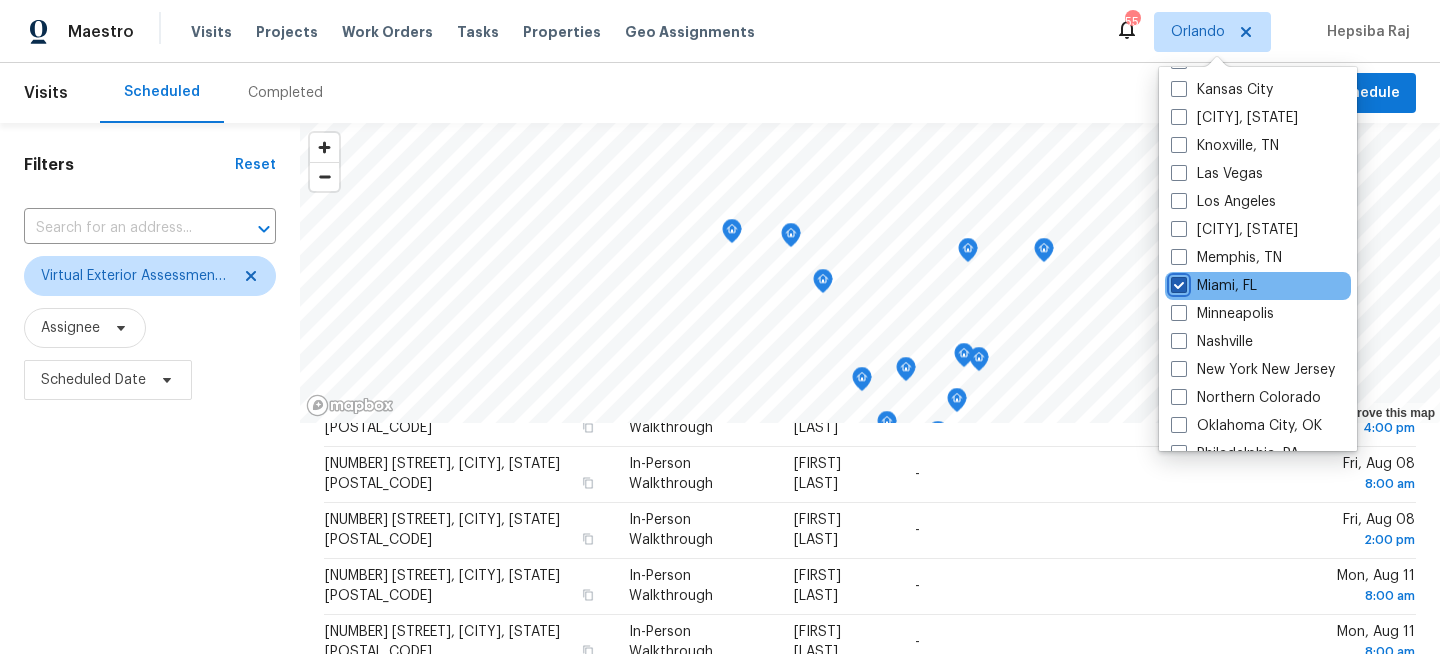 checkbox on "true" 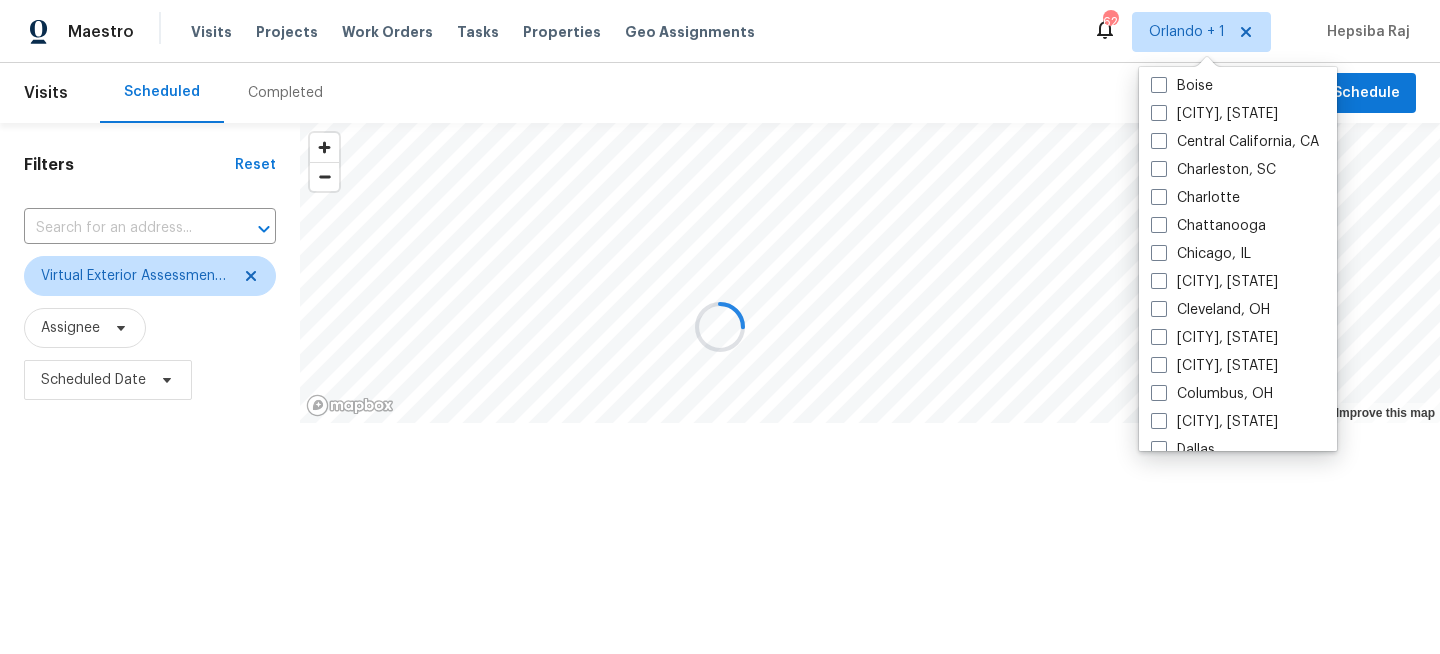 scroll, scrollTop: 0, scrollLeft: 0, axis: both 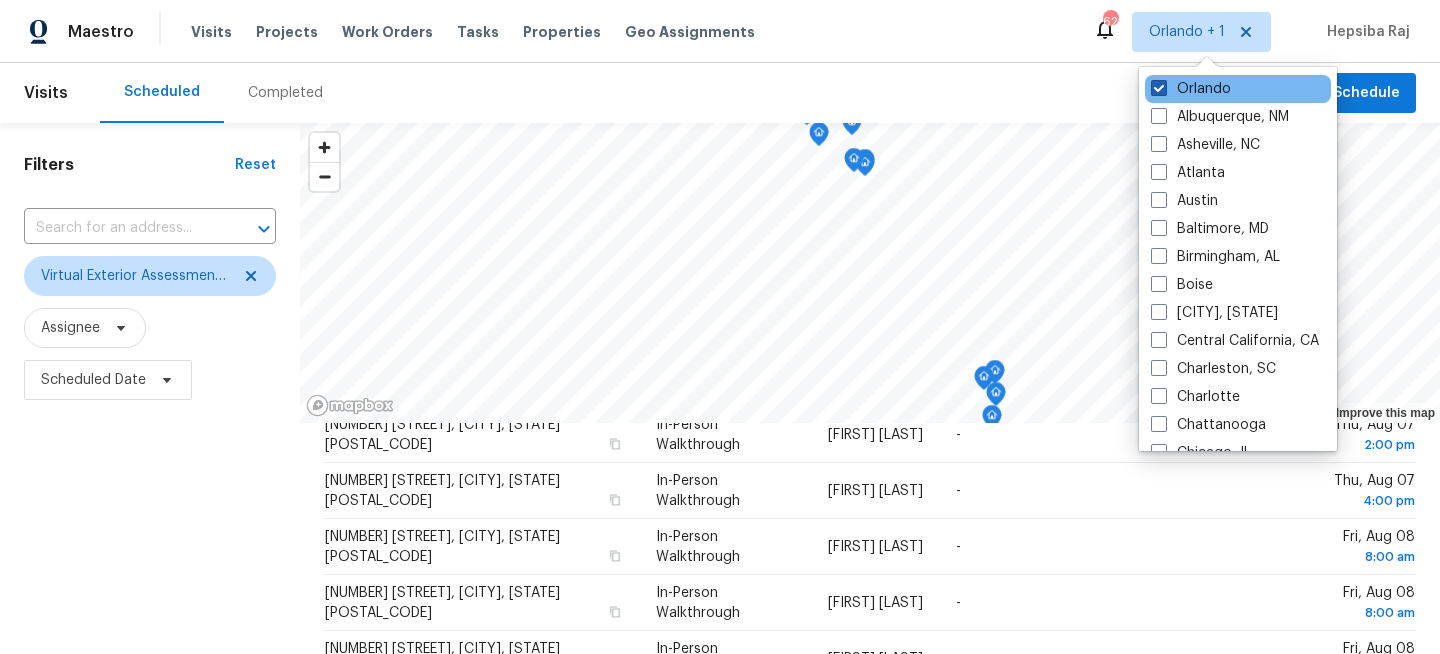 click on "Orlando" at bounding box center (1191, 89) 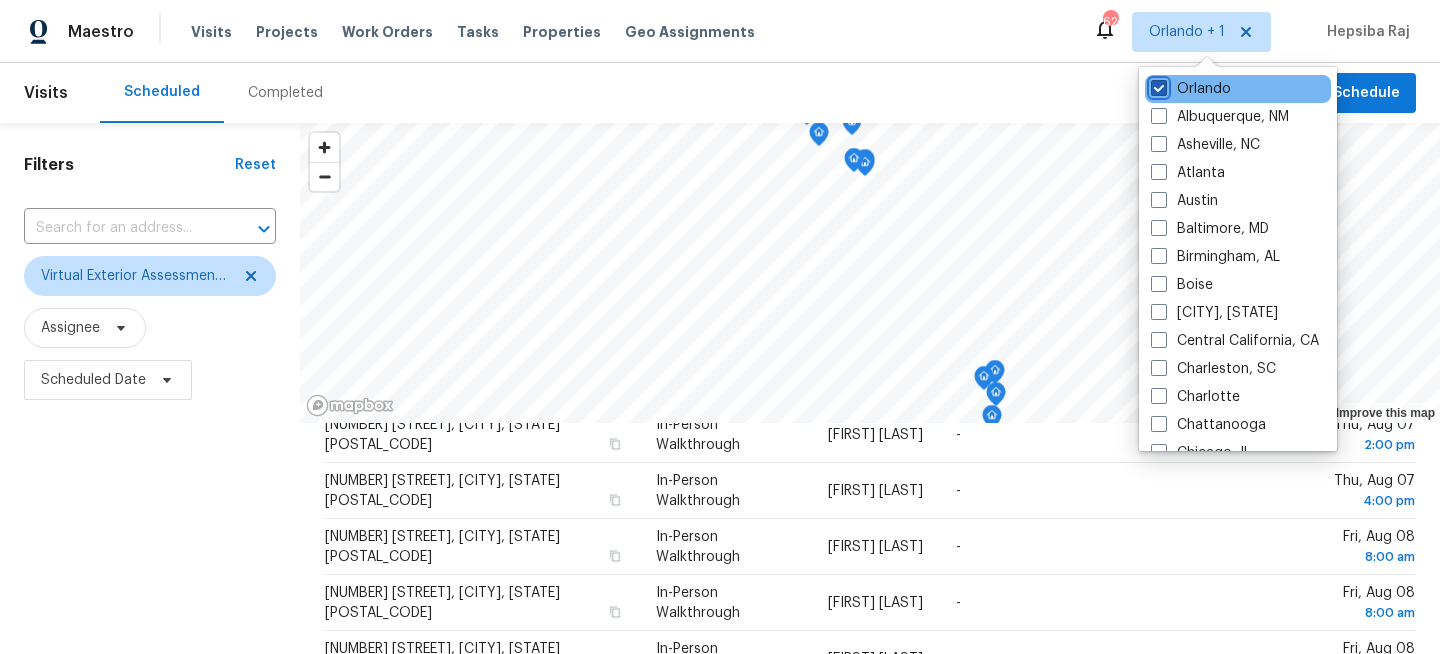 click on "Orlando" at bounding box center (1157, 85) 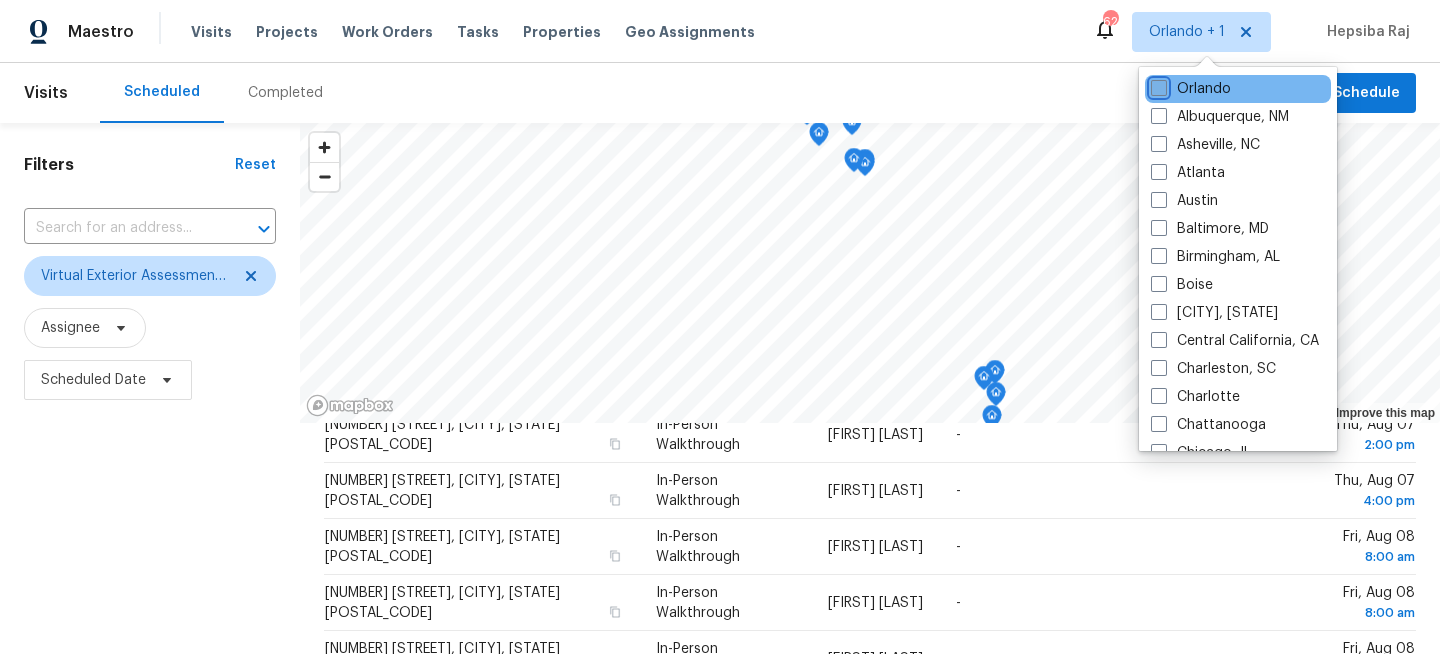 checkbox on "false" 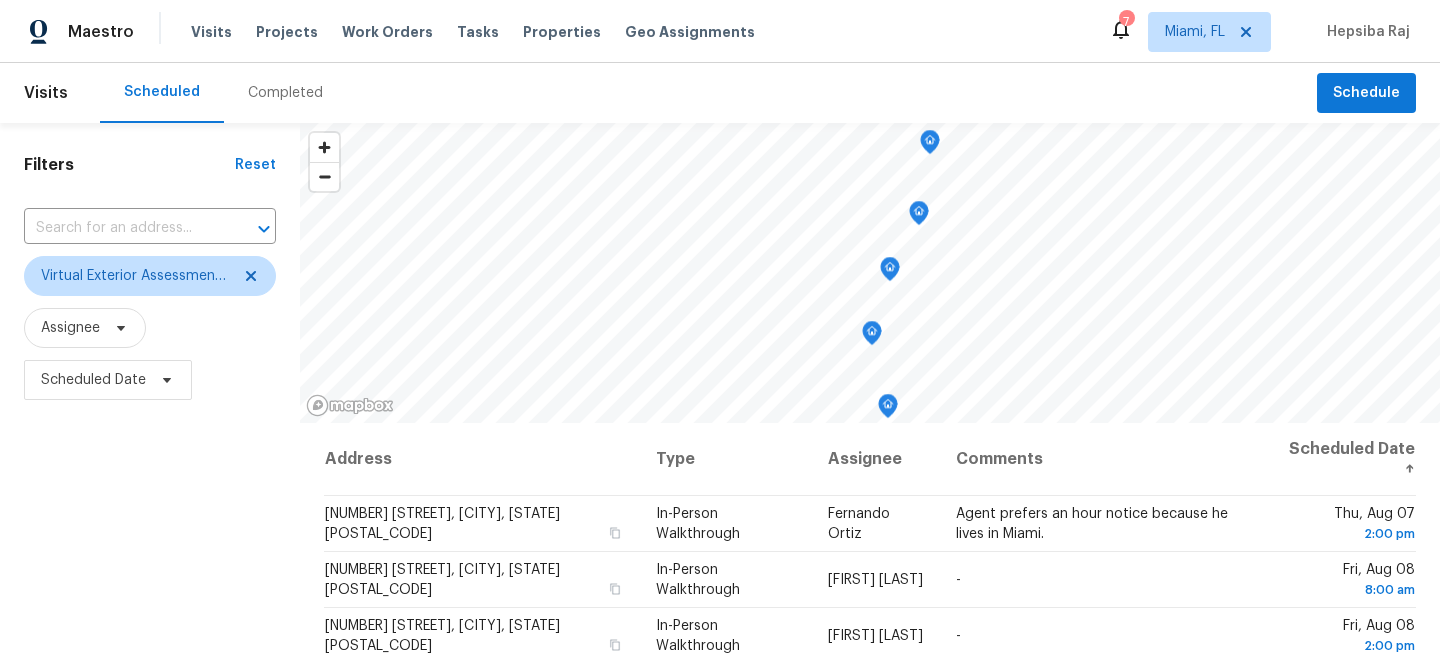scroll, scrollTop: 0, scrollLeft: 0, axis: both 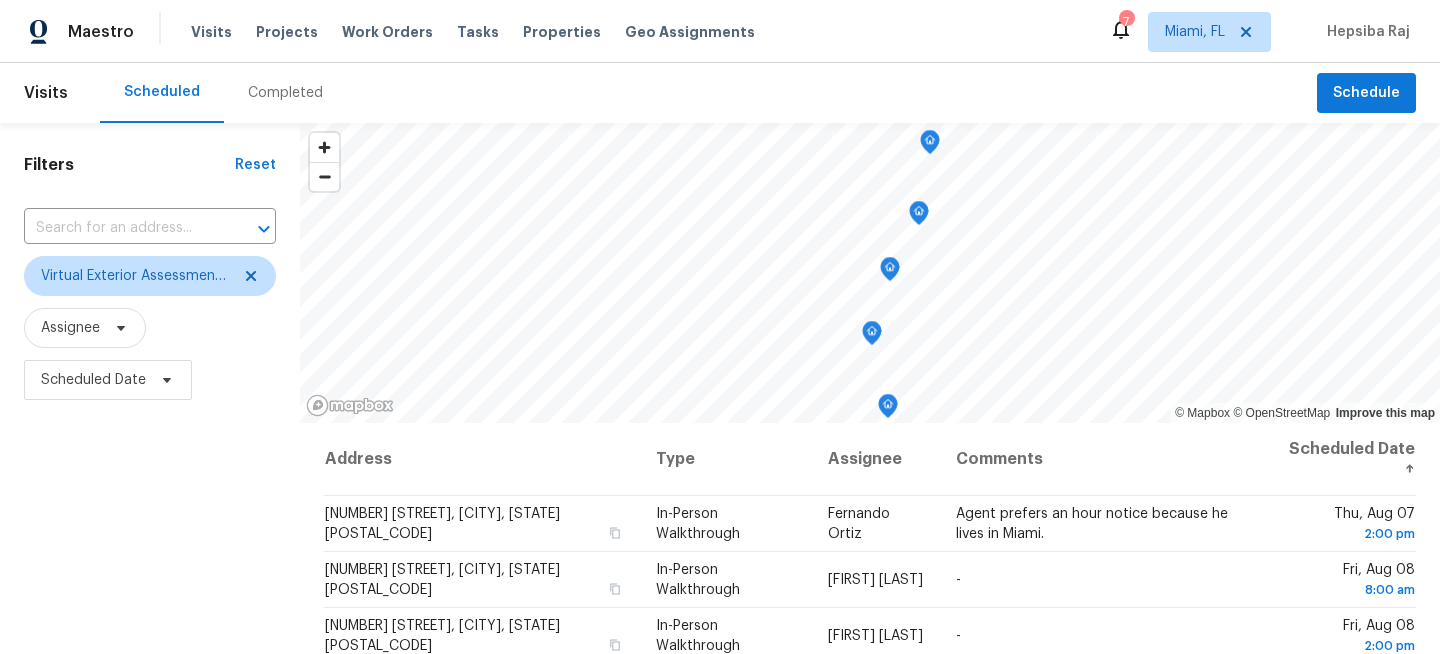click on "Filters Reset ​ Virtual Exterior Assessment + 2 Assignee Scheduled Date" at bounding box center [150, 534] 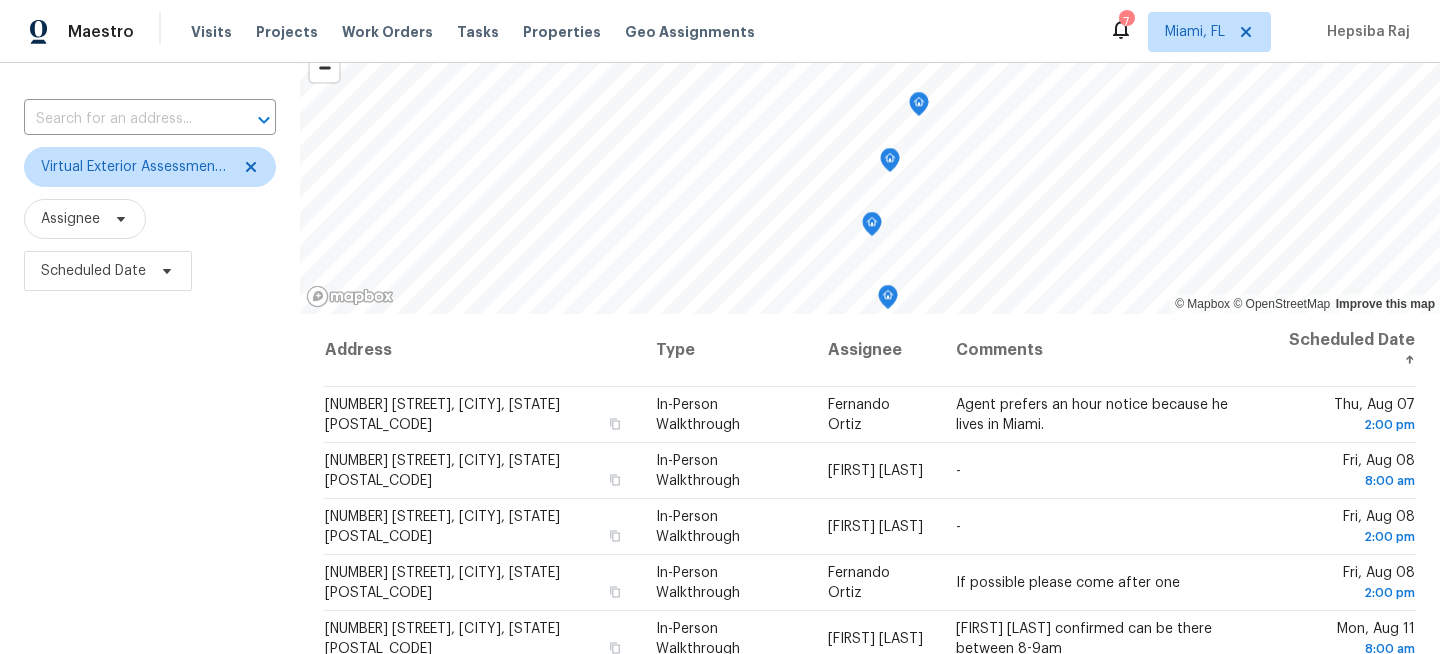 scroll, scrollTop: 292, scrollLeft: 0, axis: vertical 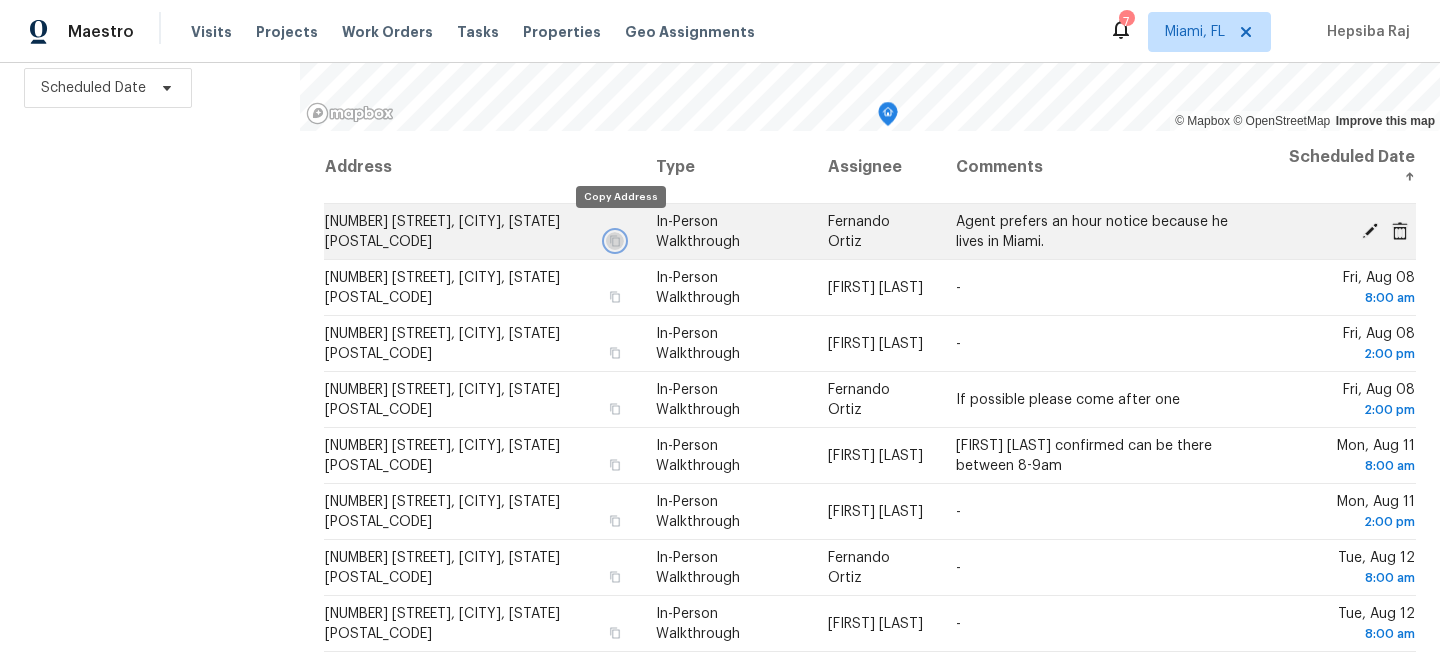 click 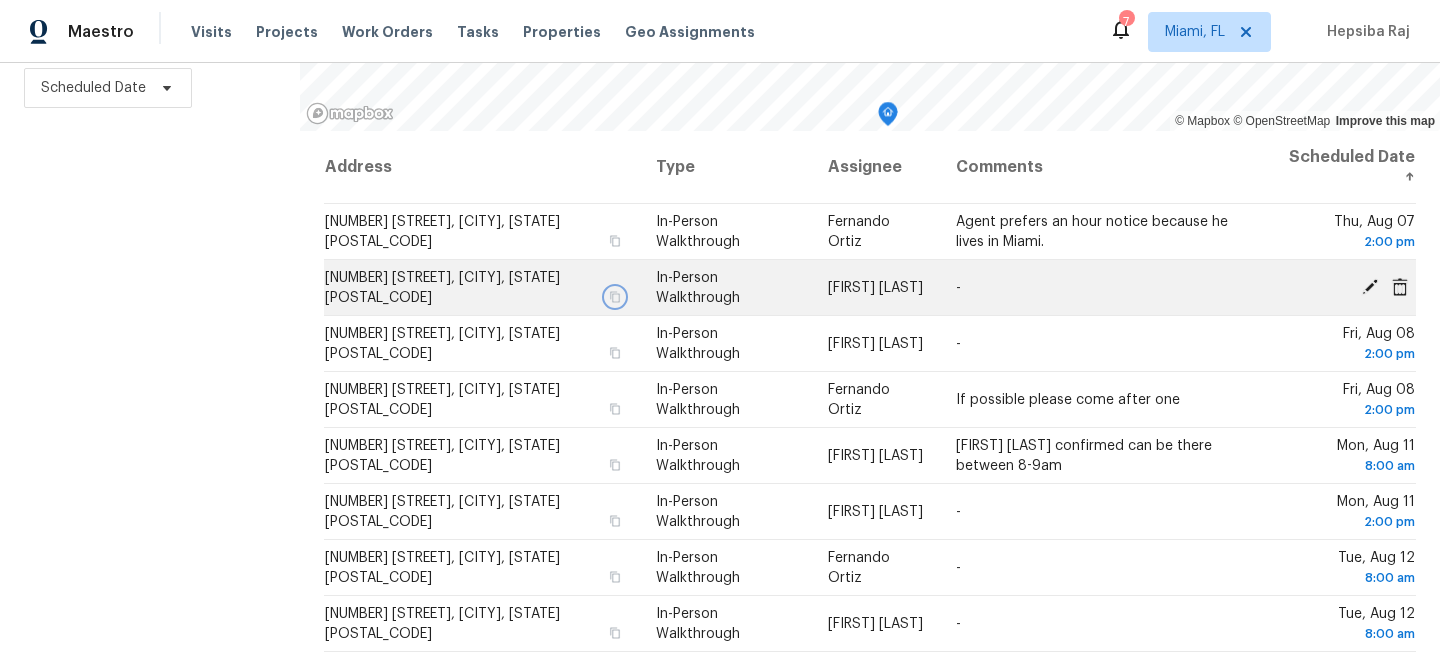 click 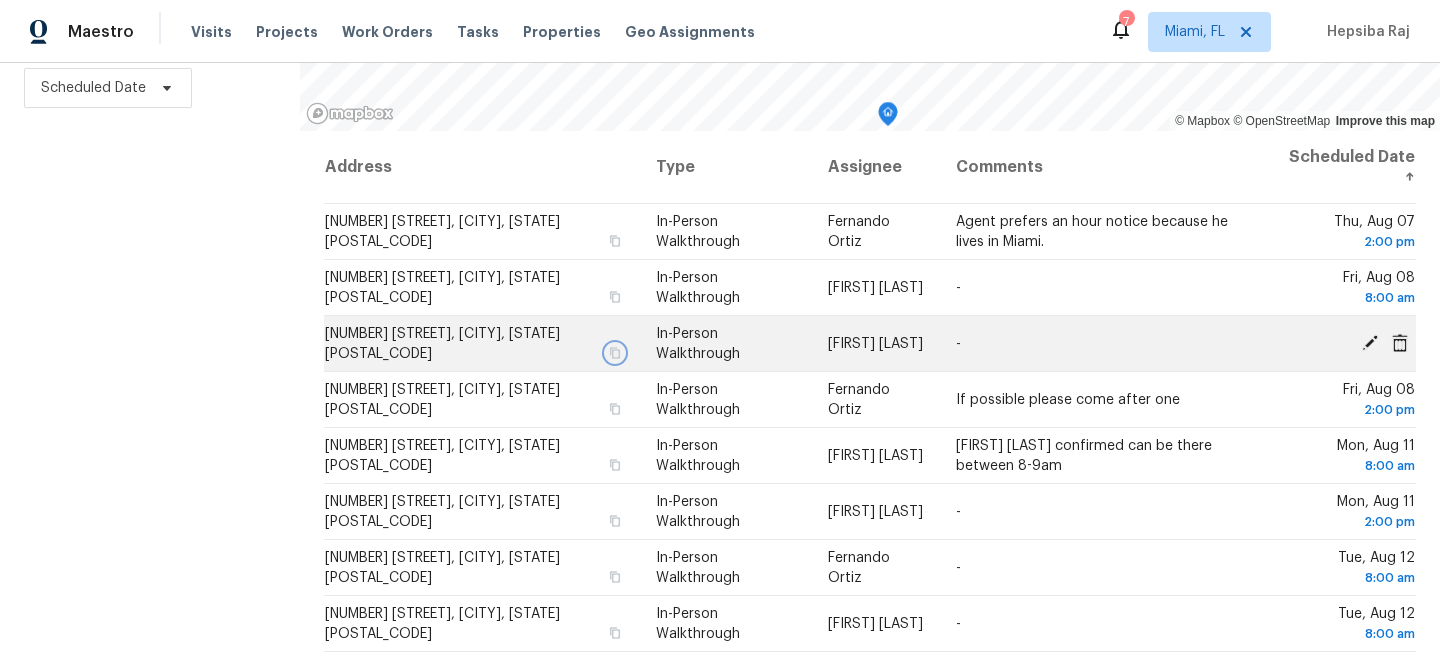 click 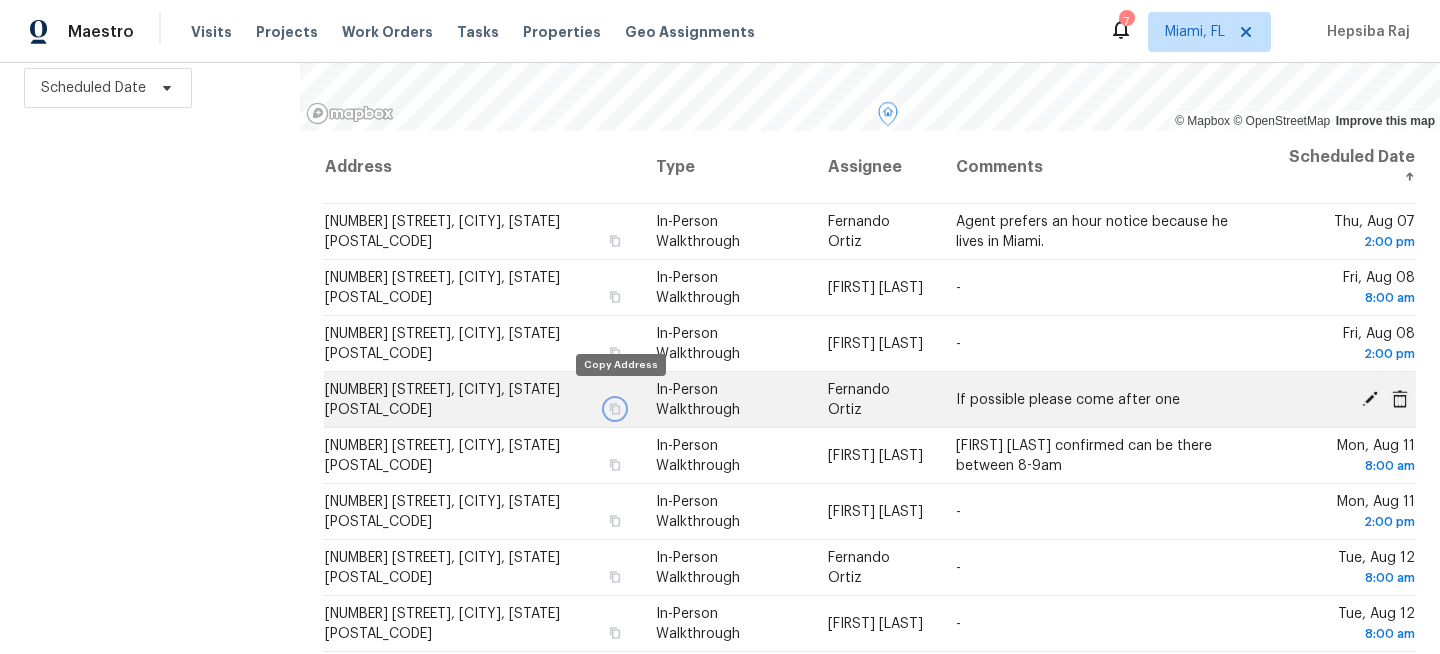 click 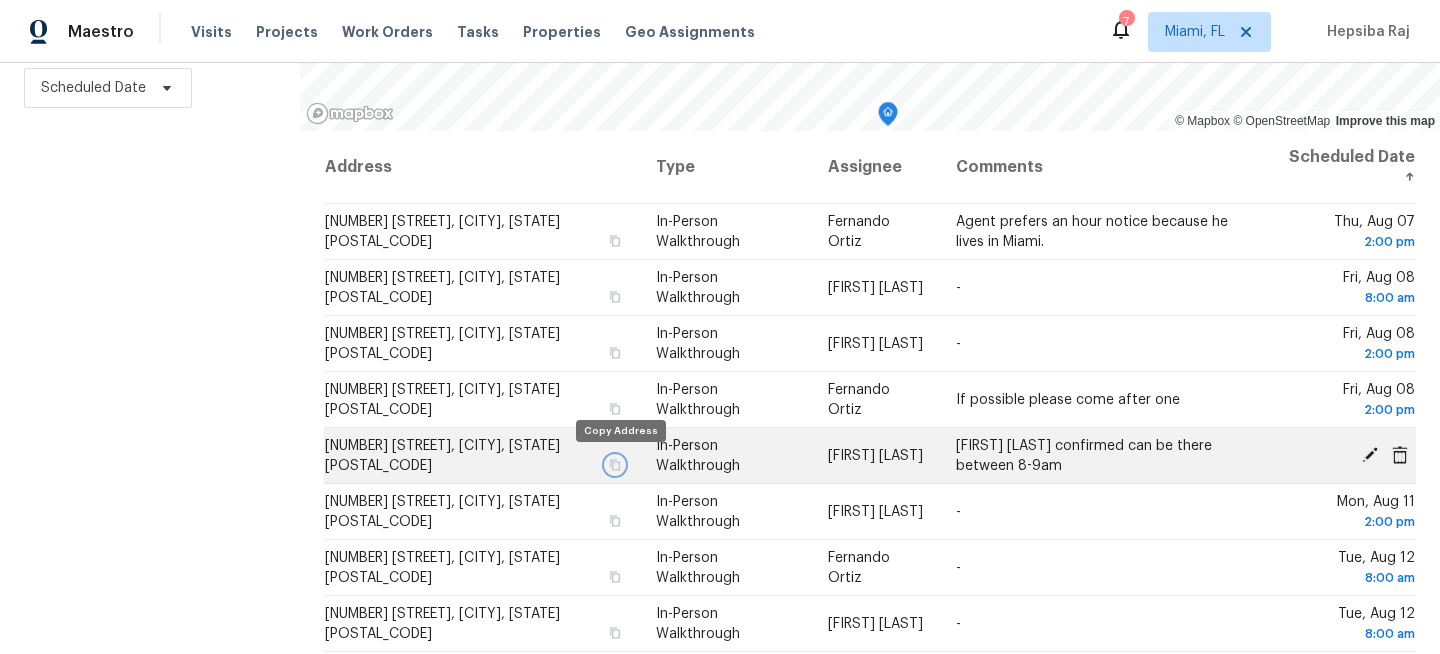 click 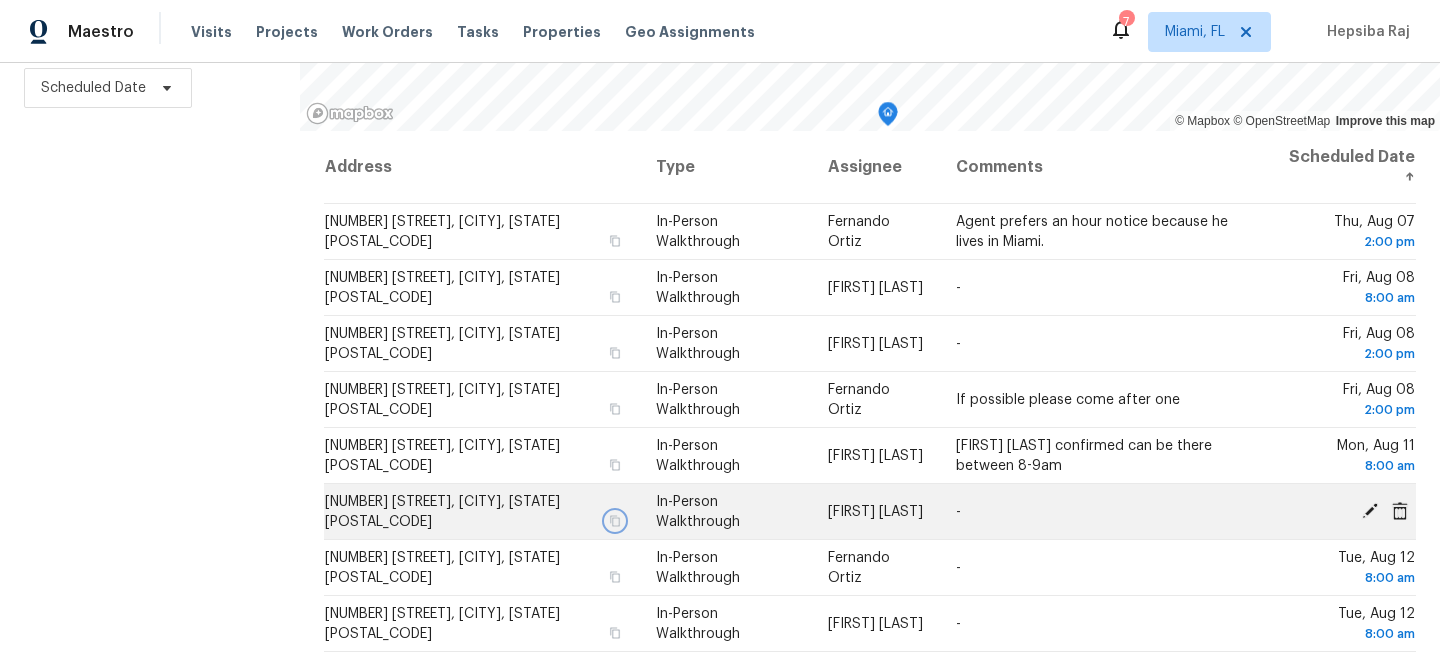 click 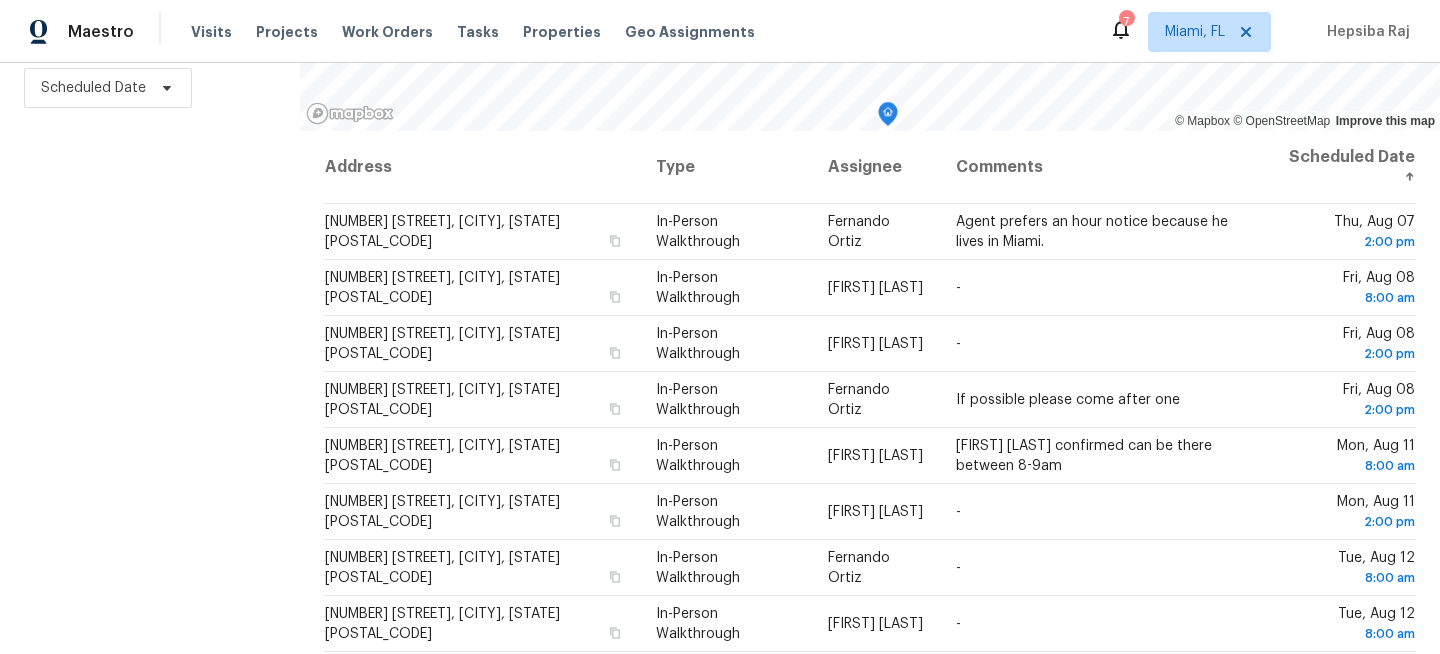 click on "Filters Reset ​ Virtual Exterior Assessment + 2 Assignee Scheduled Date" at bounding box center (150, 242) 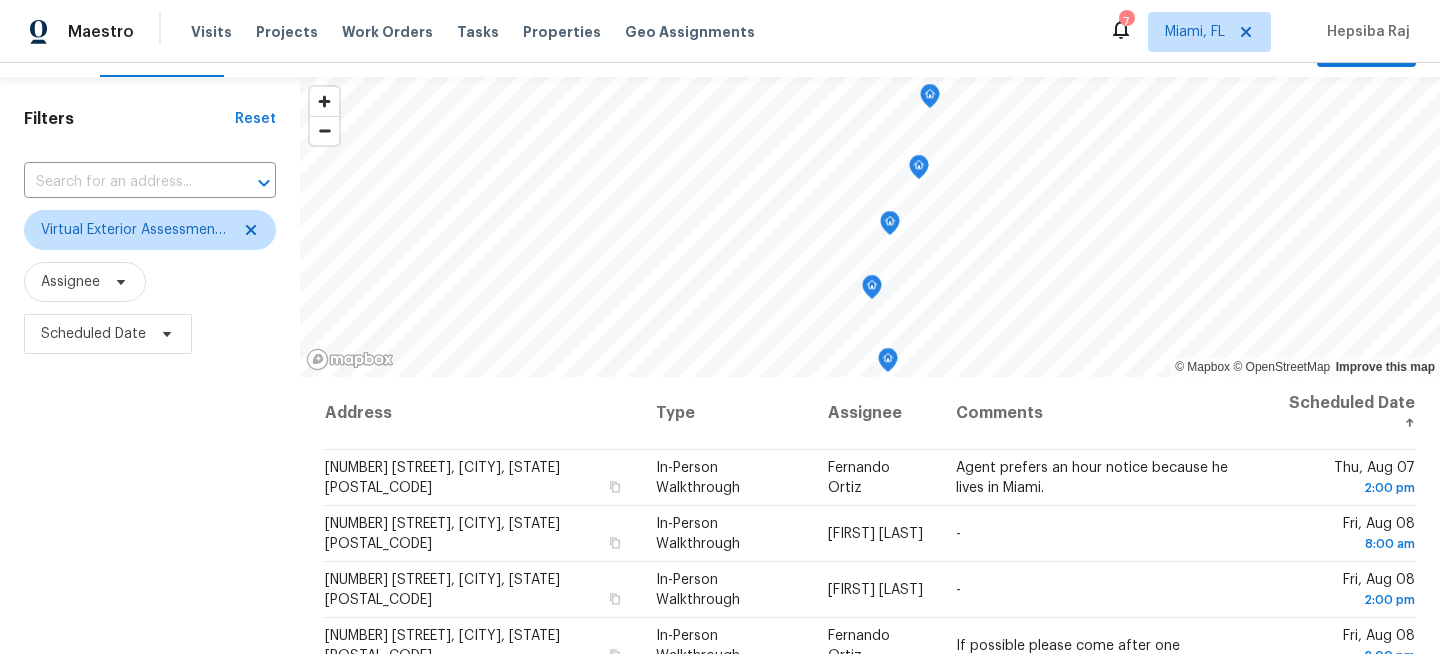 scroll, scrollTop: 0, scrollLeft: 0, axis: both 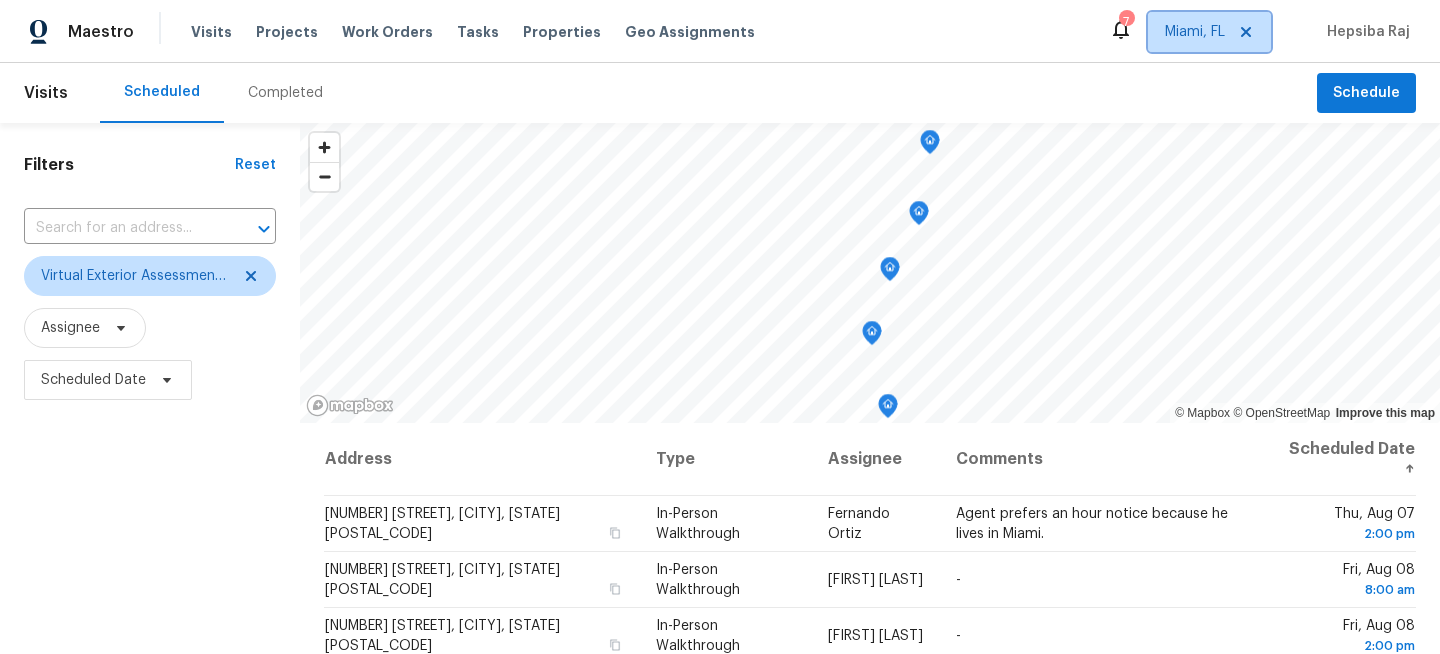 click on "Miami, FL" at bounding box center (1195, 32) 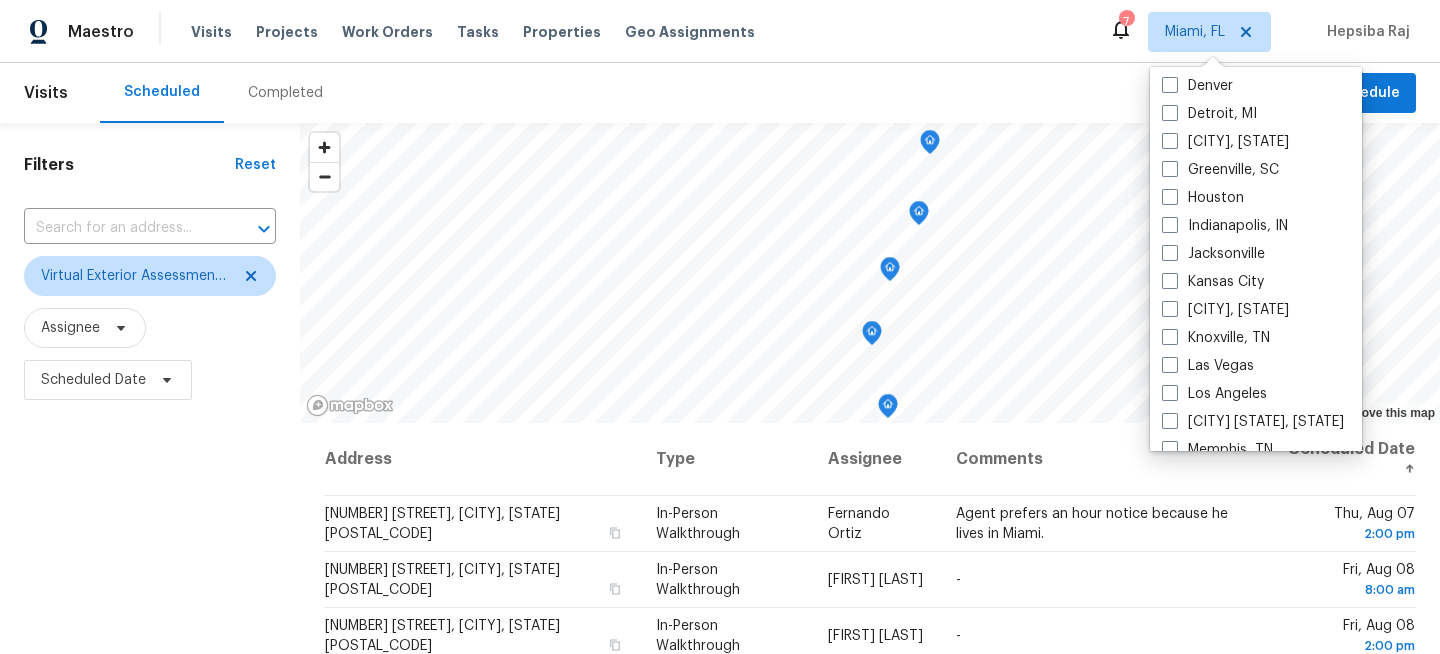 scroll, scrollTop: 603, scrollLeft: 0, axis: vertical 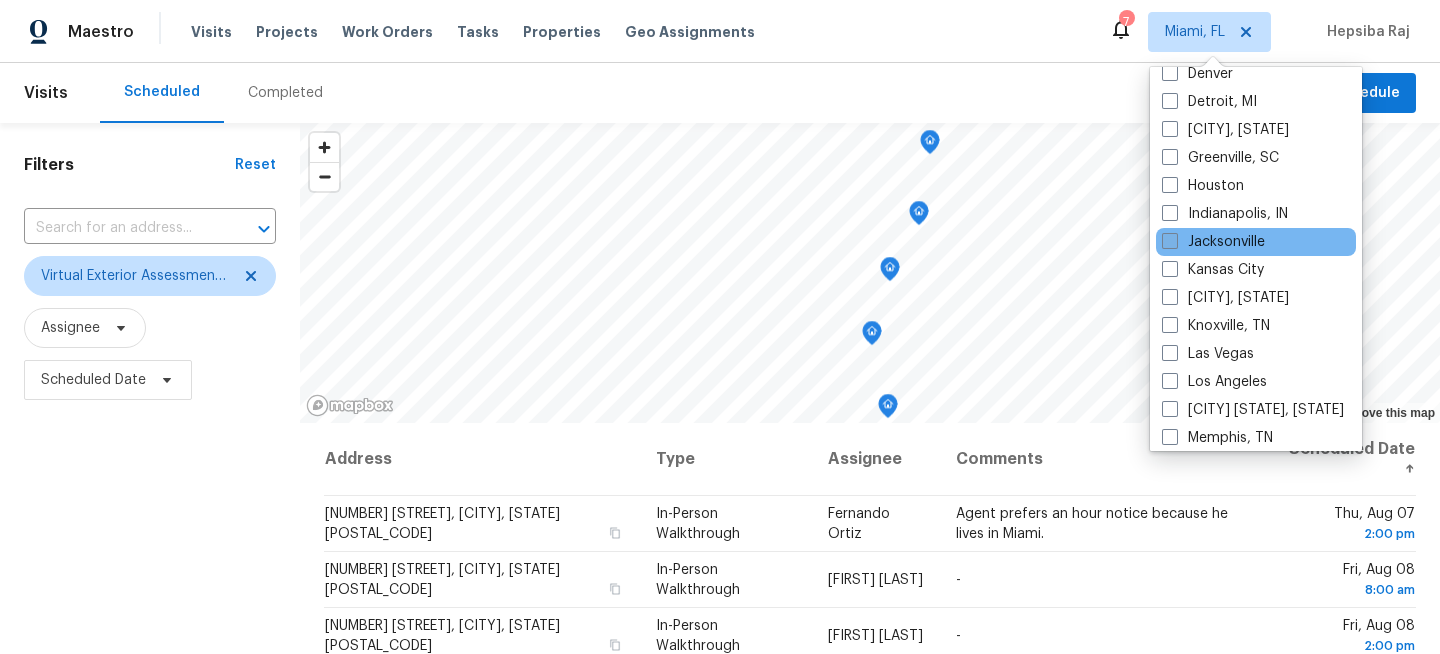 click on "Jacksonville" at bounding box center (1213, 242) 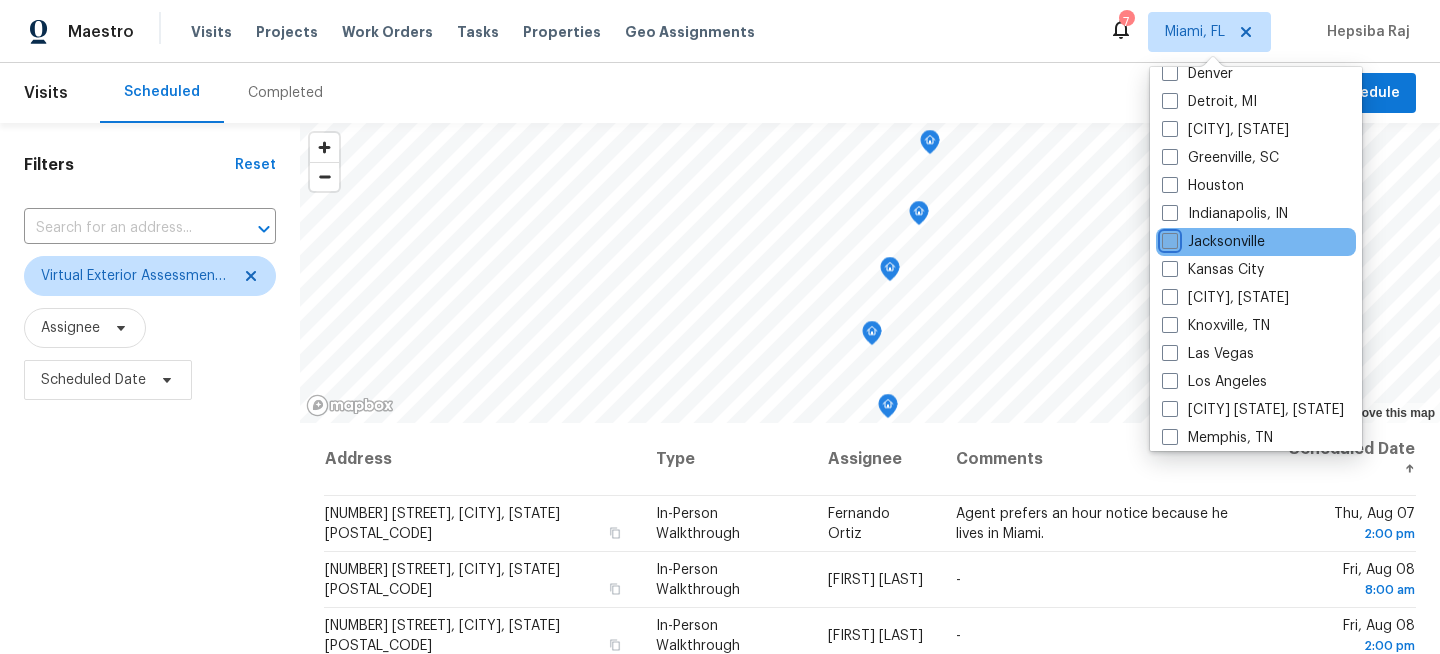 click on "Jacksonville" at bounding box center (1168, 238) 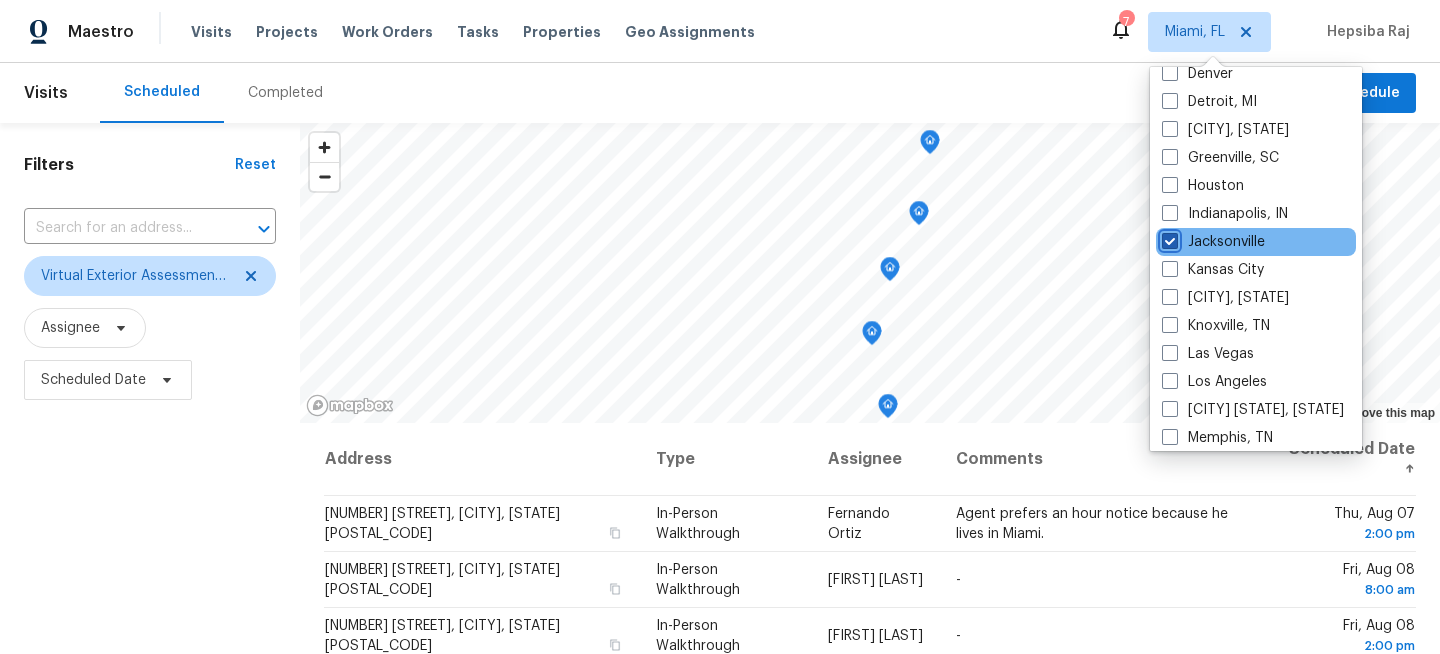 checkbox on "true" 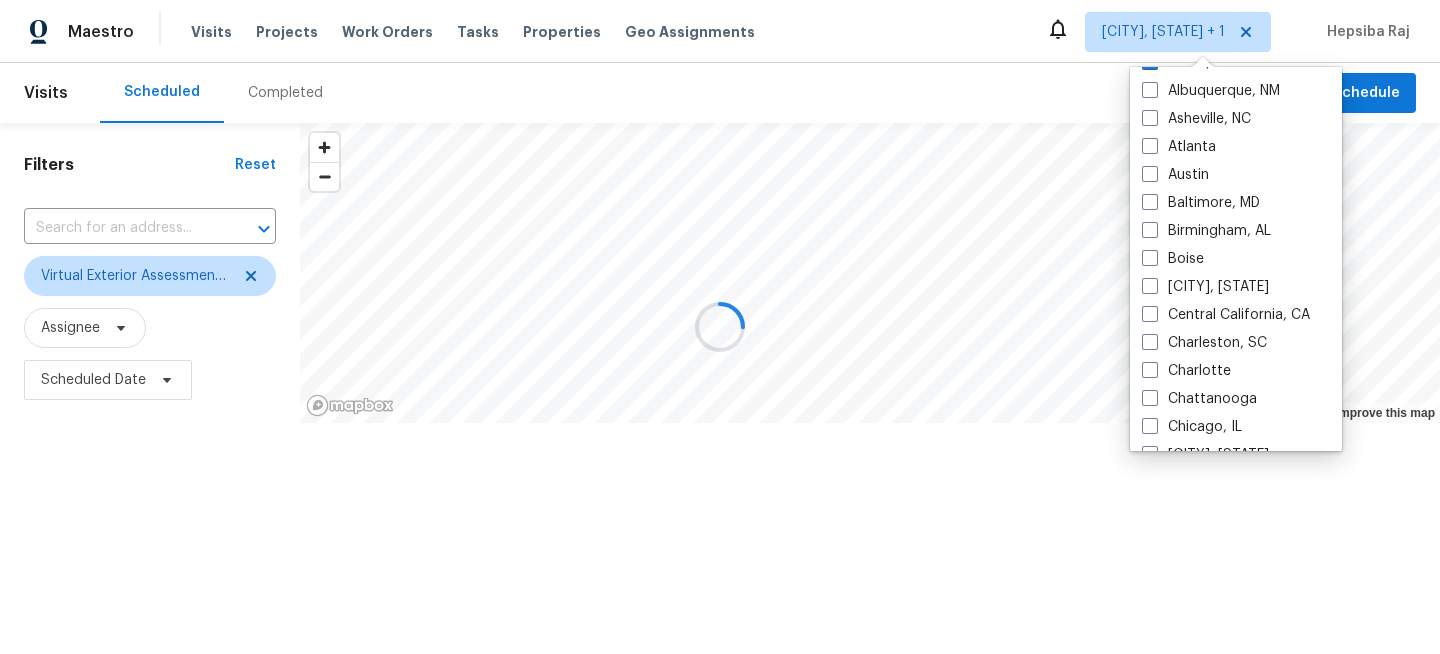 scroll, scrollTop: 0, scrollLeft: 0, axis: both 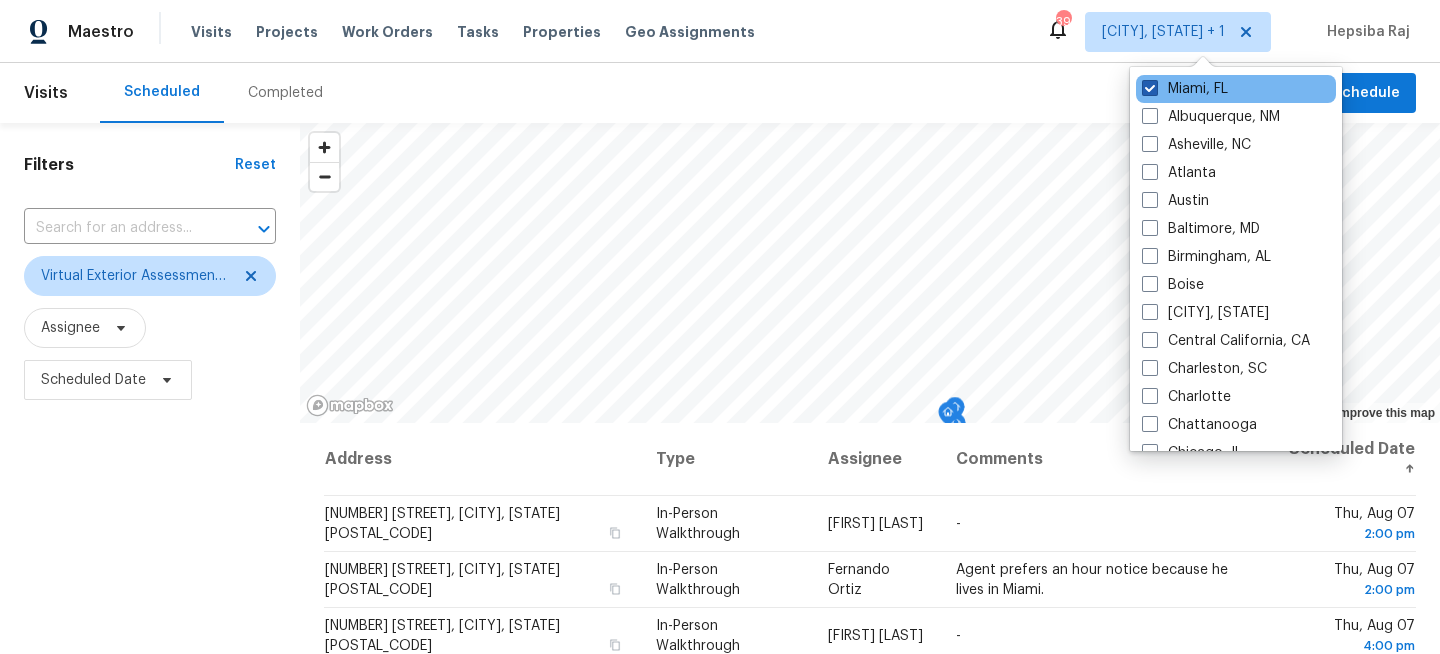 click on "Miami, FL" at bounding box center [1185, 89] 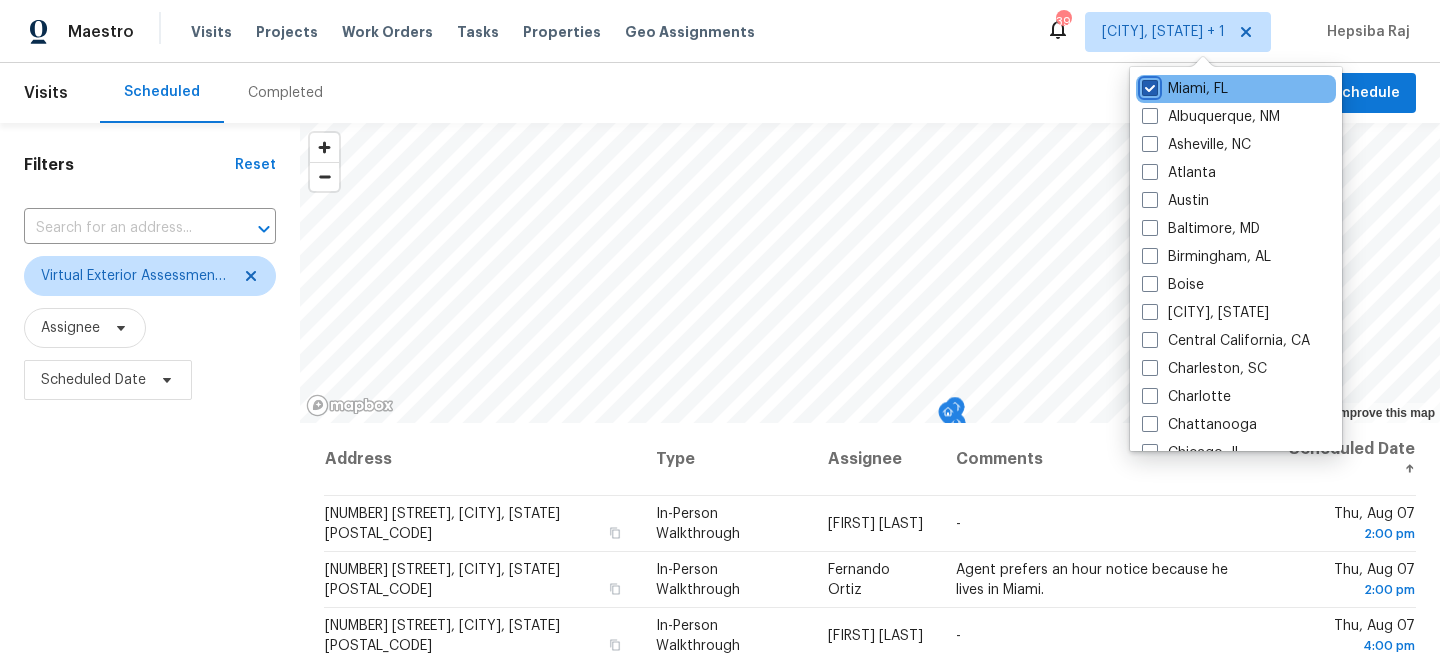 click on "Miami, FL" at bounding box center [1148, 85] 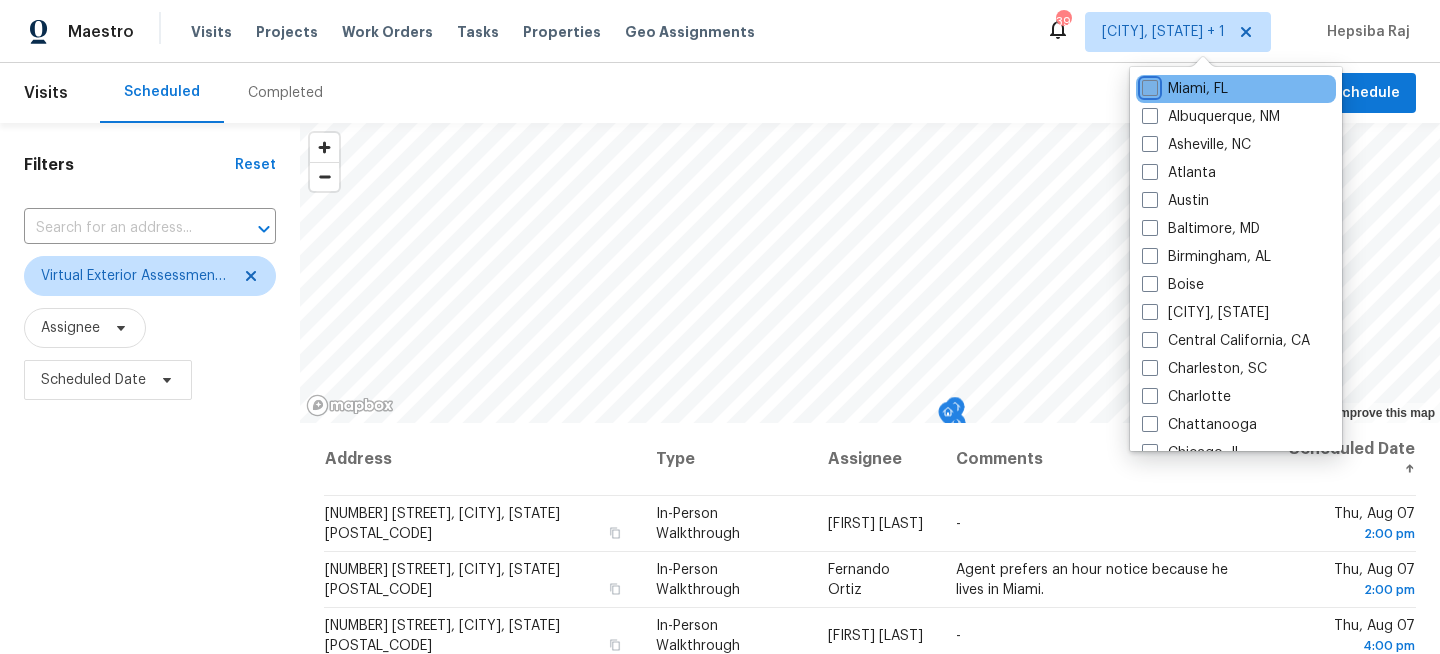 checkbox on "false" 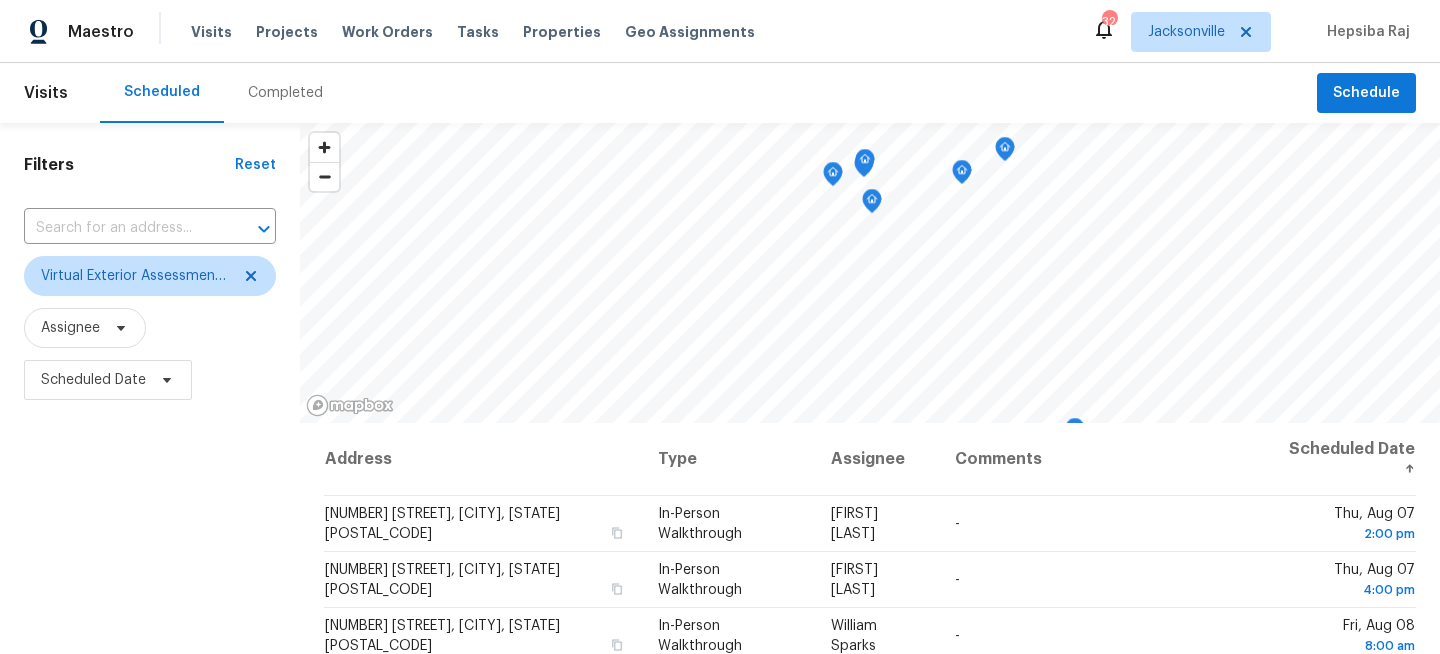scroll, scrollTop: 0, scrollLeft: 0, axis: both 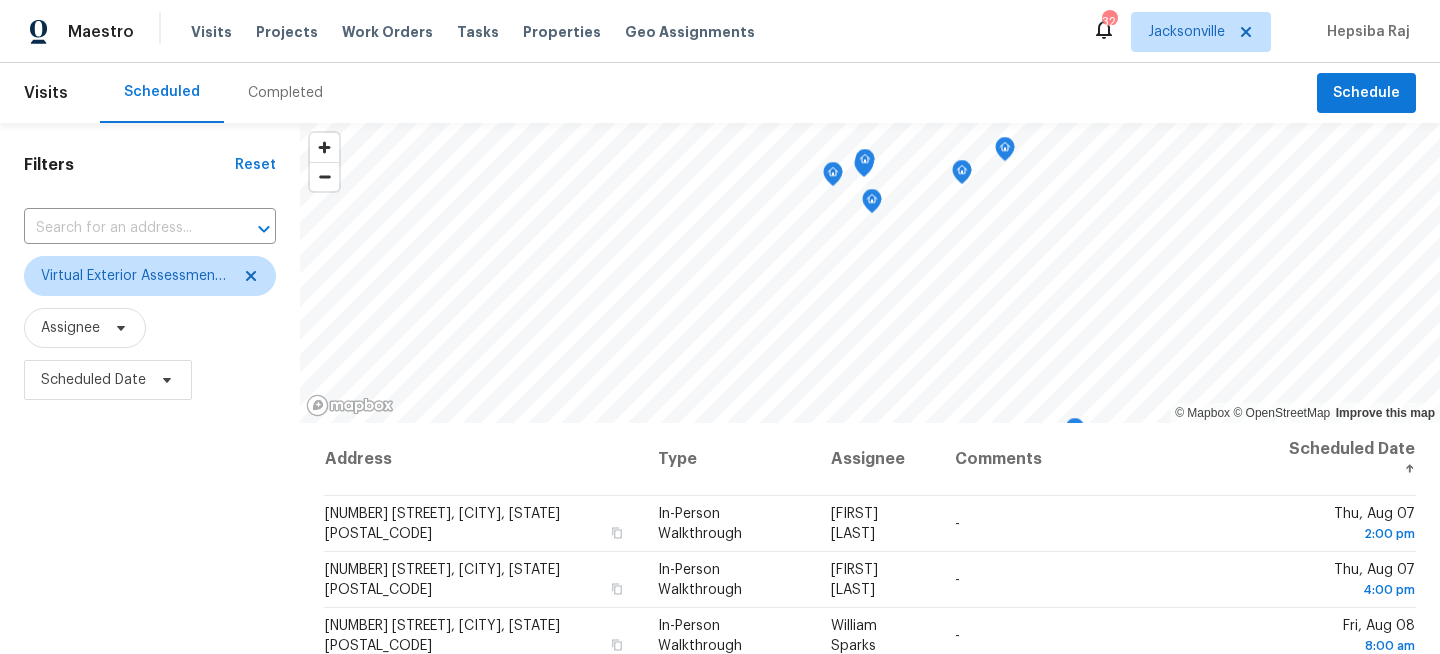 click on "Filters Reset ​ Virtual Exterior Assessment + 2 Assignee Scheduled Date" at bounding box center [150, 534] 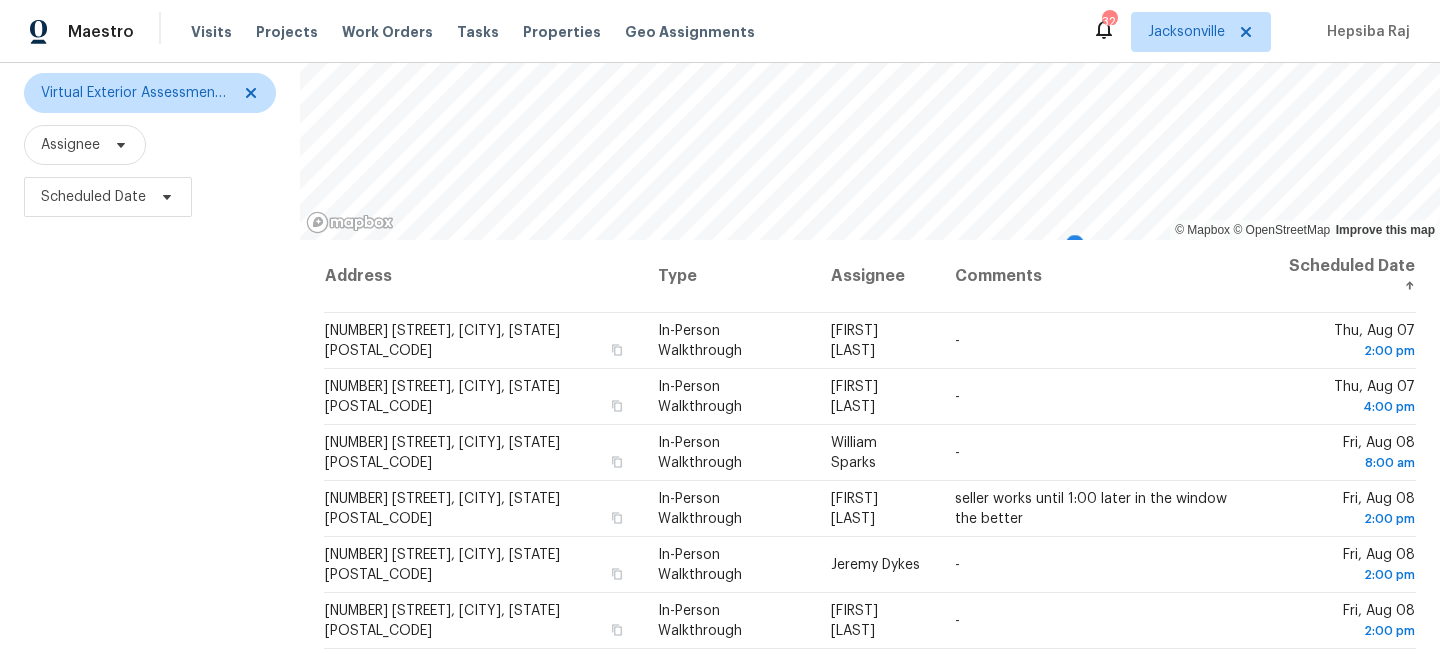 scroll, scrollTop: 292, scrollLeft: 0, axis: vertical 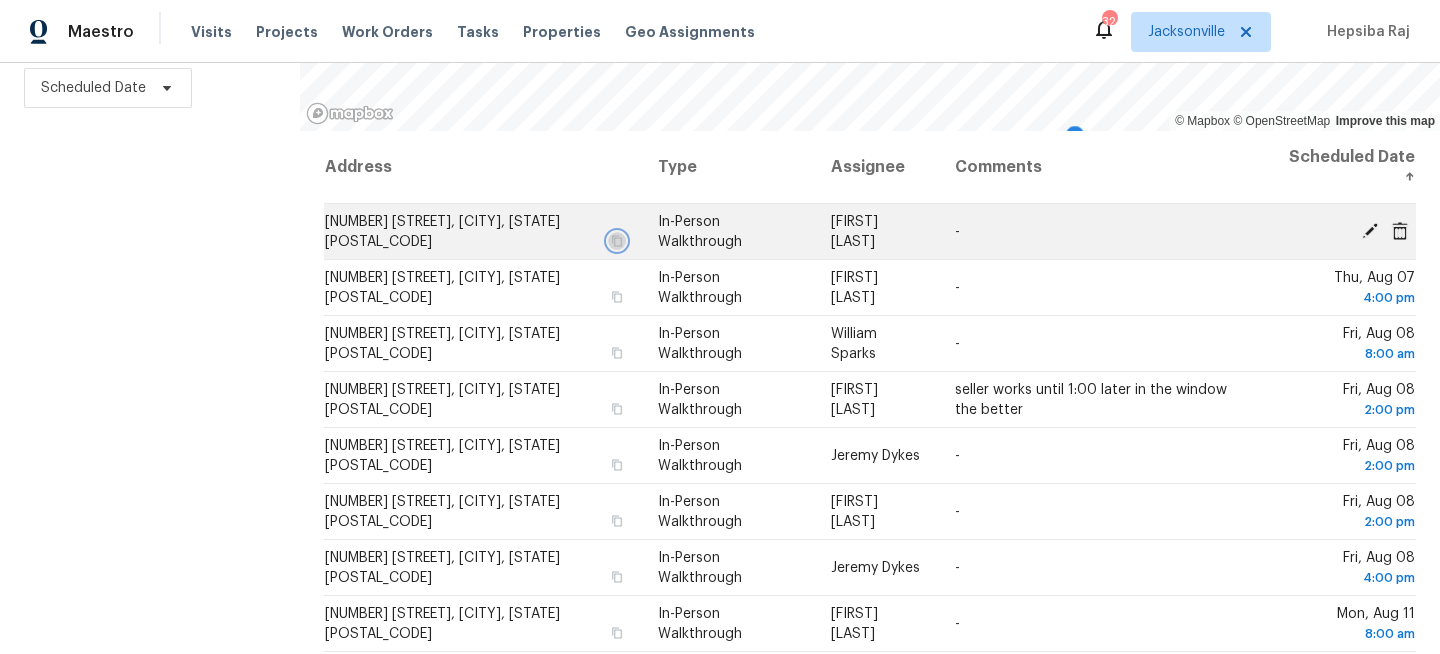 click 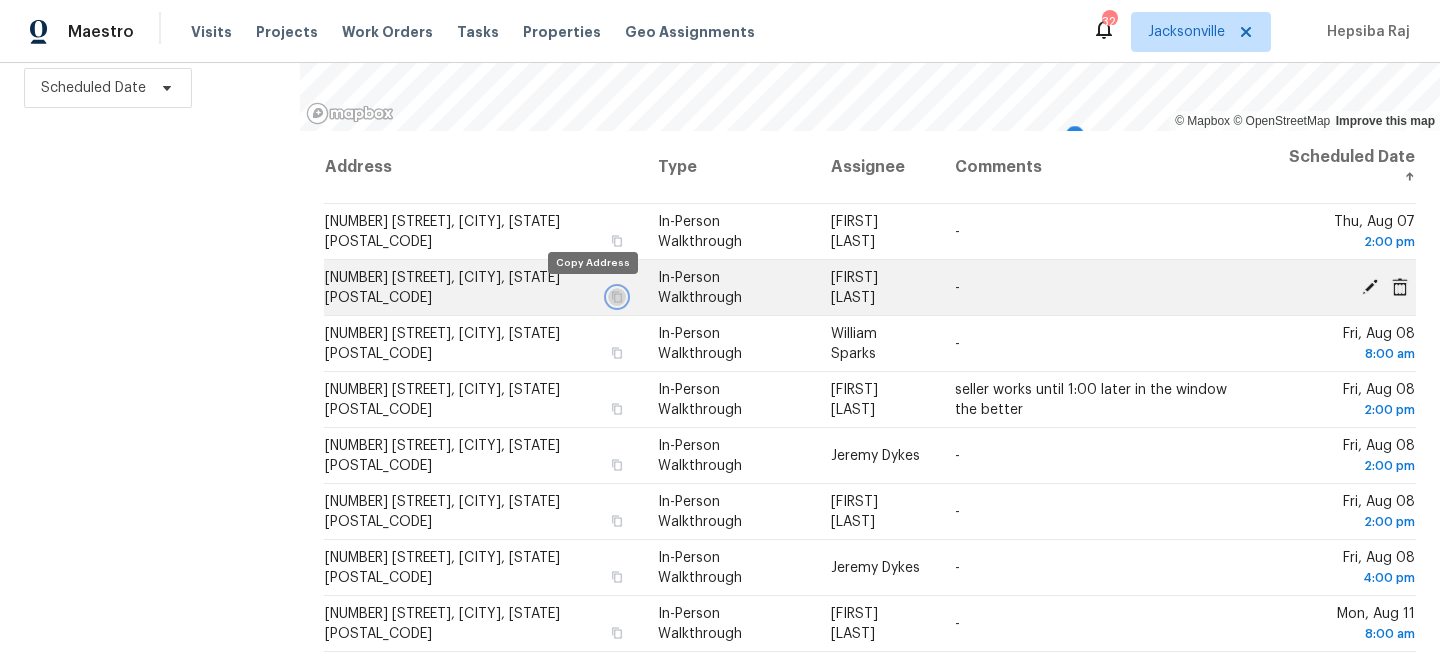 click 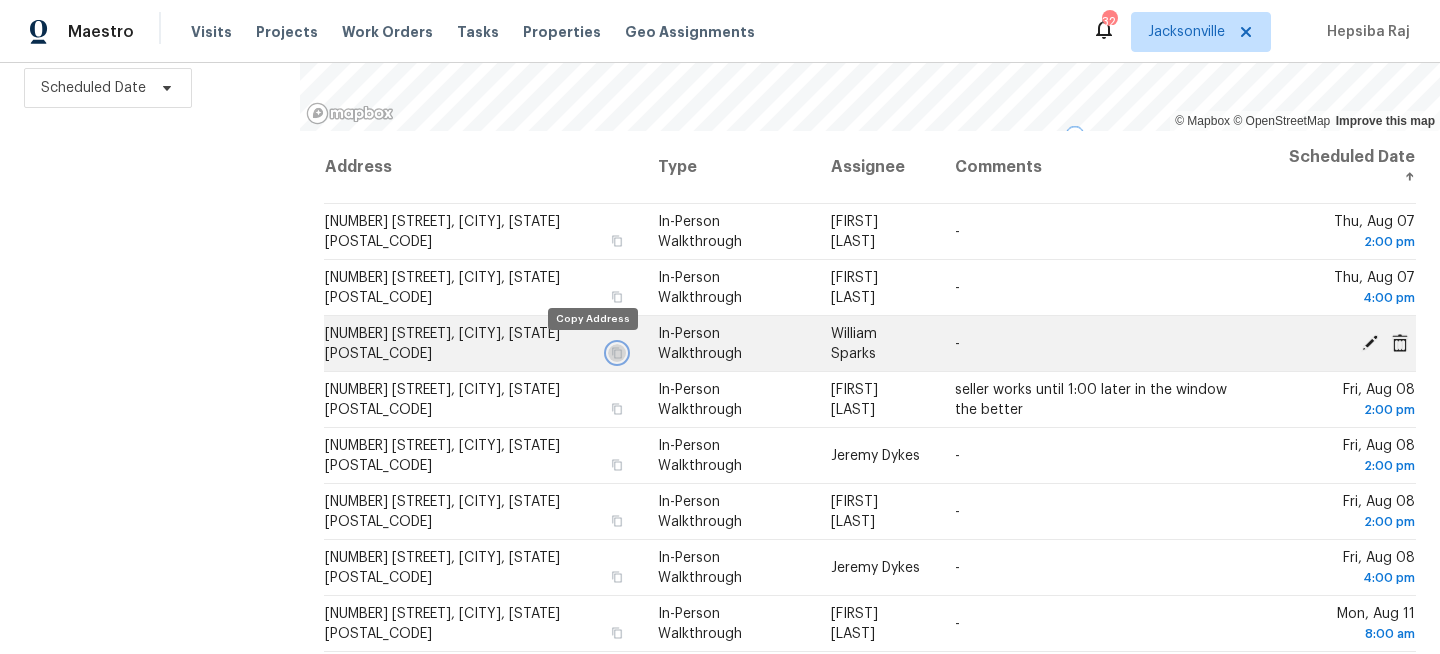 click at bounding box center [617, 353] 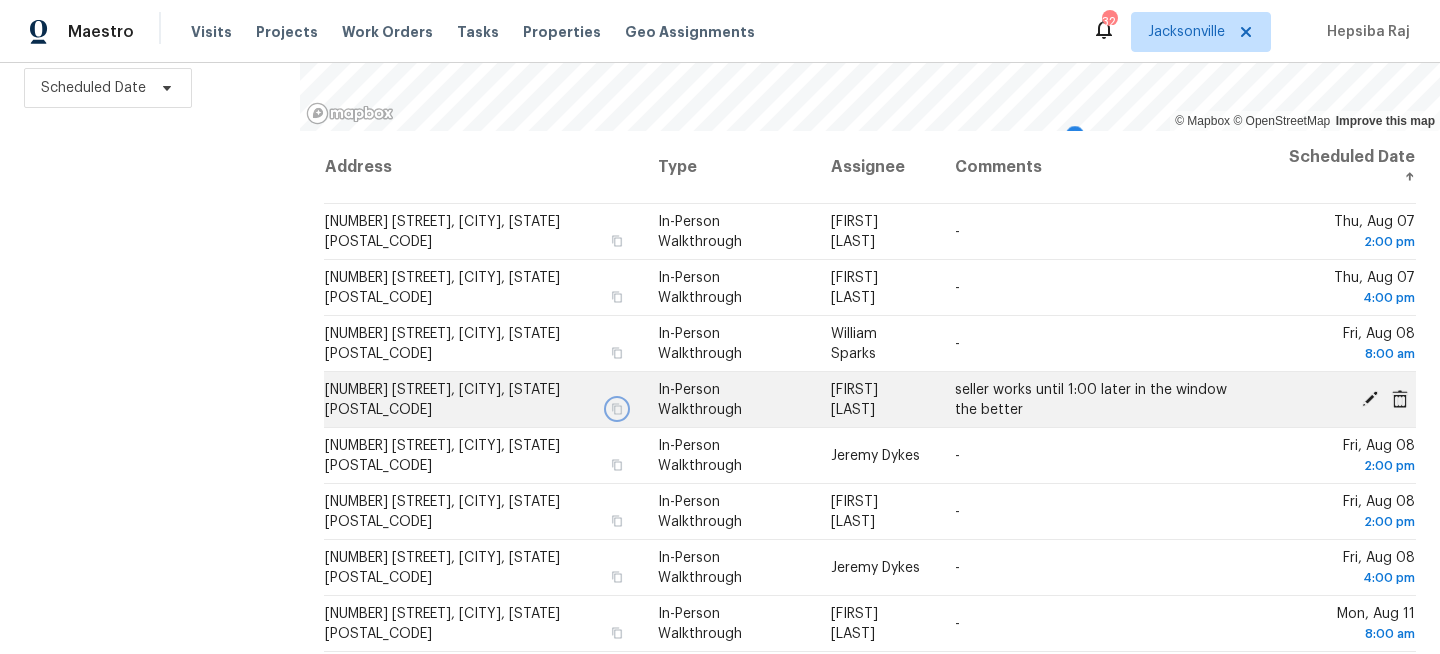 click 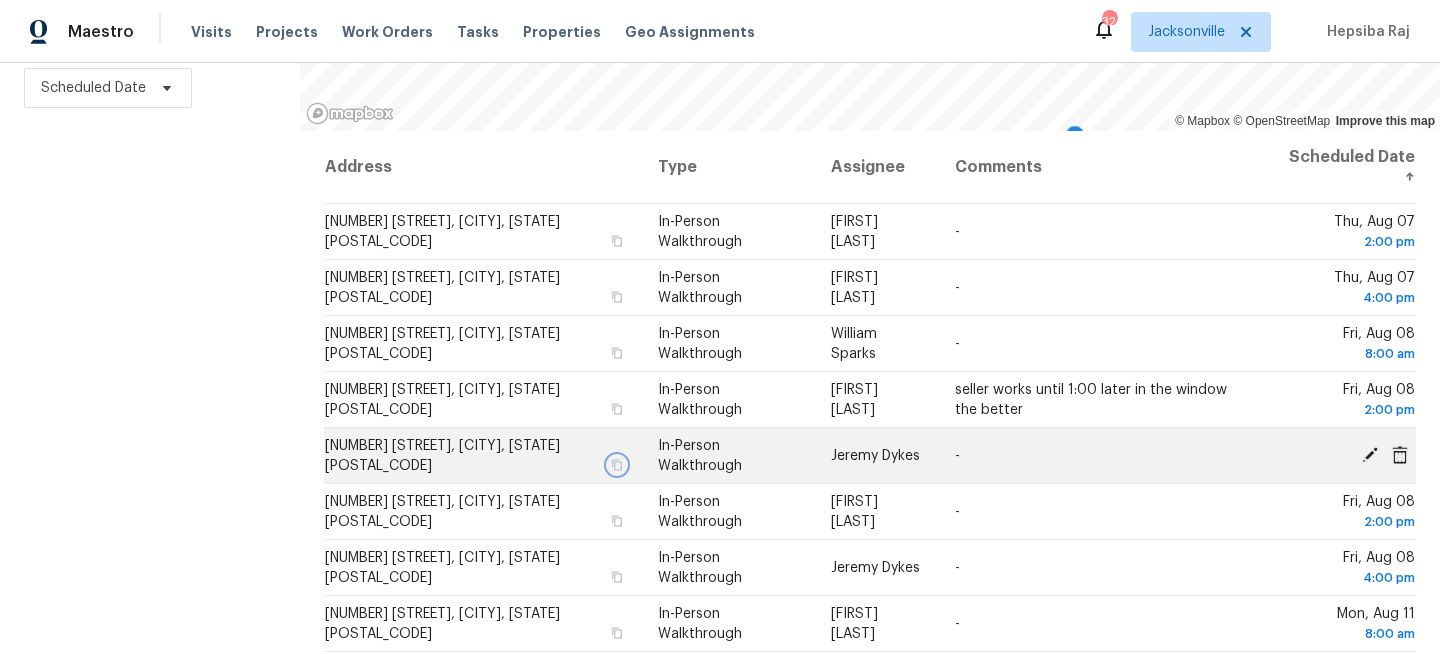 click 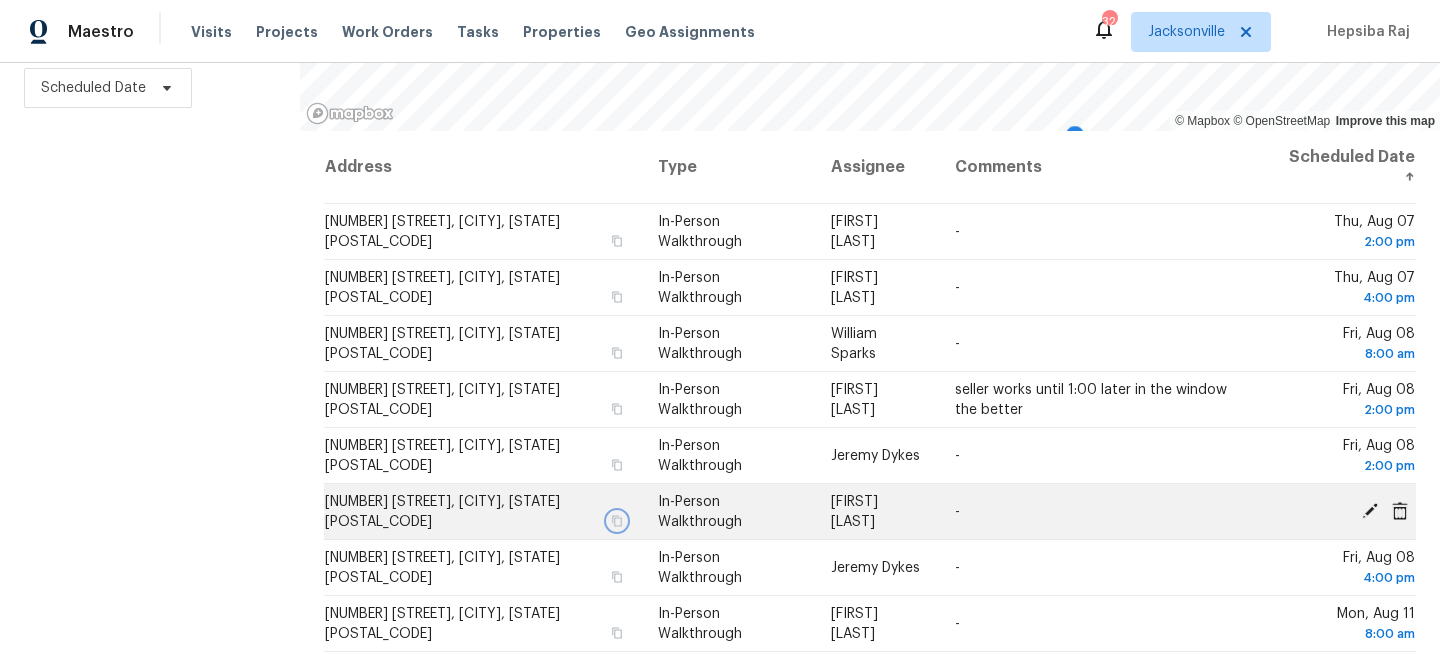 click 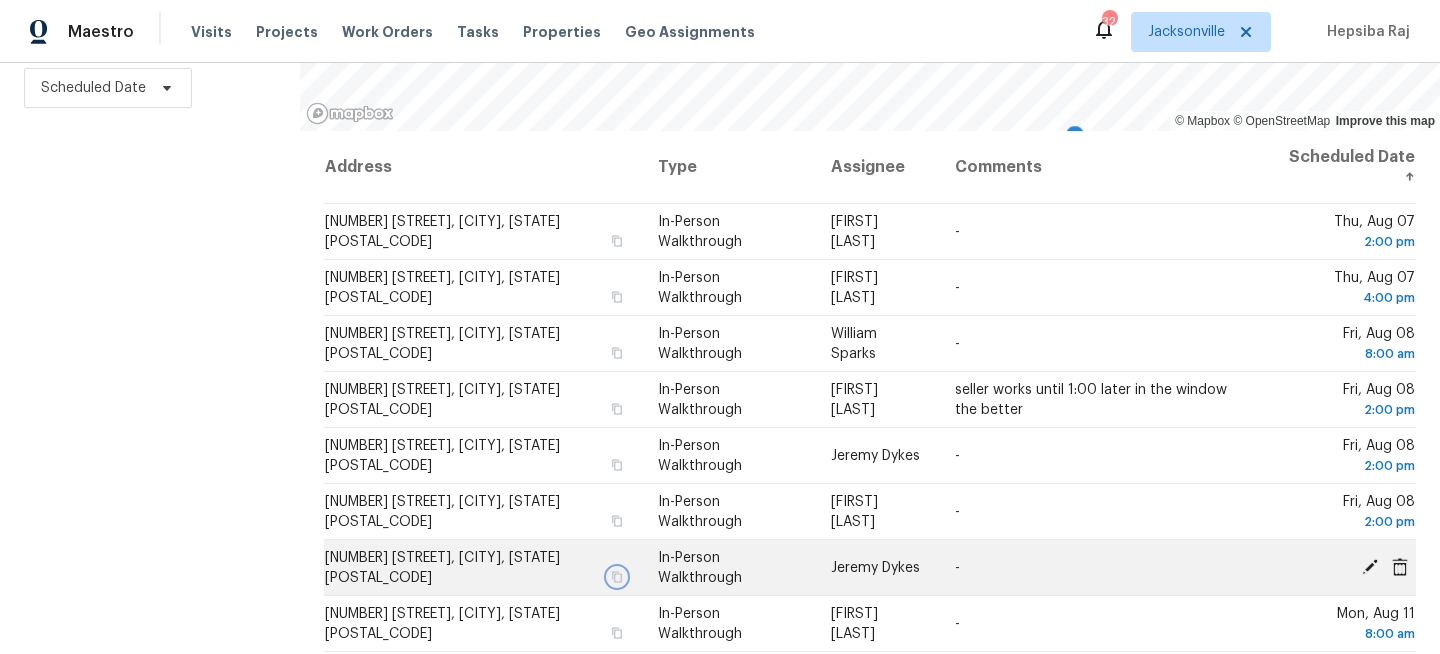 click 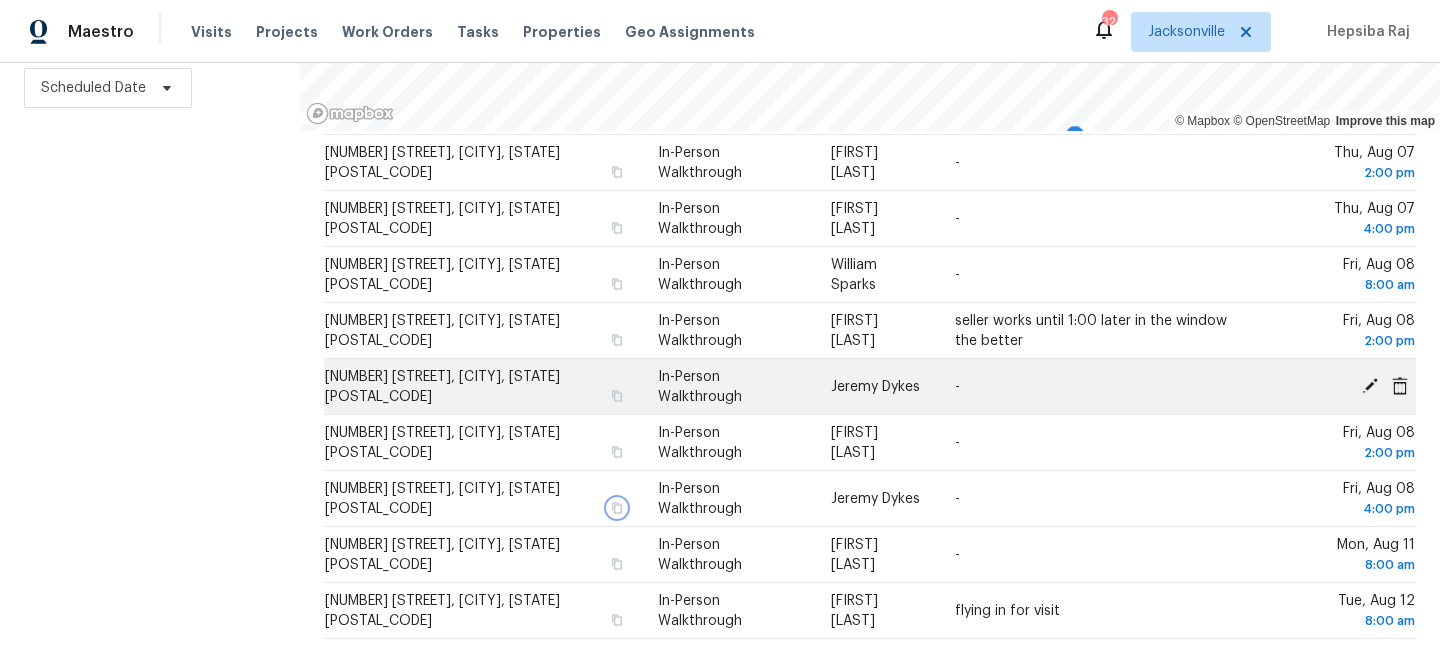 scroll, scrollTop: 70, scrollLeft: 0, axis: vertical 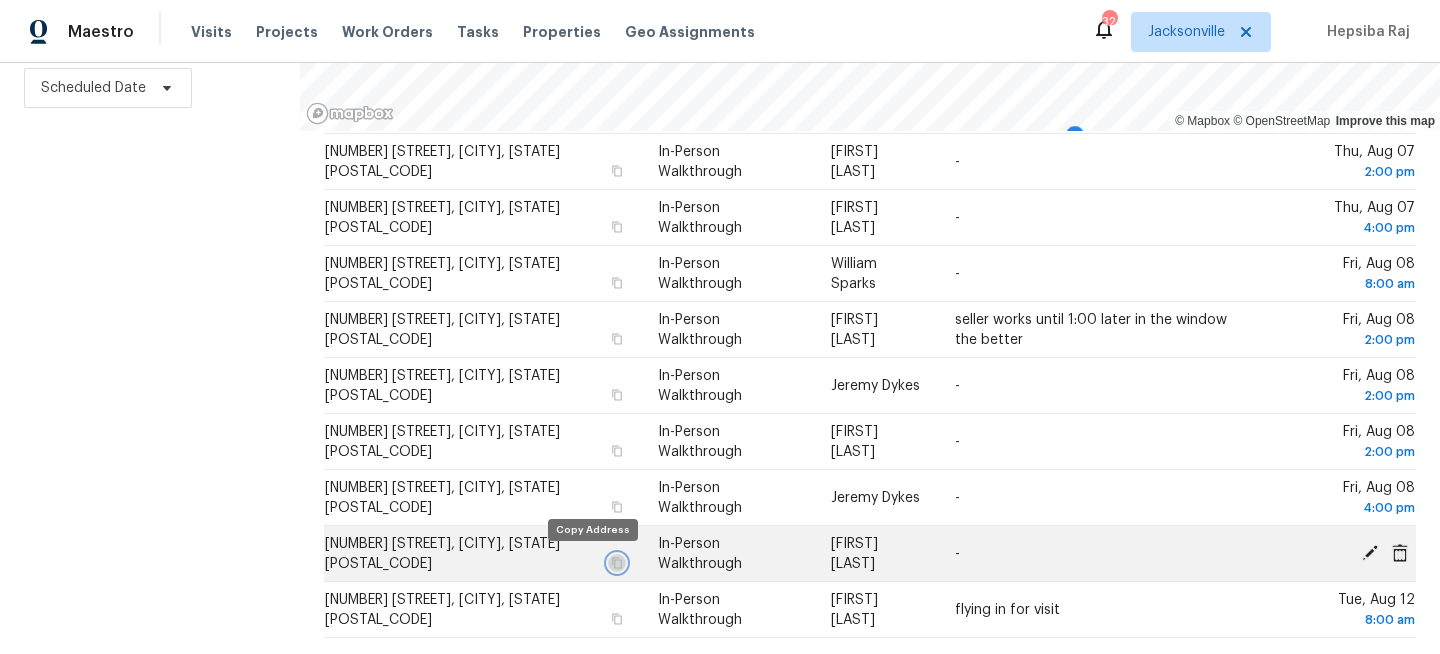 click 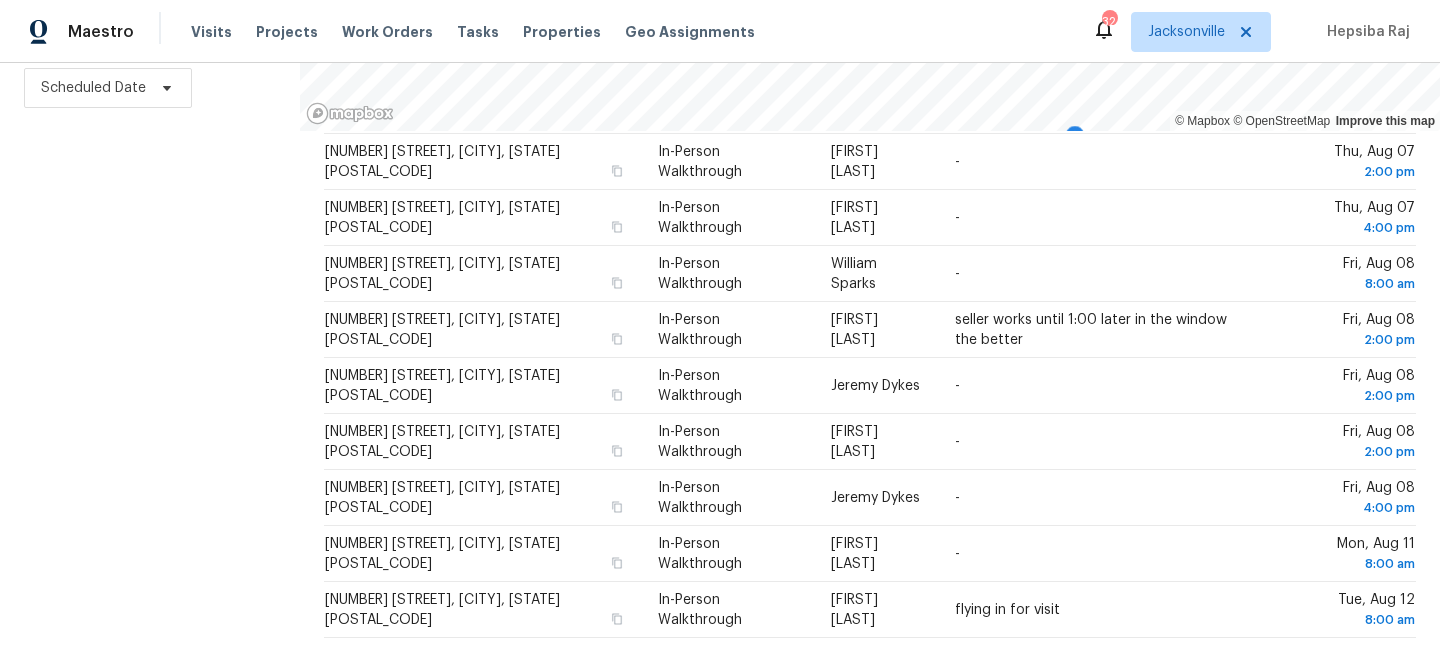 click on "Filters Reset ​ Virtual Exterior Assessment + 2 Assignee Scheduled Date" at bounding box center [150, 242] 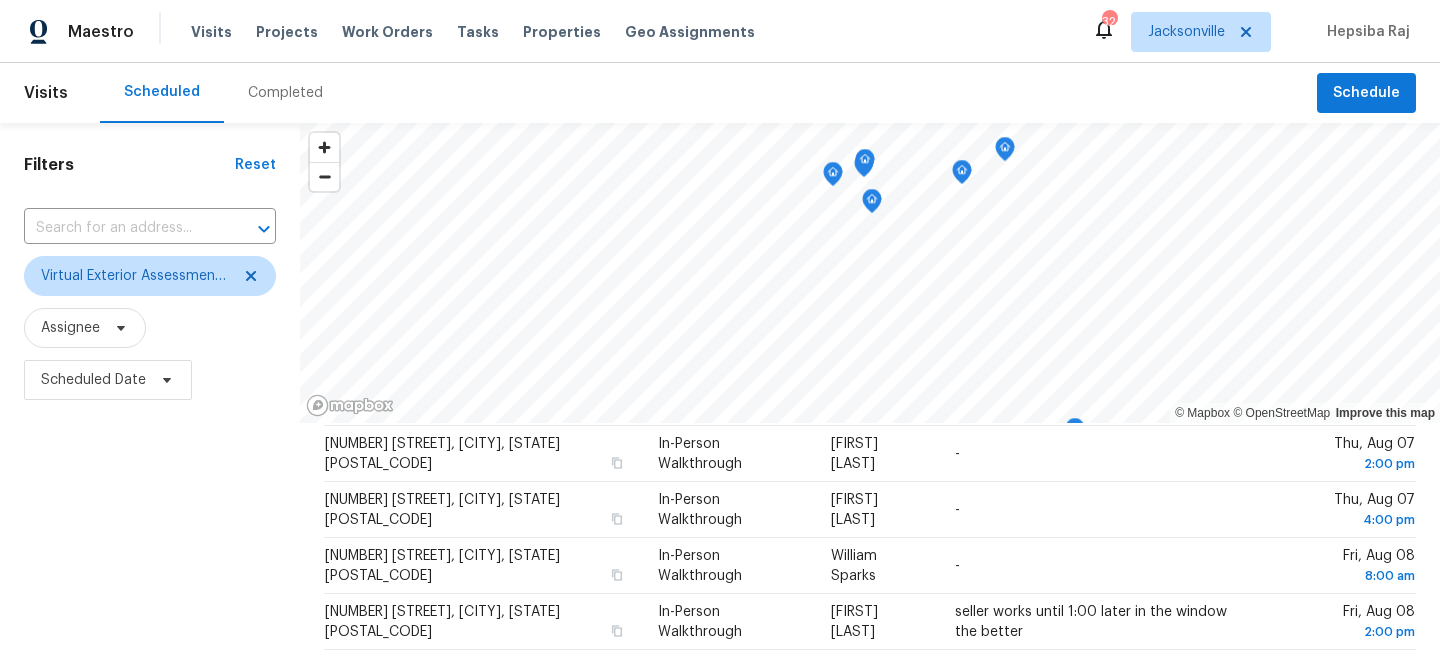 click on "Filters Reset ​ Virtual Exterior Assessment + 2 Assignee Scheduled Date" at bounding box center (150, 534) 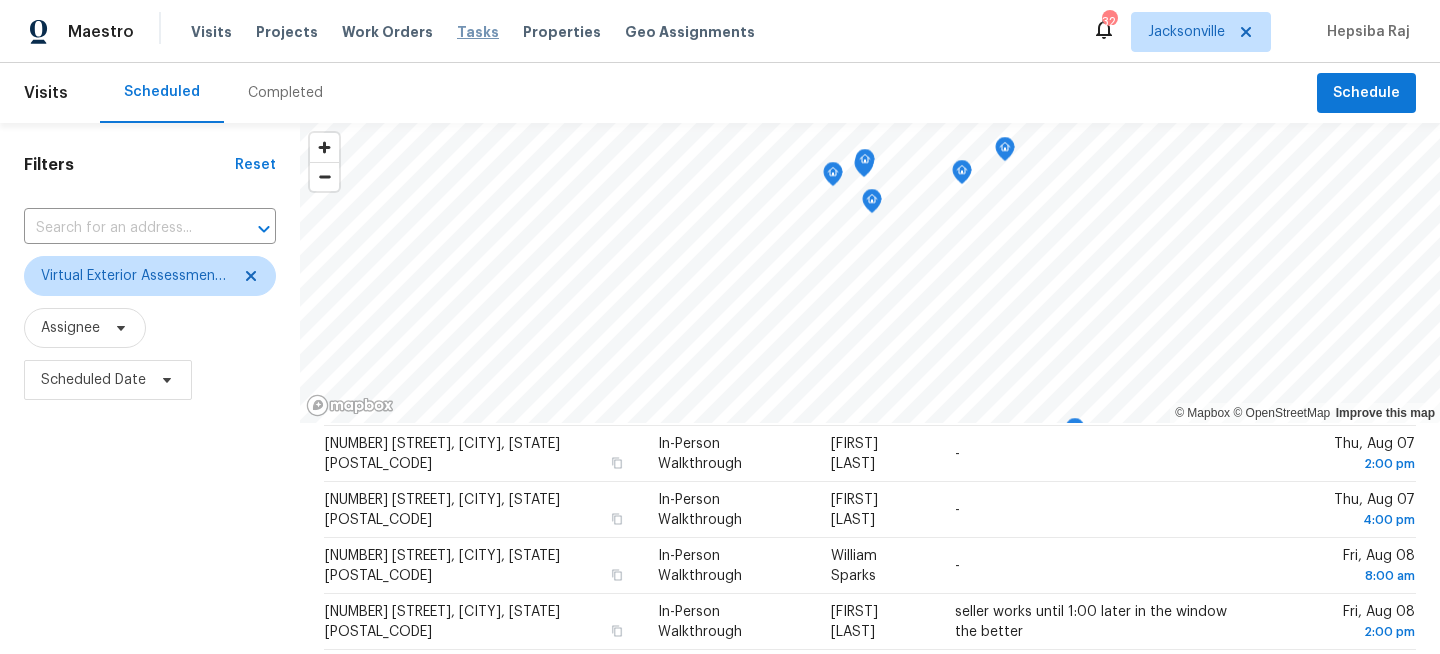 click on "Tasks" at bounding box center [478, 32] 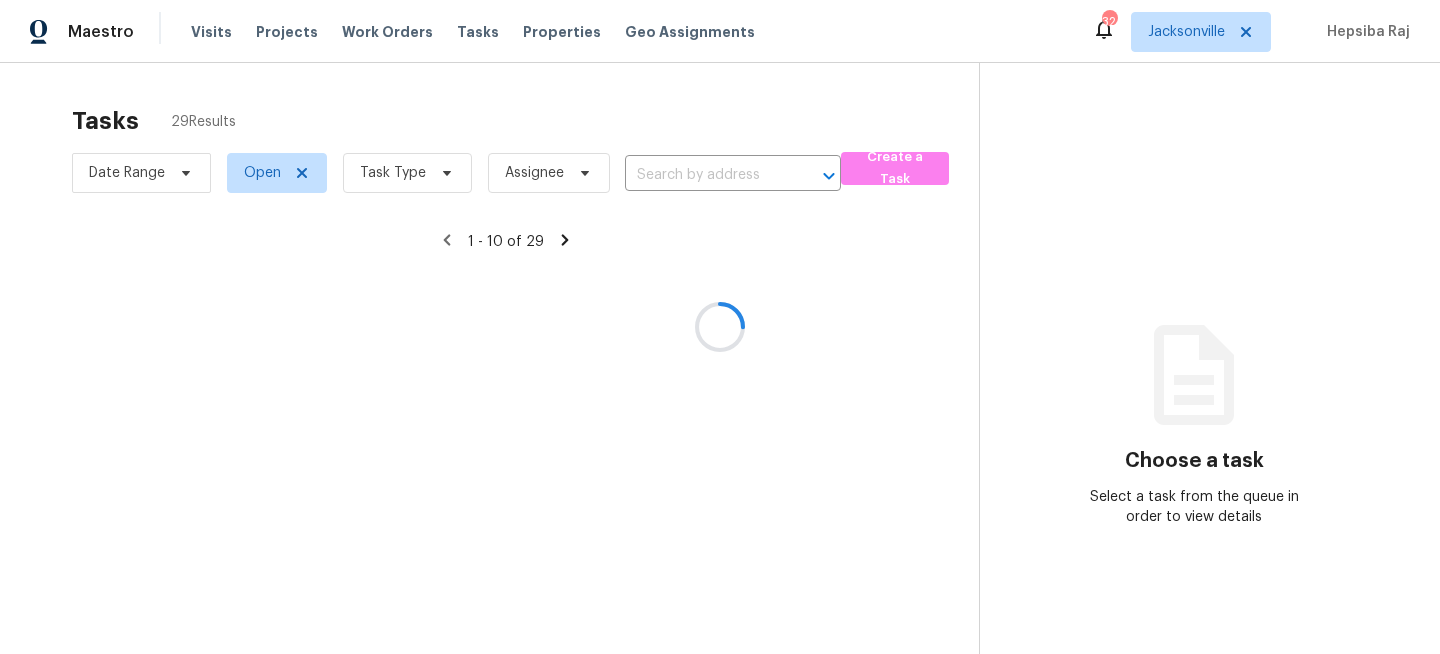 click at bounding box center [720, 327] 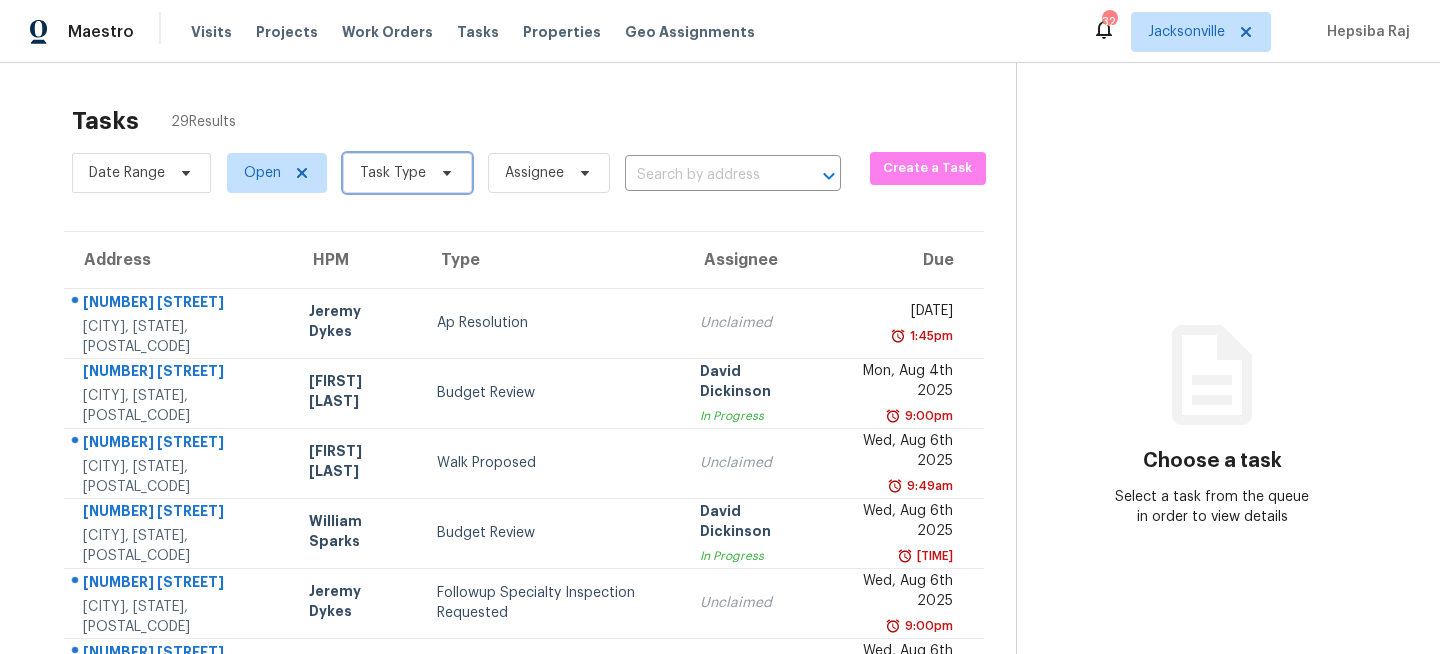 click on "Task Type" at bounding box center (393, 173) 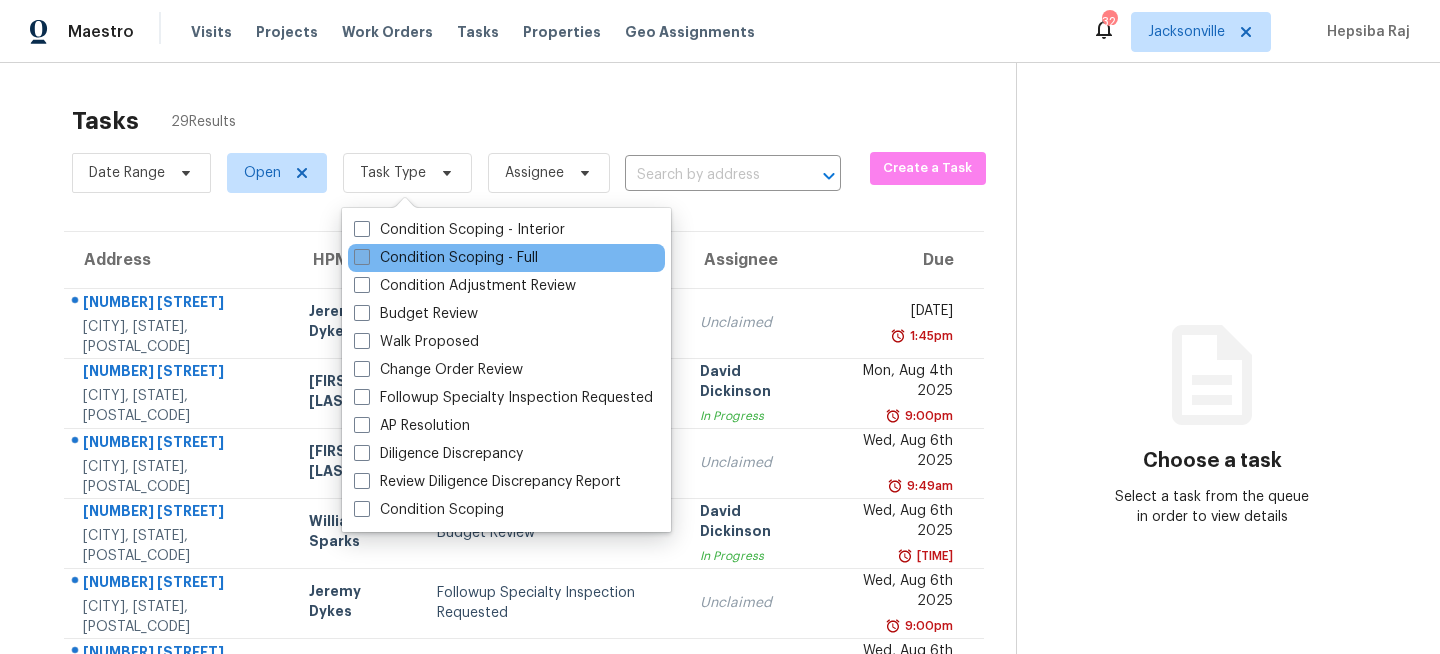 click on "Condition Scoping - Full" at bounding box center [446, 258] 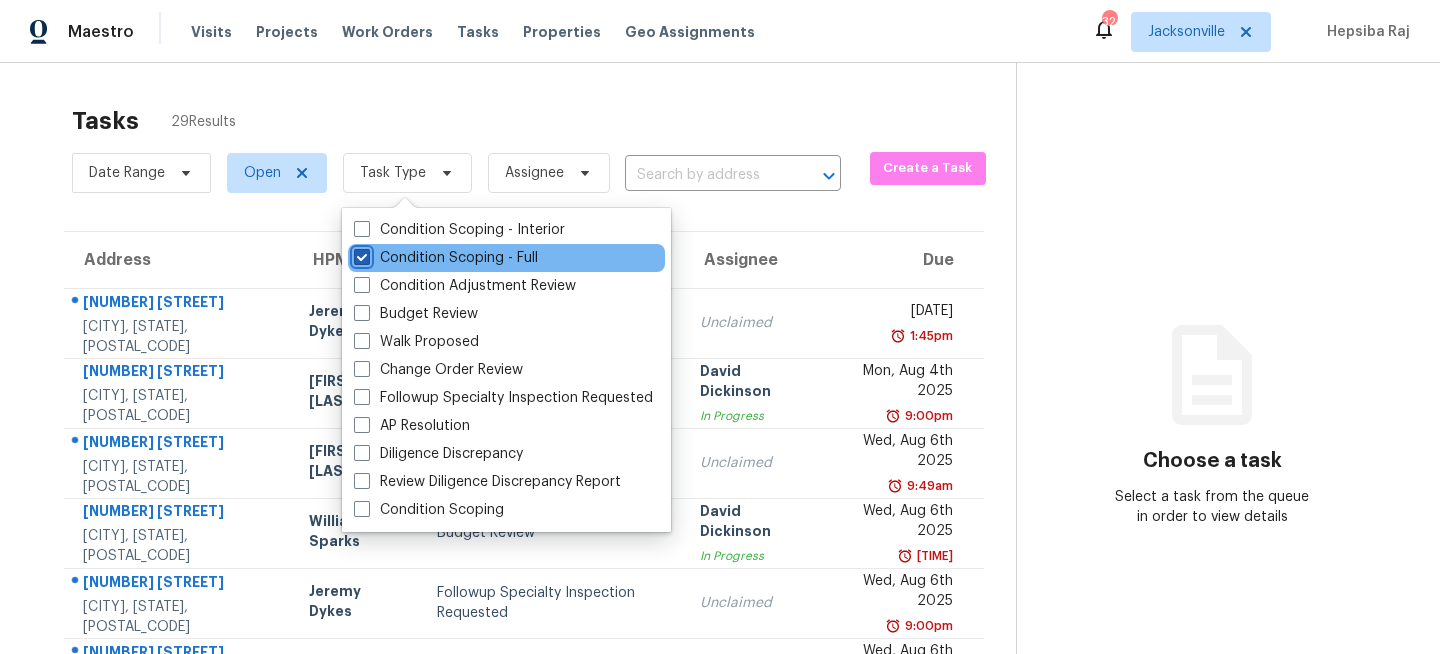 checkbox on "true" 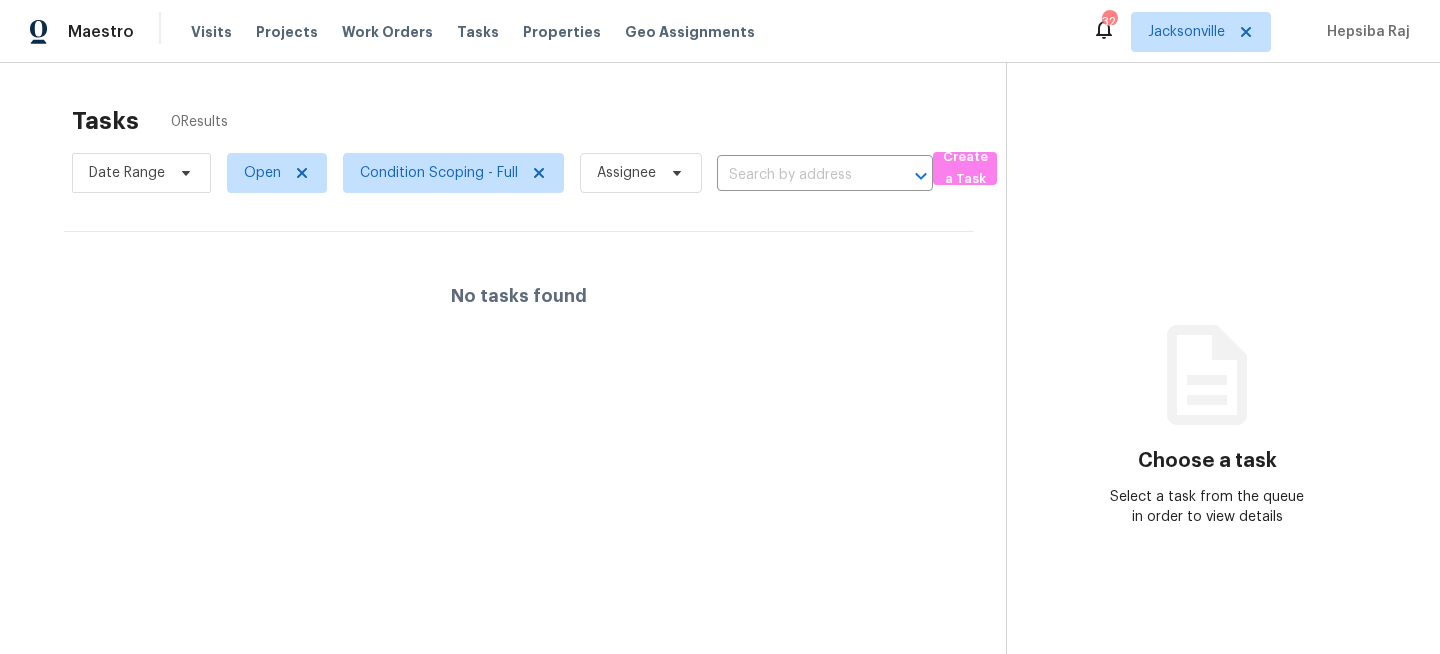 scroll, scrollTop: 0, scrollLeft: 0, axis: both 